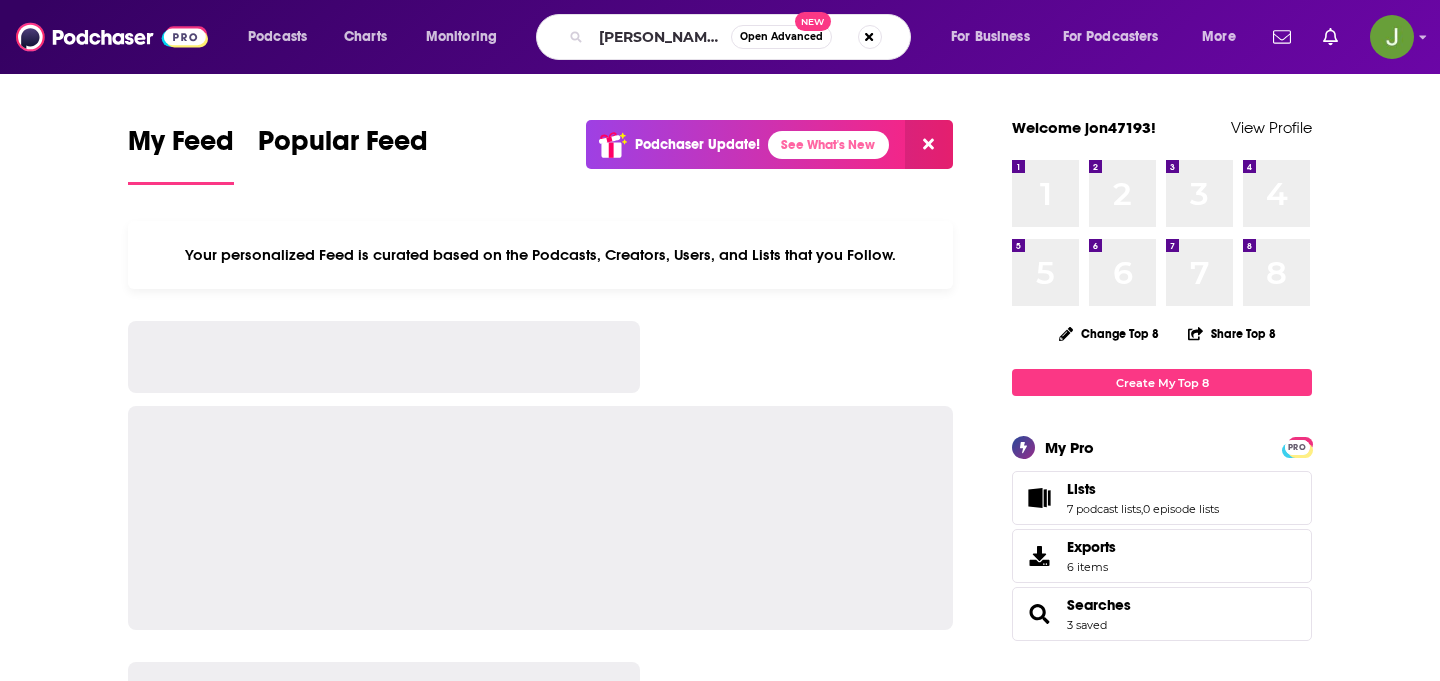 scroll, scrollTop: 0, scrollLeft: 0, axis: both 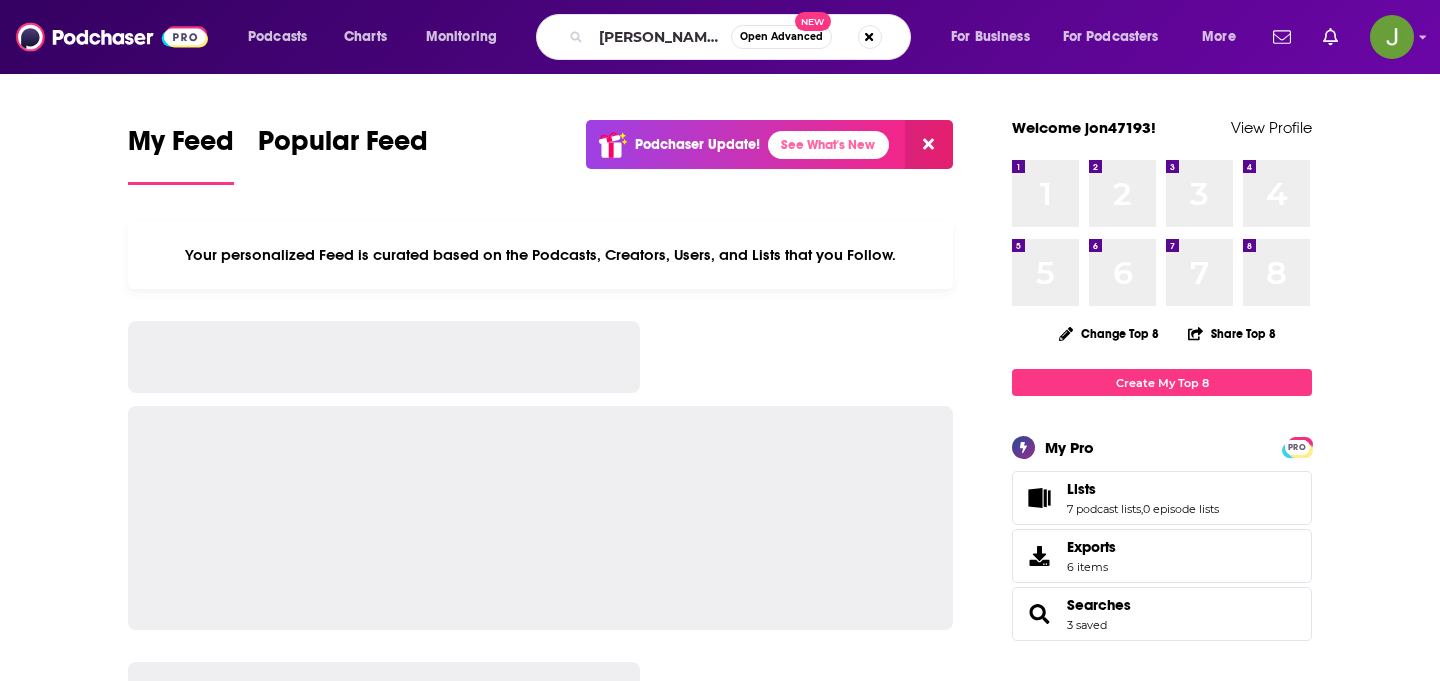 type on "fred ehrsam" 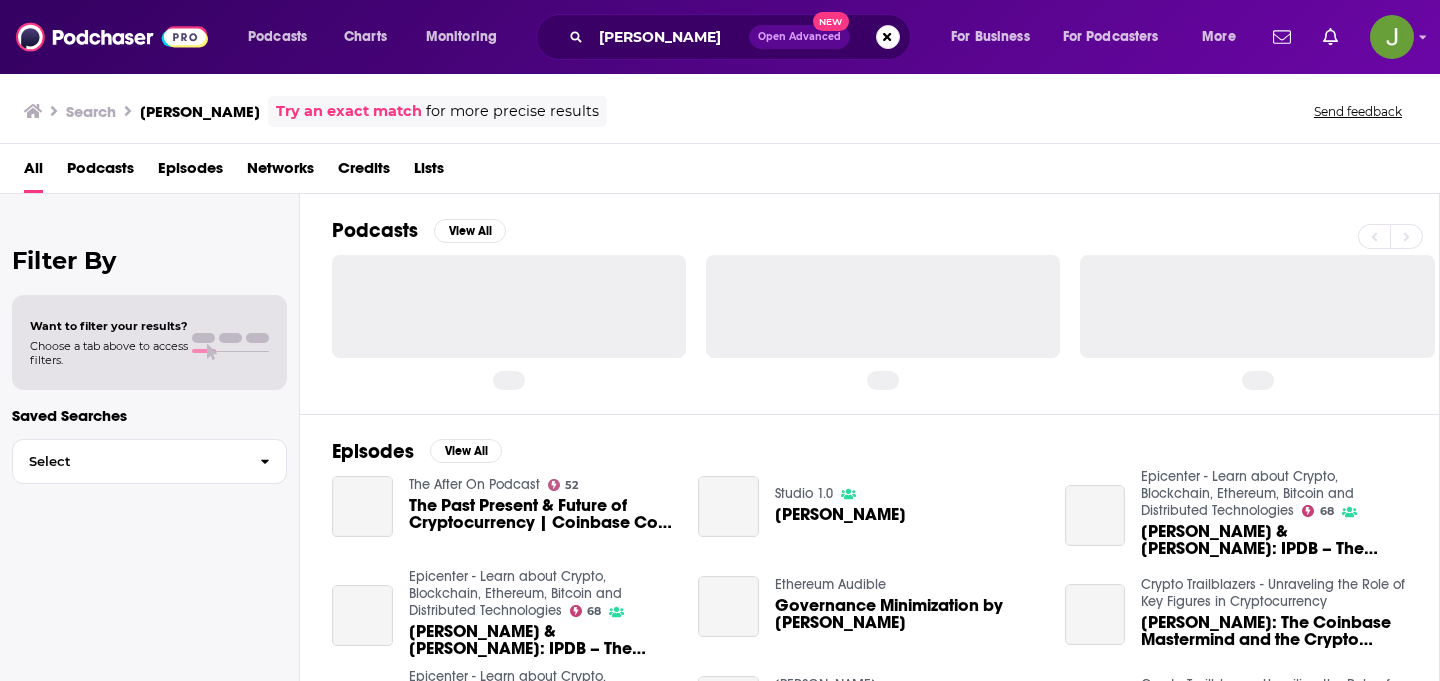 click on "Episodes" at bounding box center [190, 172] 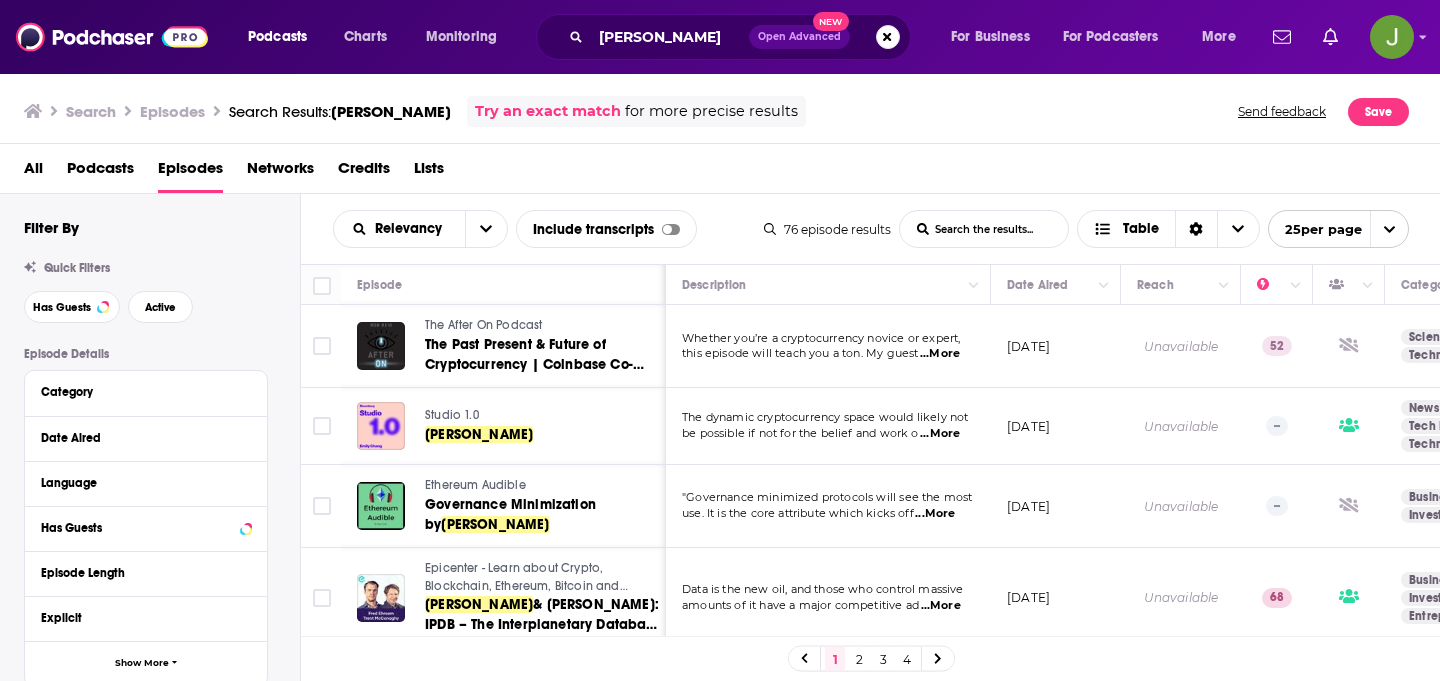 click on "Quick Filters Has Guests Active" at bounding box center [162, 292] 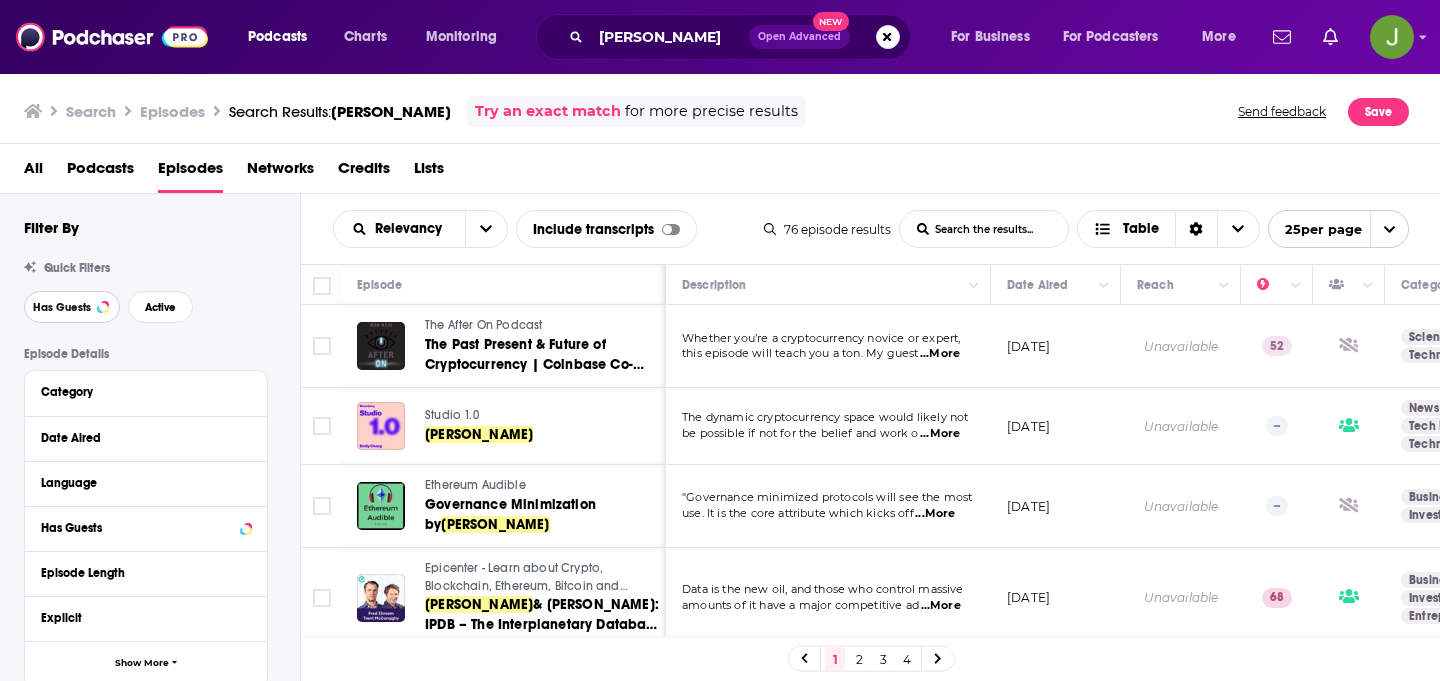 click on "Has Guests" at bounding box center [62, 307] 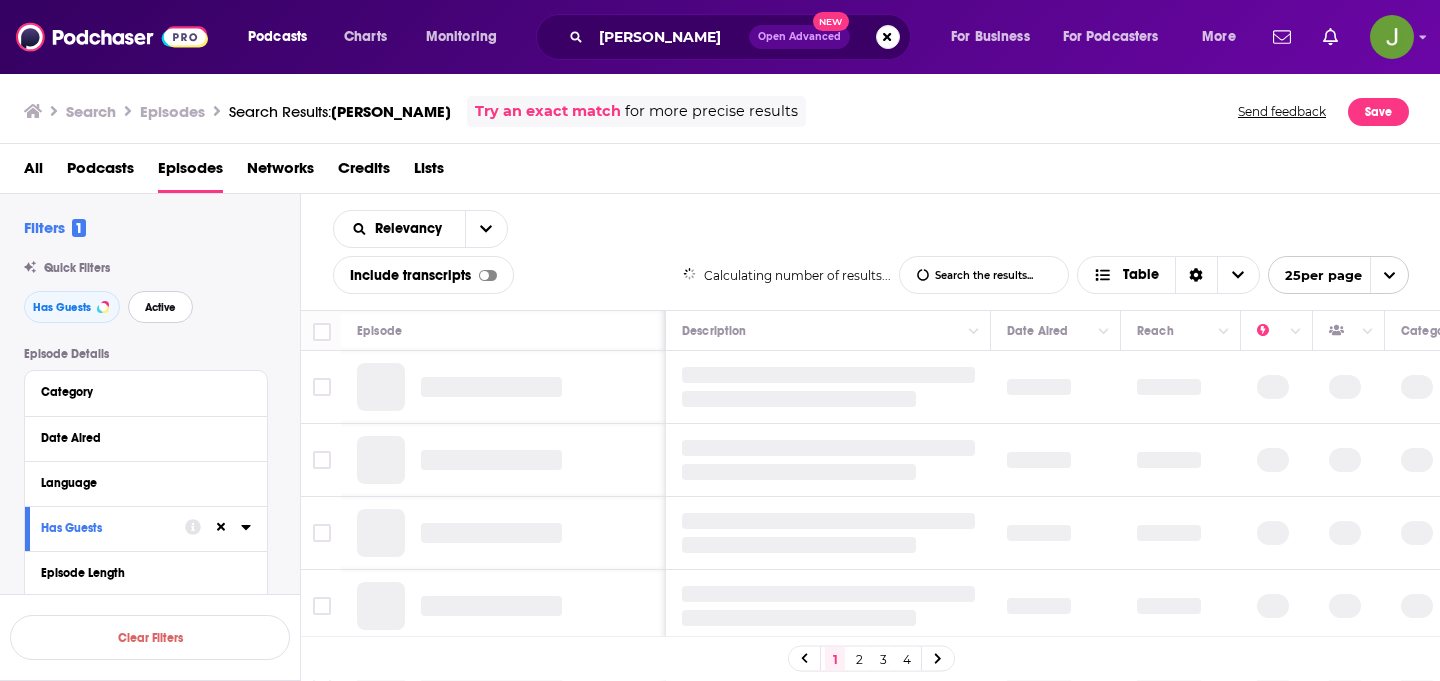 click on "Active" at bounding box center [160, 307] 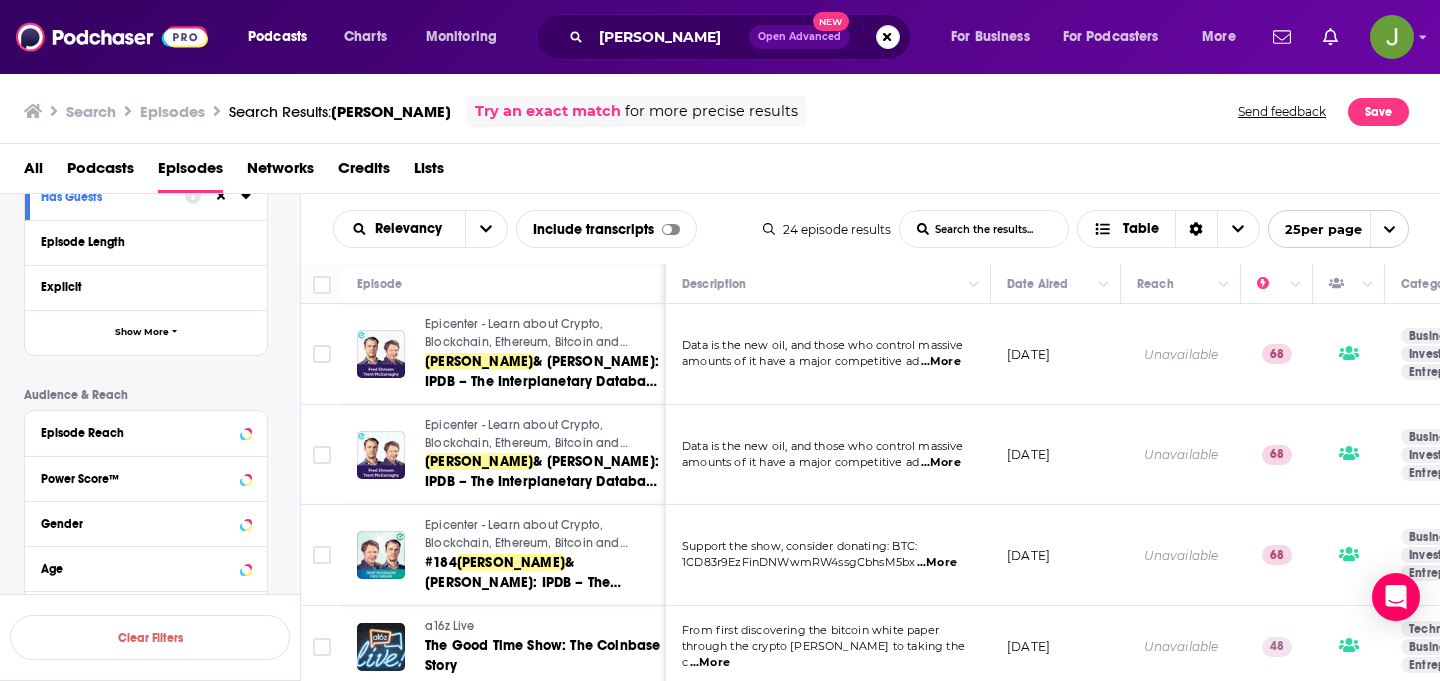 scroll, scrollTop: 441, scrollLeft: 0, axis: vertical 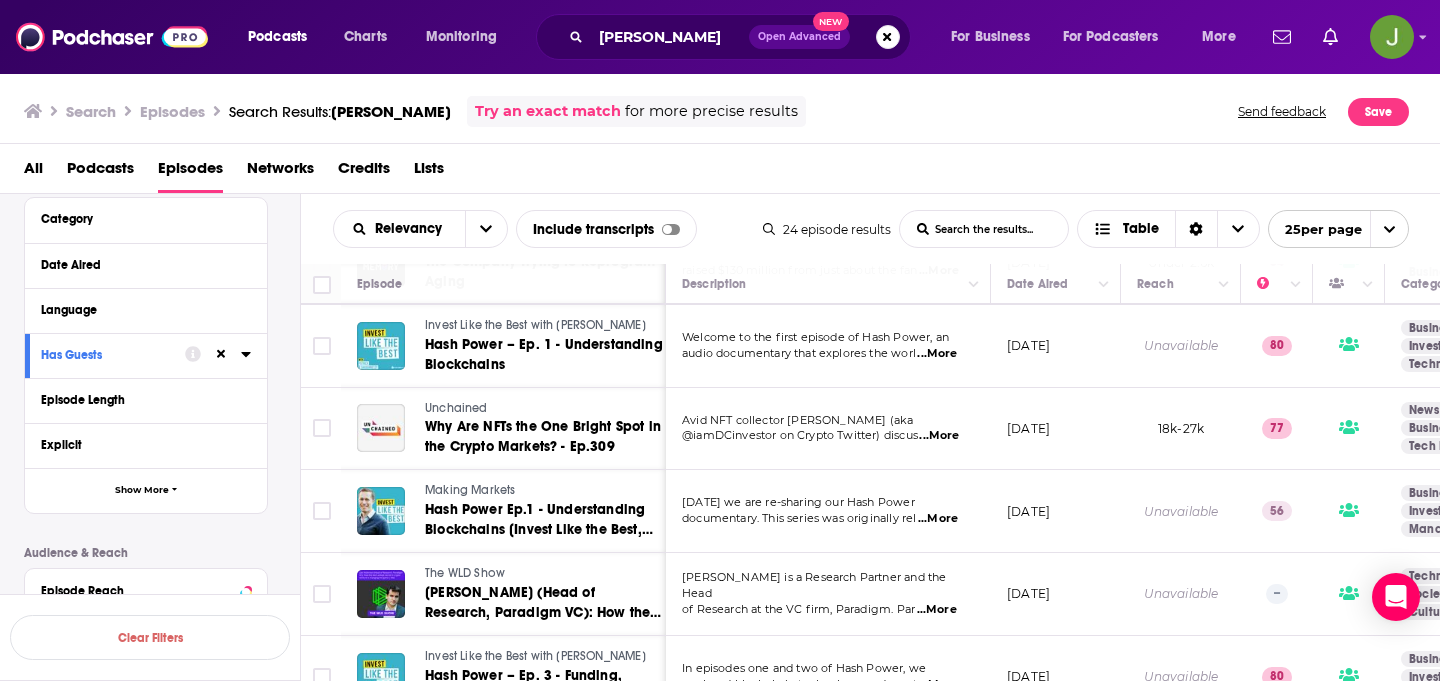 click on "...More" at bounding box center [937, 354] 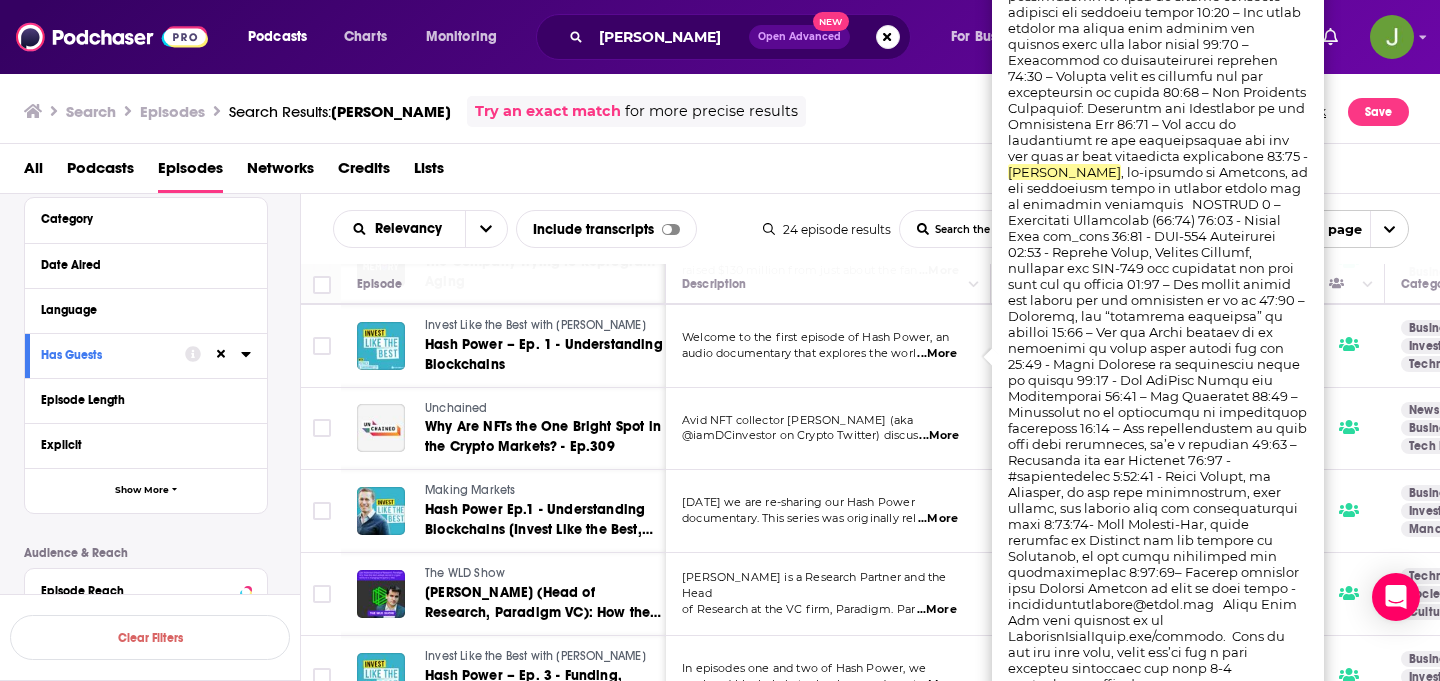 click on "...More" at bounding box center (937, 354) 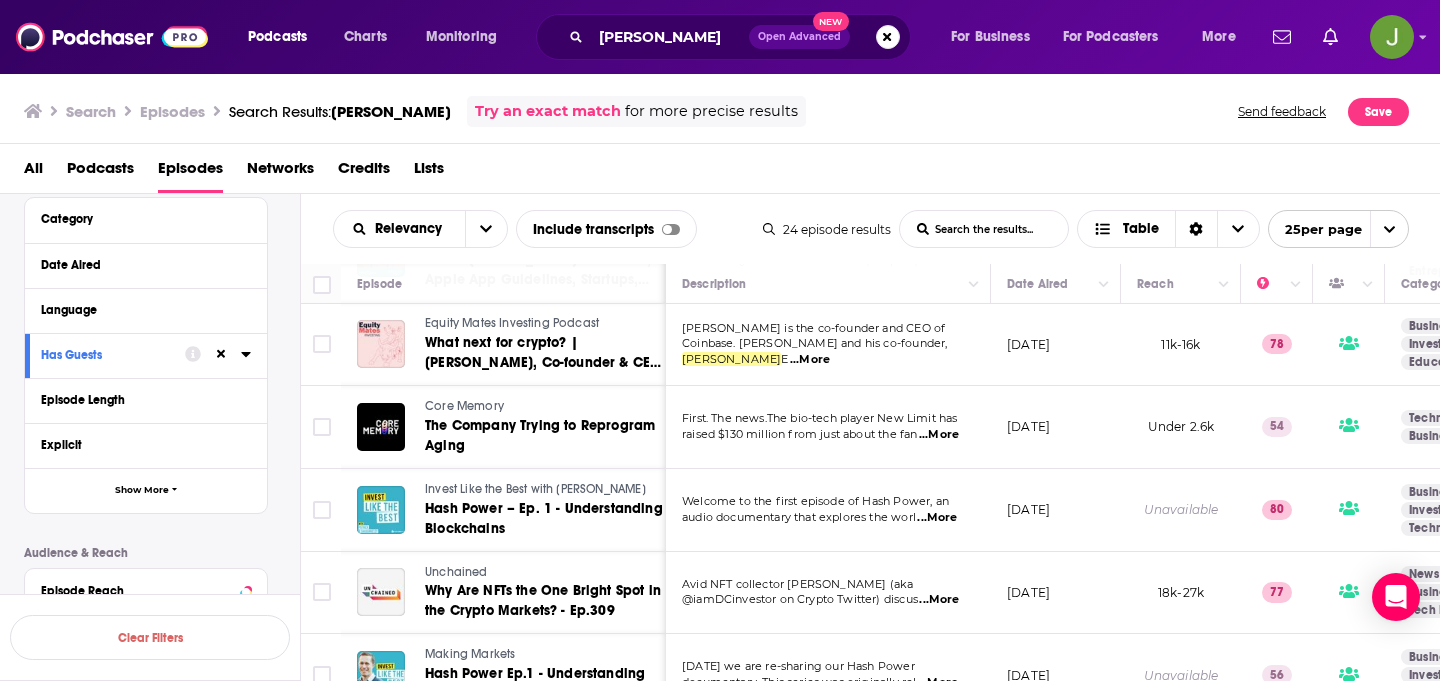 scroll, scrollTop: 1094, scrollLeft: 0, axis: vertical 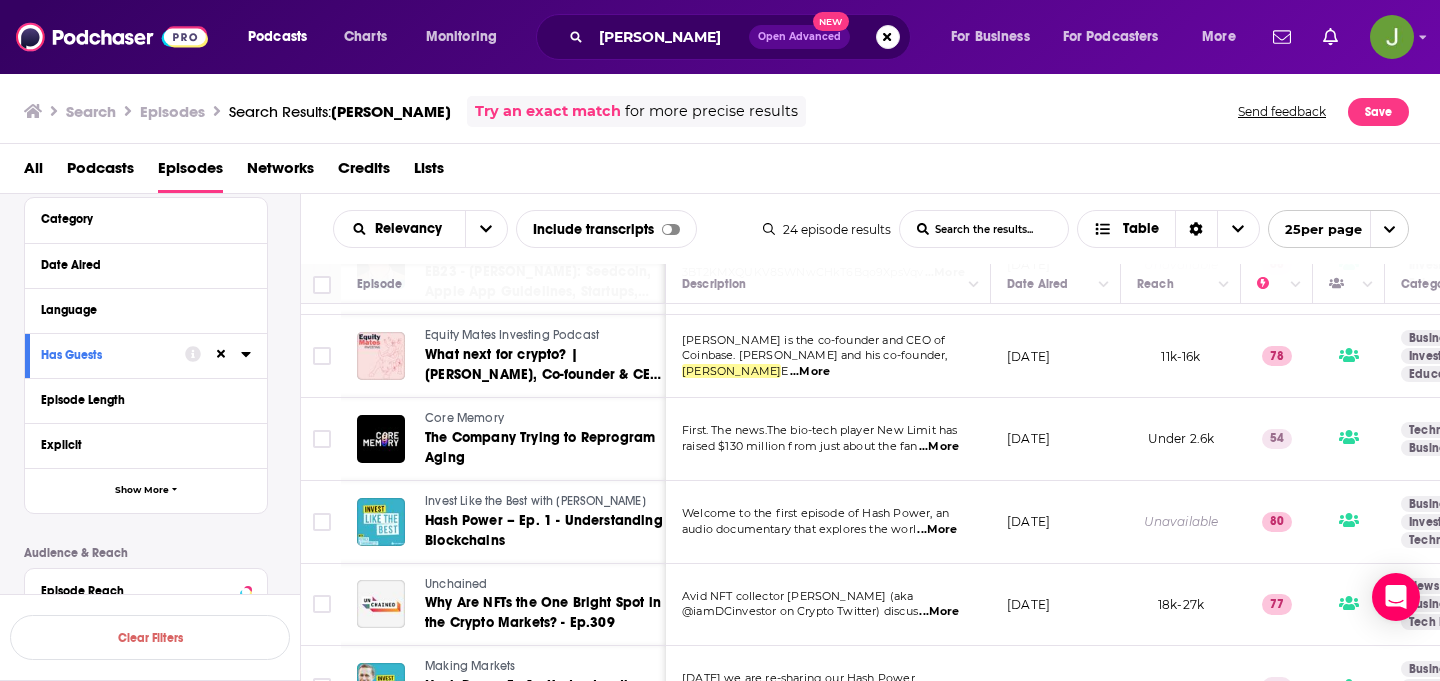 click on "...More" at bounding box center [939, 447] 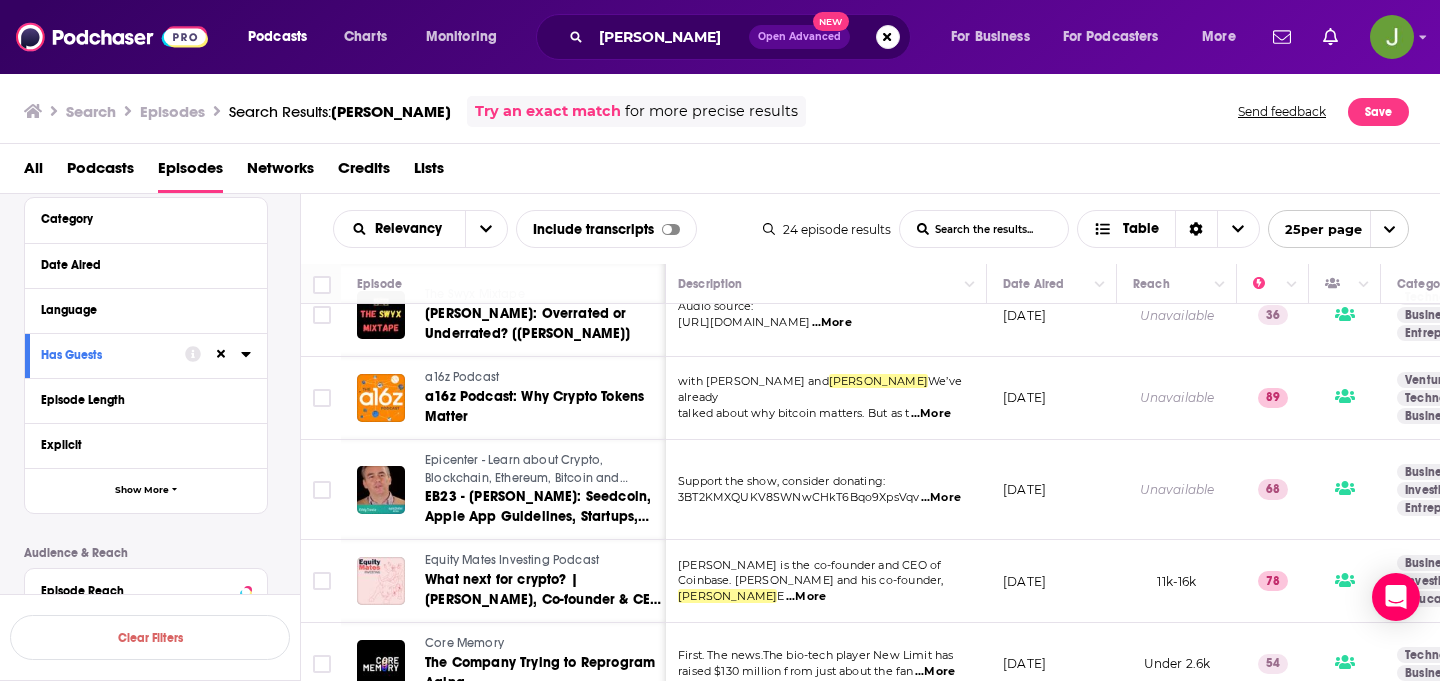 scroll, scrollTop: 869, scrollLeft: 0, axis: vertical 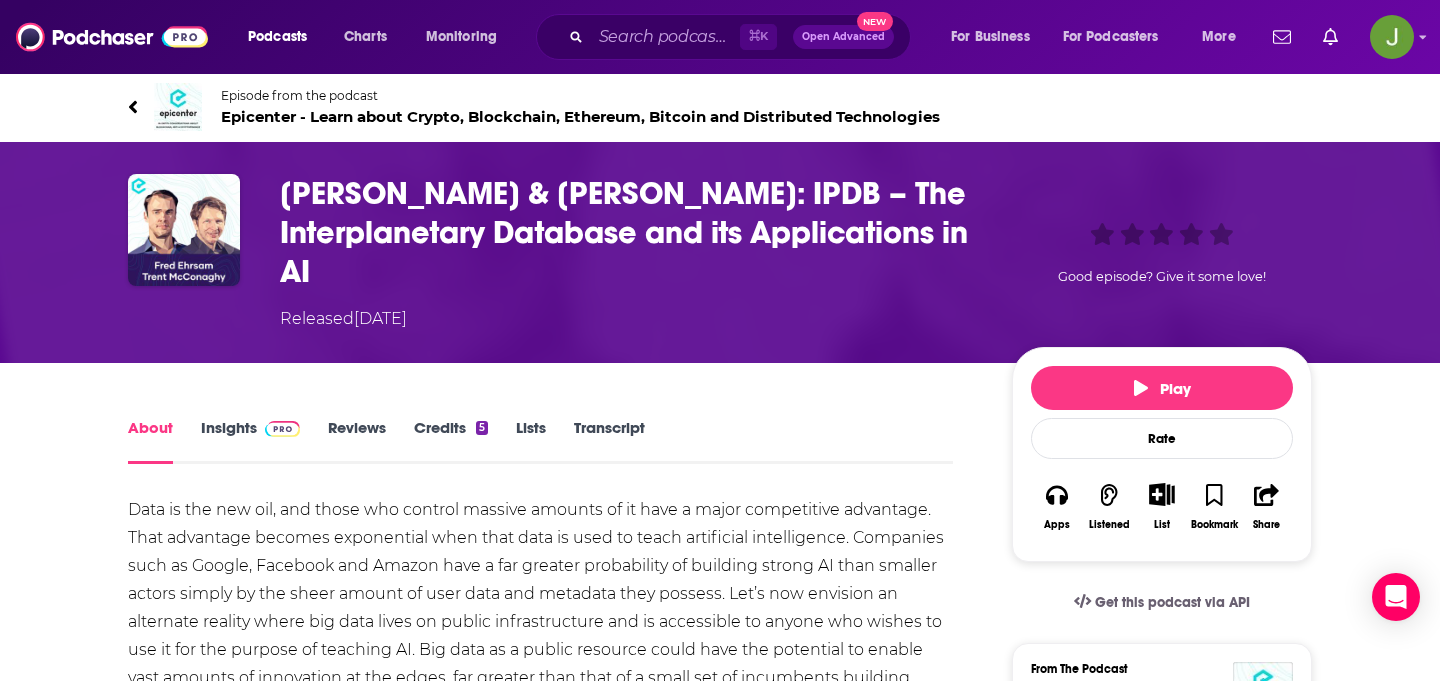 click on "Epicenter - Learn about Crypto, Blockchain, Ethereum, Bitcoin and Distributed Technologies" at bounding box center [580, 116] 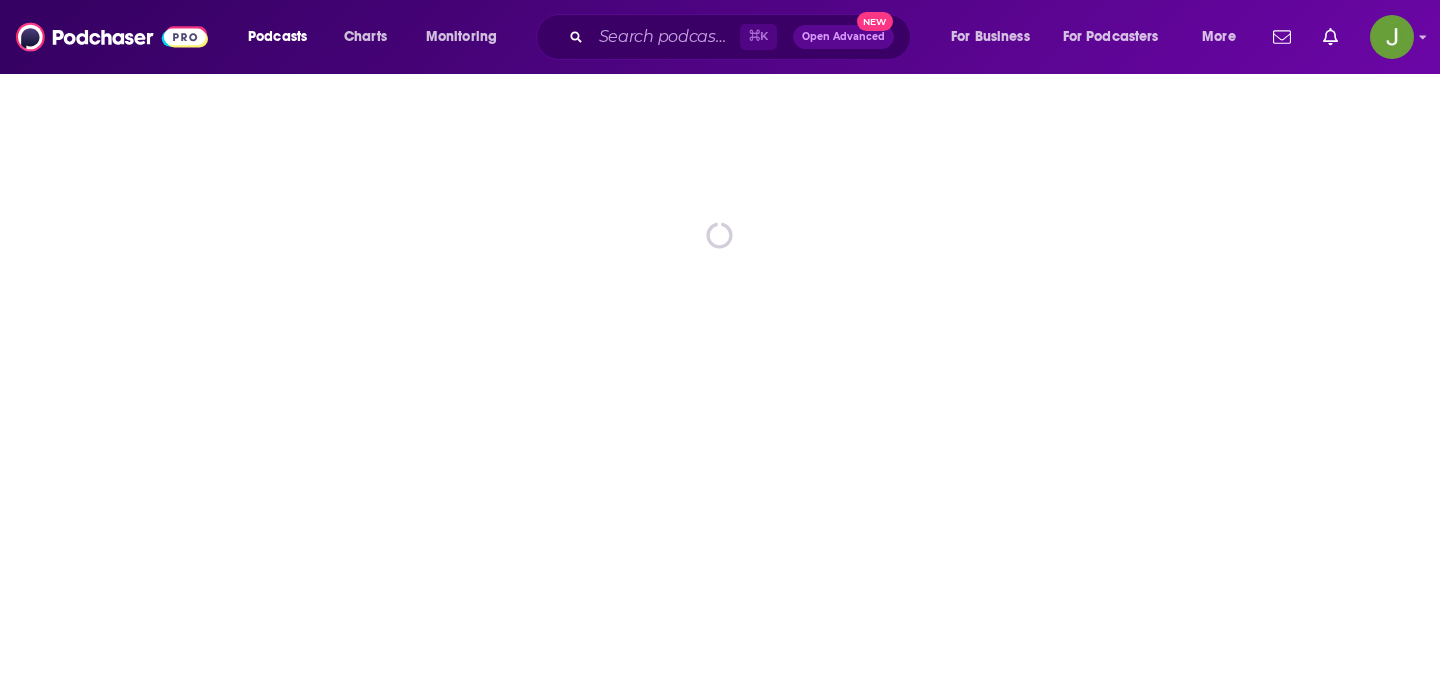 scroll, scrollTop: 0, scrollLeft: 0, axis: both 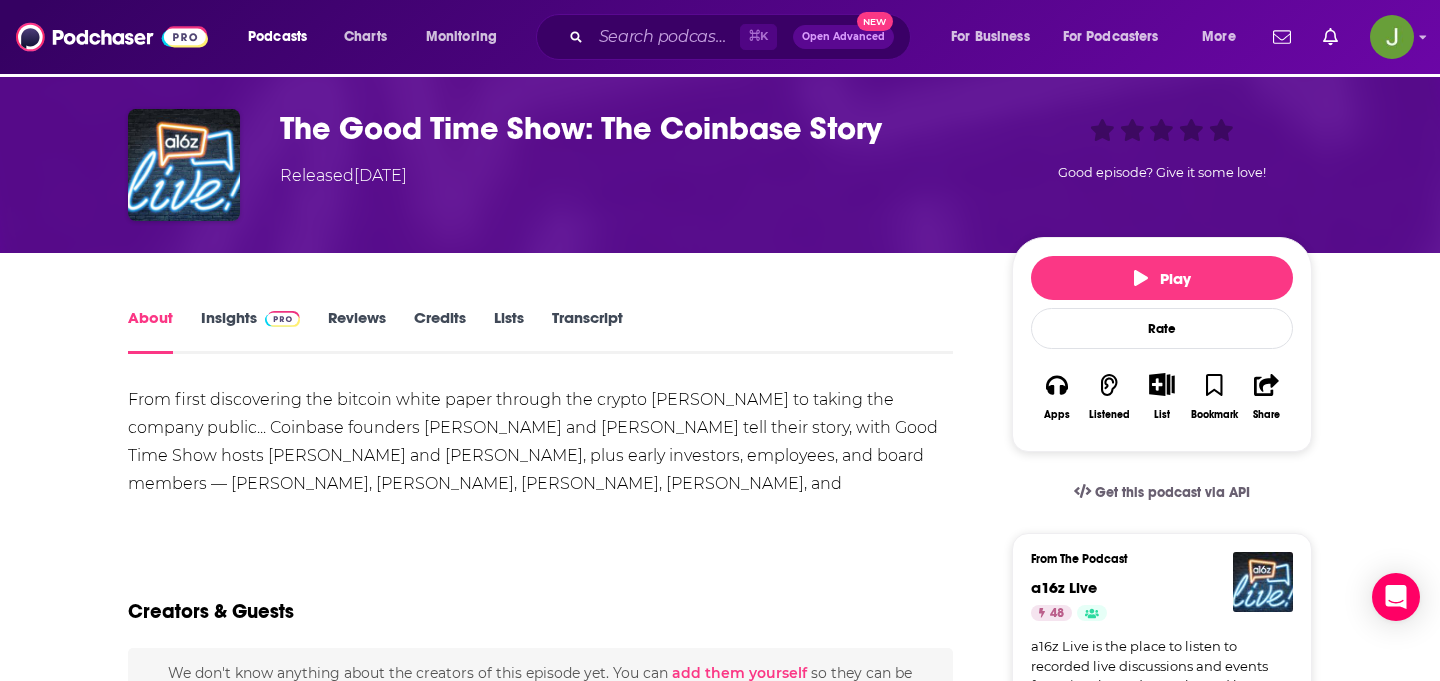 click on "From first discovering the bitcoin white paper through the crypto [PERSON_NAME] to taking the company public... Coinbase founders [PERSON_NAME] and [PERSON_NAME] tell their story, with Good Time Show hosts [PERSON_NAME] and [PERSON_NAME], plus early investors, employees, and board members — [PERSON_NAME], [PERSON_NAME], [PERSON_NAME], [PERSON_NAME], and [PERSON_NAME]." at bounding box center (540, 456) 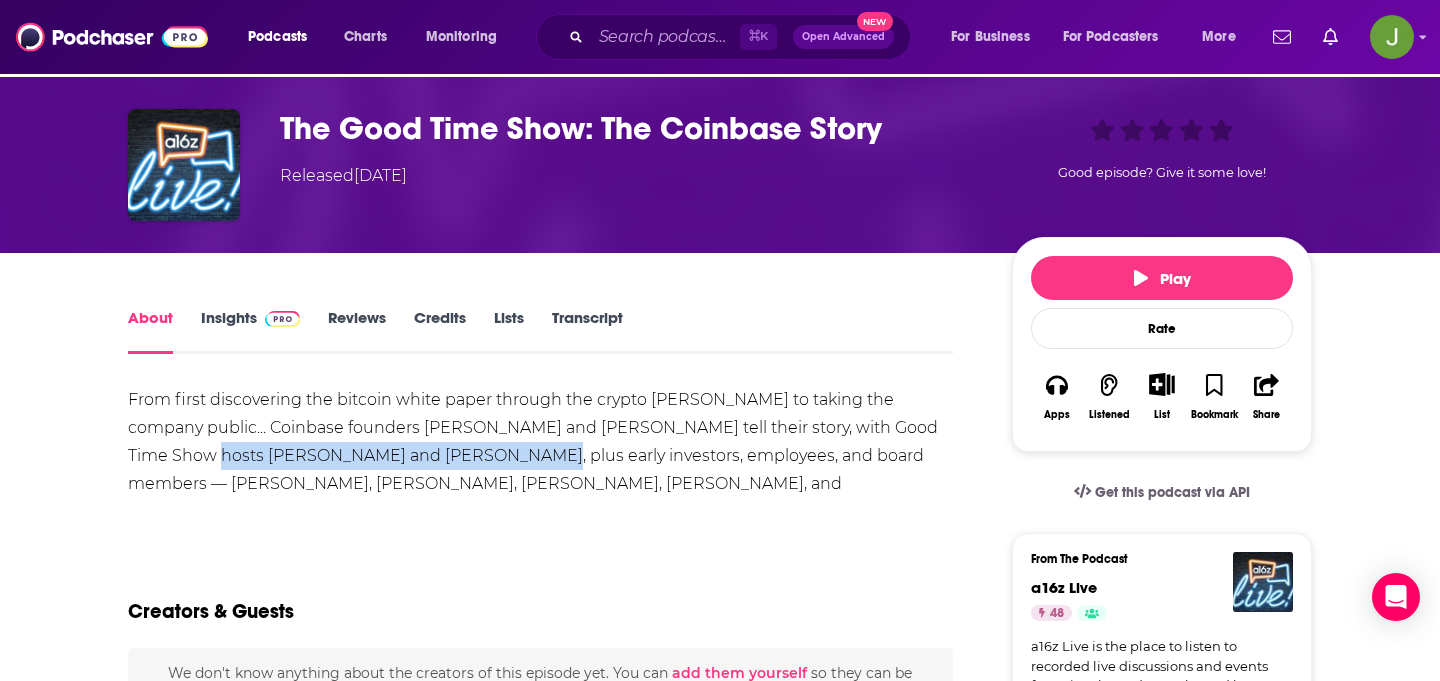 drag, startPoint x: 176, startPoint y: 457, endPoint x: 497, endPoint y: 457, distance: 321 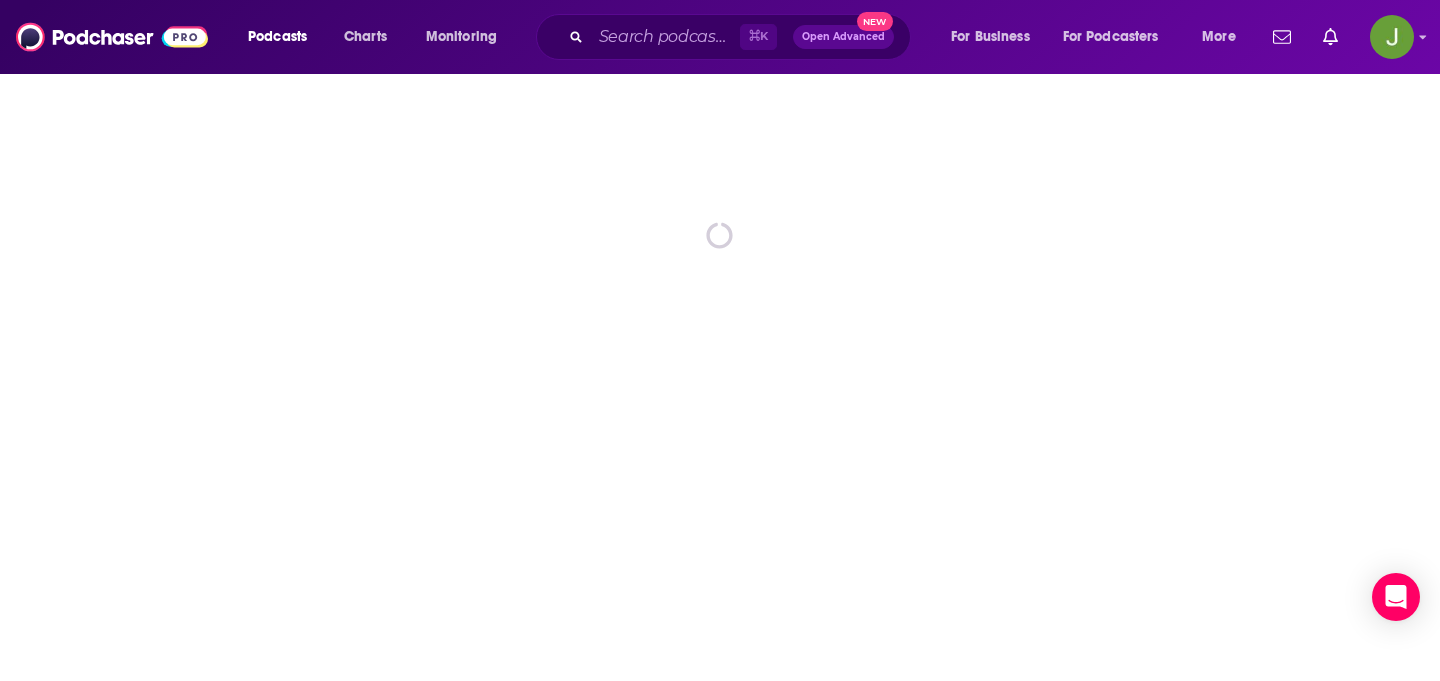 scroll, scrollTop: 0, scrollLeft: 0, axis: both 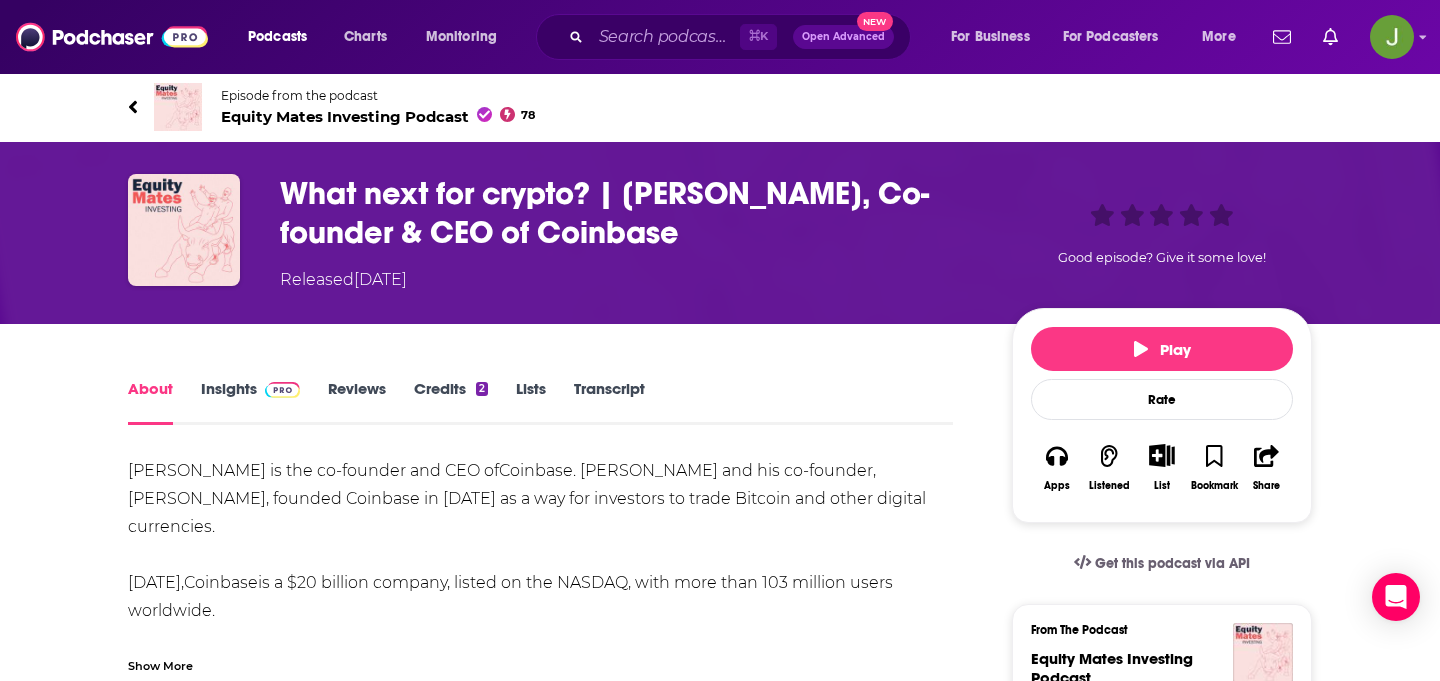 drag, startPoint x: 222, startPoint y: 117, endPoint x: 359, endPoint y: 117, distance: 137 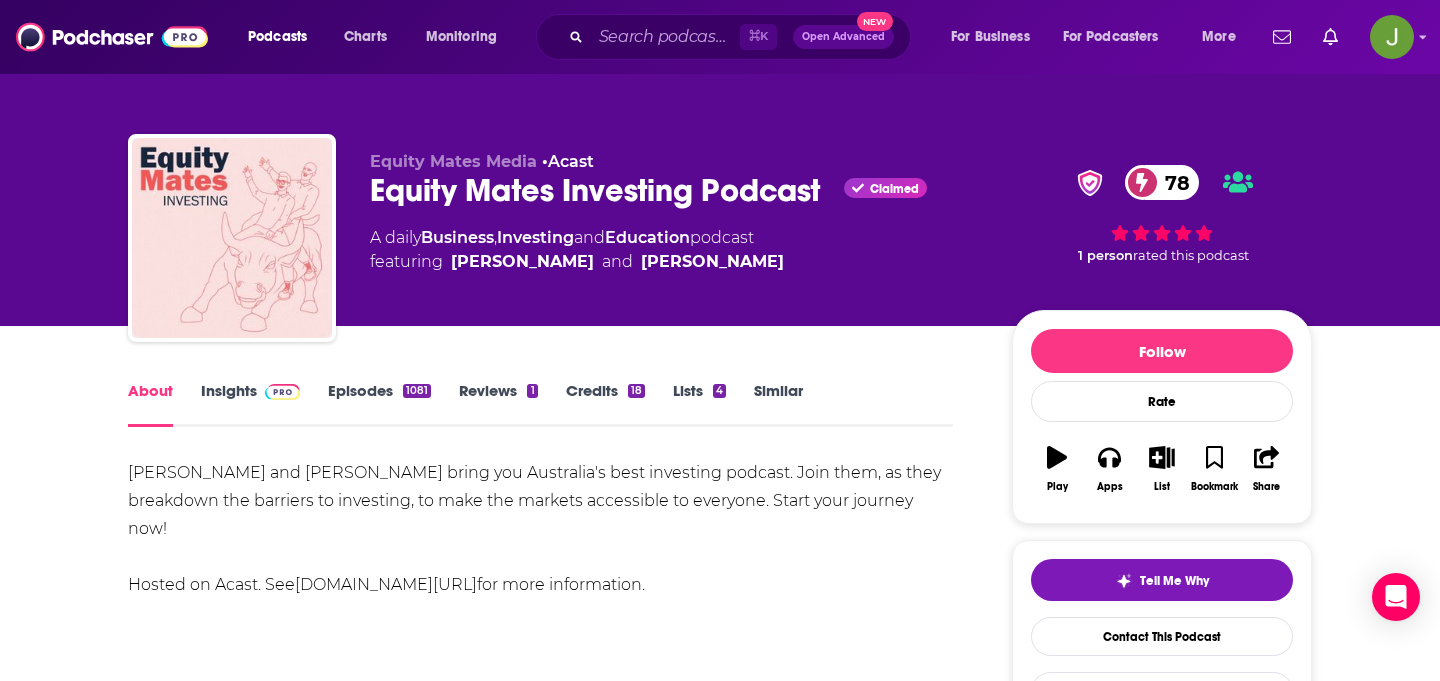 click on "Equity Mates Investing Podcast Claimed 78" at bounding box center [675, 190] 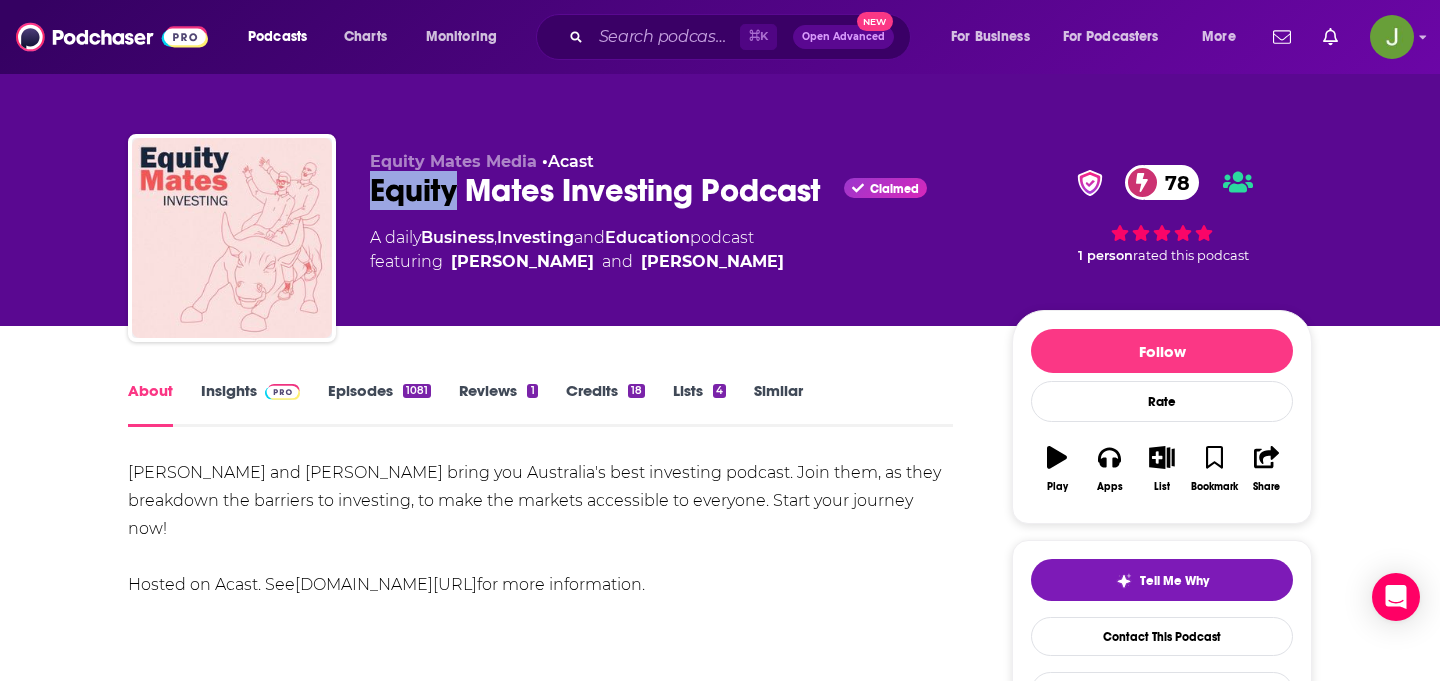 click on "Equity Mates Investing Podcast Claimed 78" at bounding box center (675, 190) 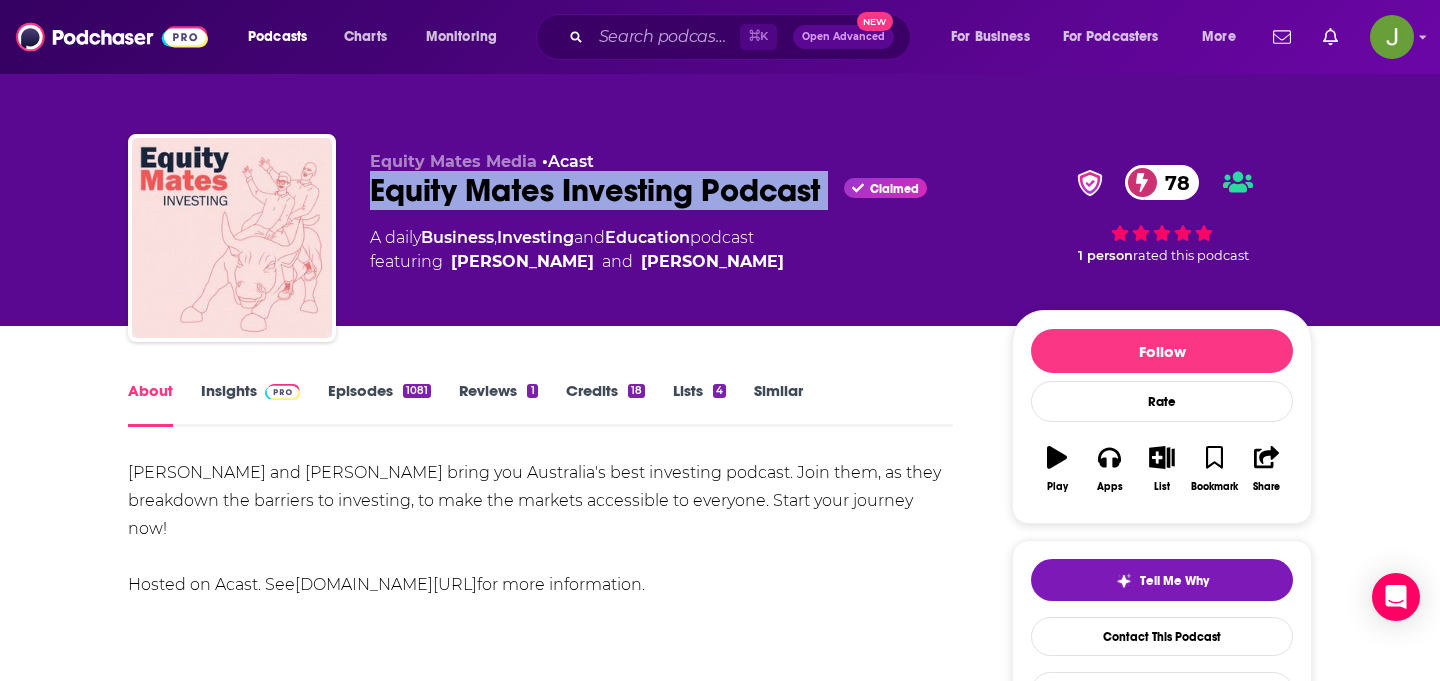 click on "Equity Mates Investing Podcast Claimed 78" at bounding box center [675, 190] 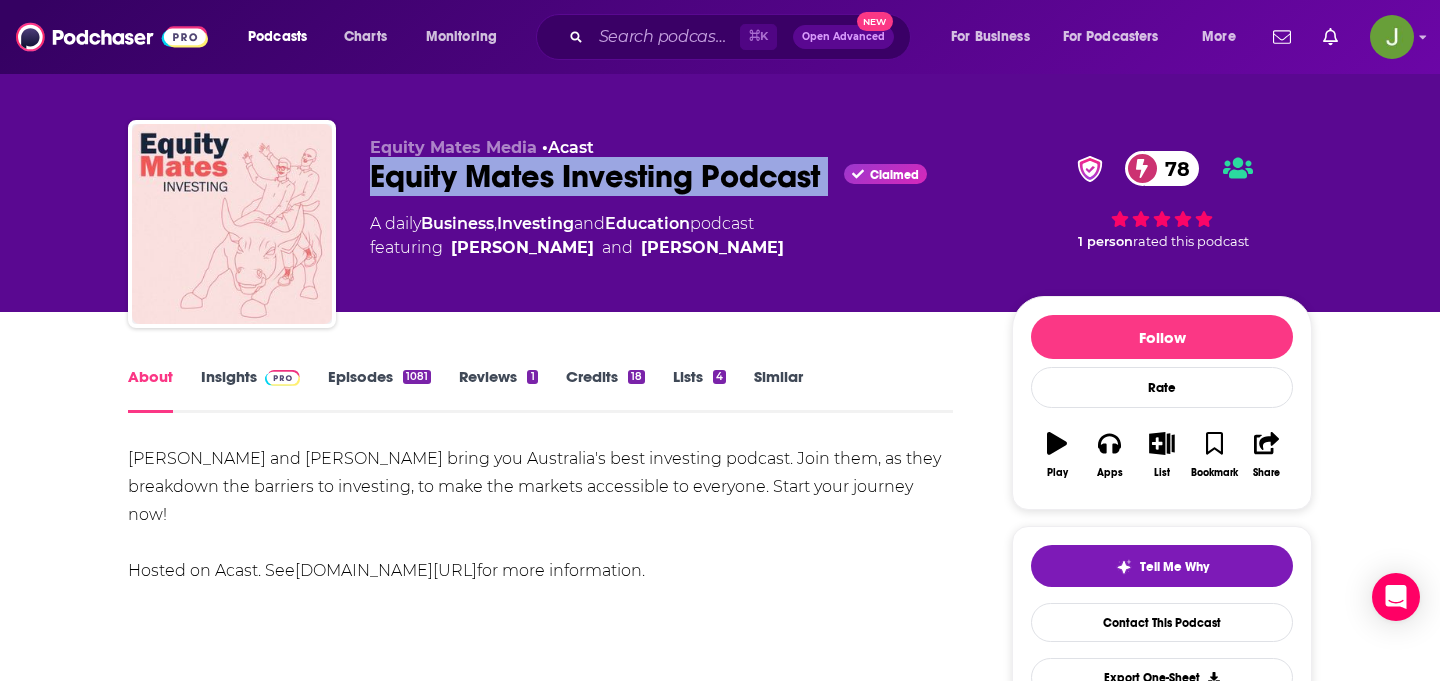 click on "Bryce and Alec bring you Australia's best investing podcast. Join them, as they breakdown the barriers to investing, to make the markets accessible to everyone. Start your journey now!
Hosted on Acast. See  acast.com/privacy  for more information." at bounding box center [540, 515] 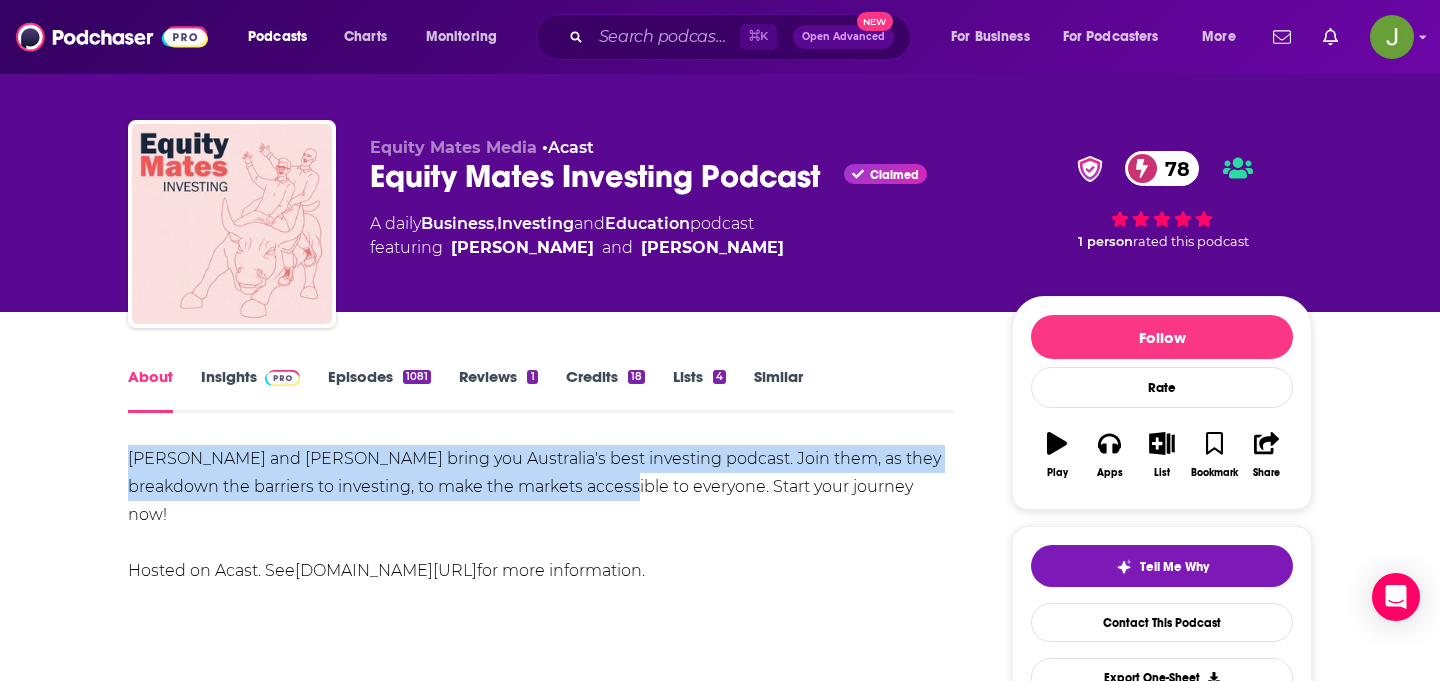 drag, startPoint x: 119, startPoint y: 464, endPoint x: 576, endPoint y: 494, distance: 457.9836 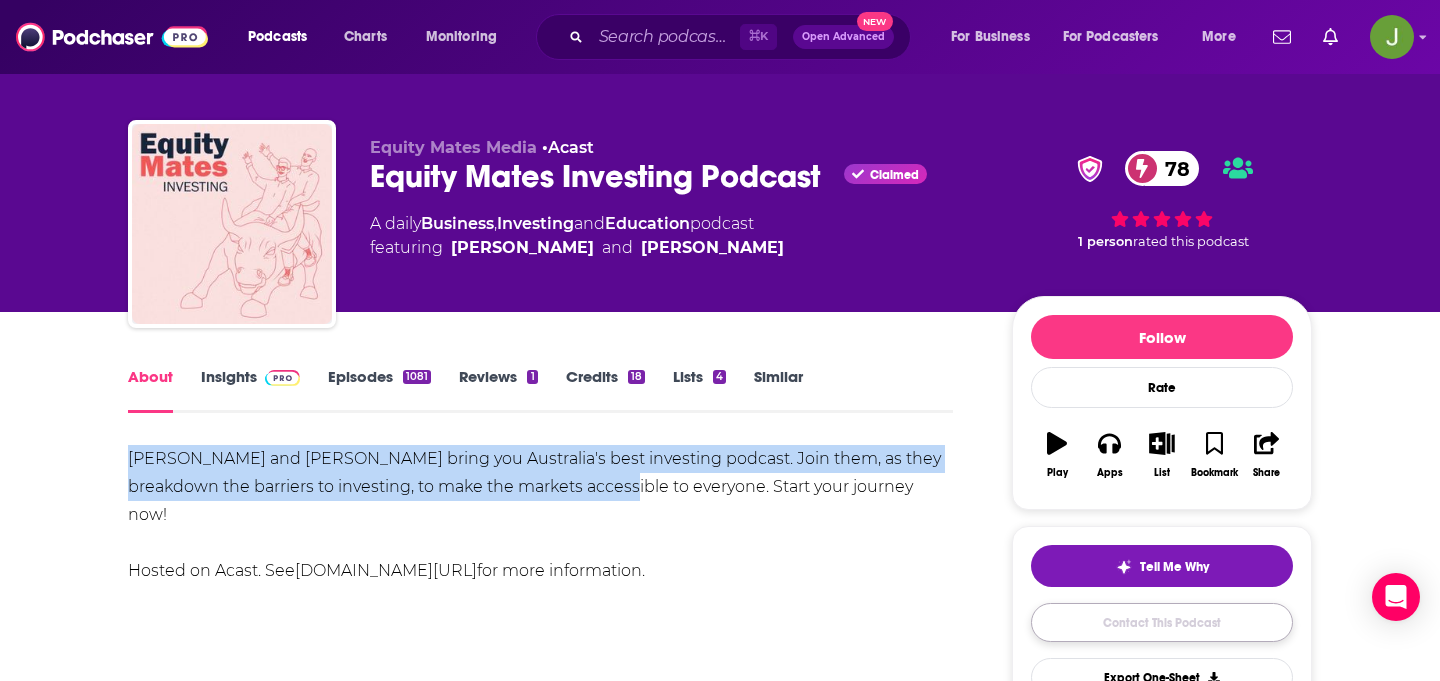 click on "Contact This Podcast" at bounding box center [1162, 622] 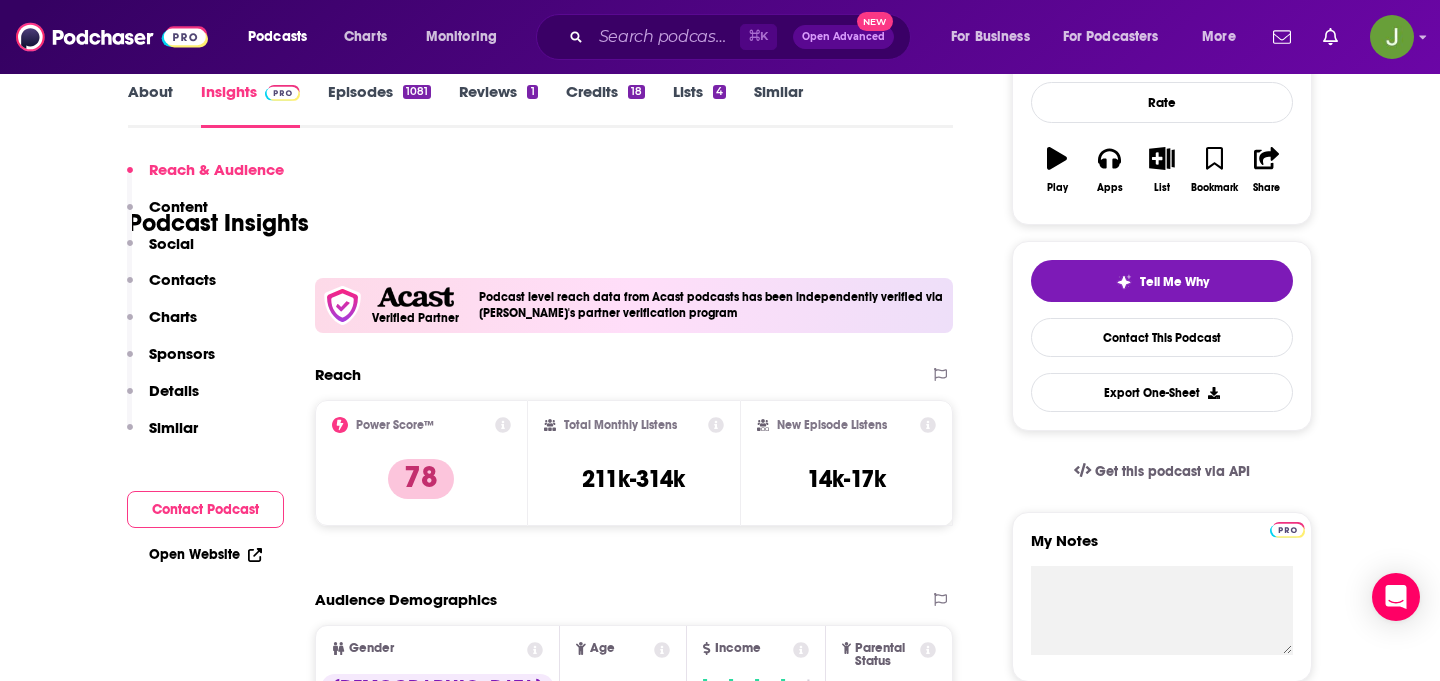 scroll, scrollTop: 4708, scrollLeft: 0, axis: vertical 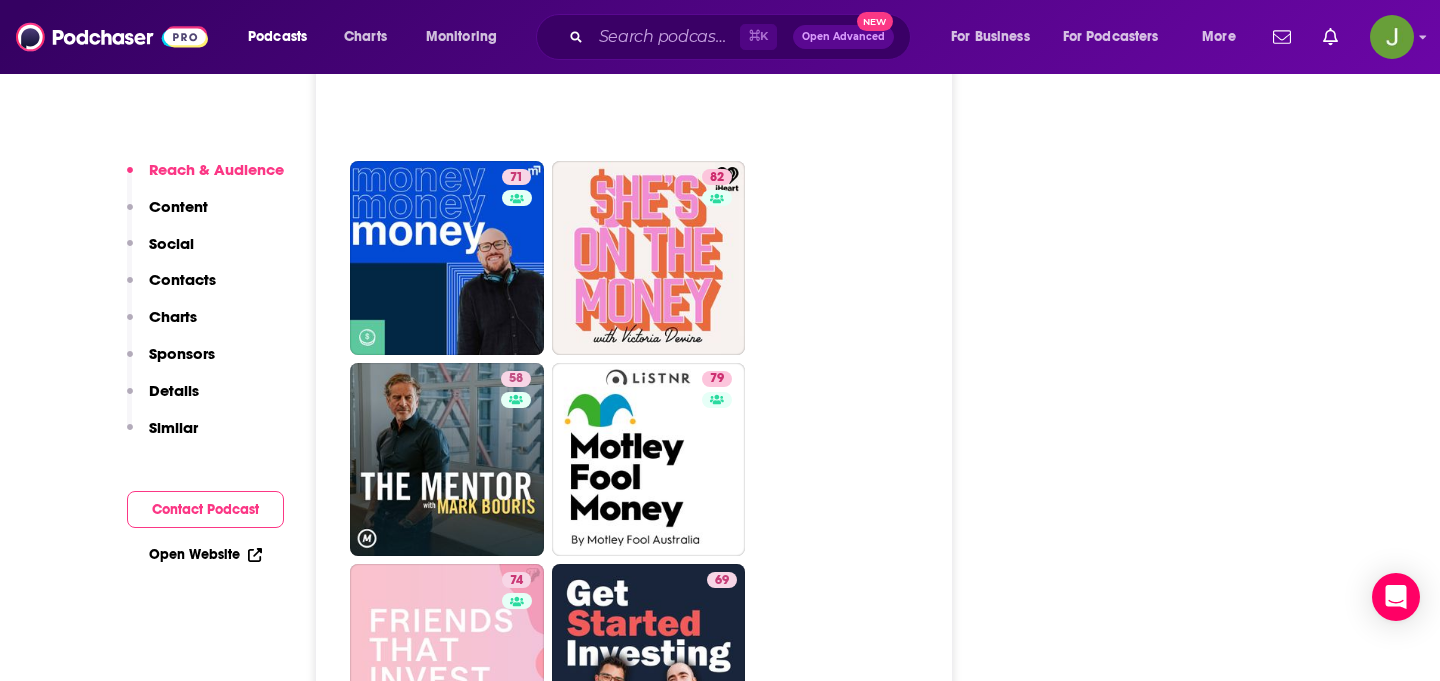 click on "Reach & Audience Content Social Contacts Charts Sponsors Details Similar" at bounding box center [205, 307] 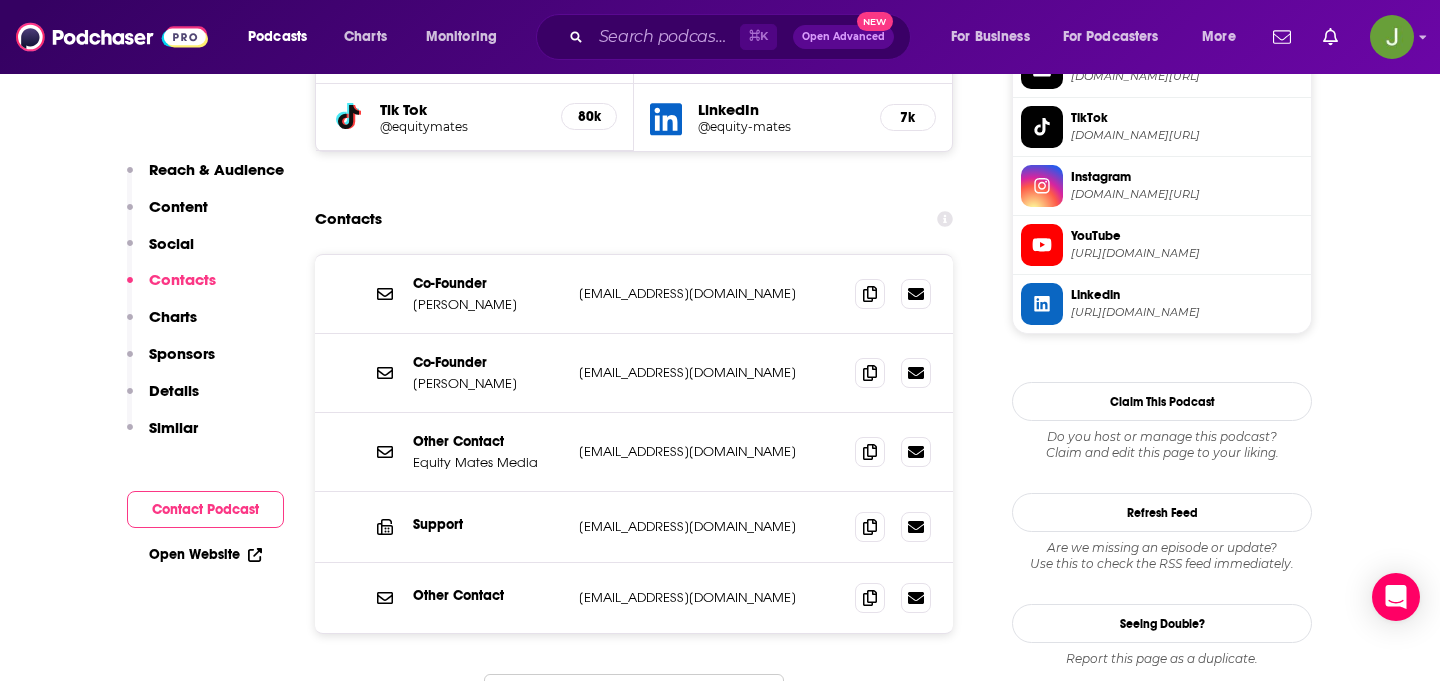 scroll, scrollTop: 2021, scrollLeft: 0, axis: vertical 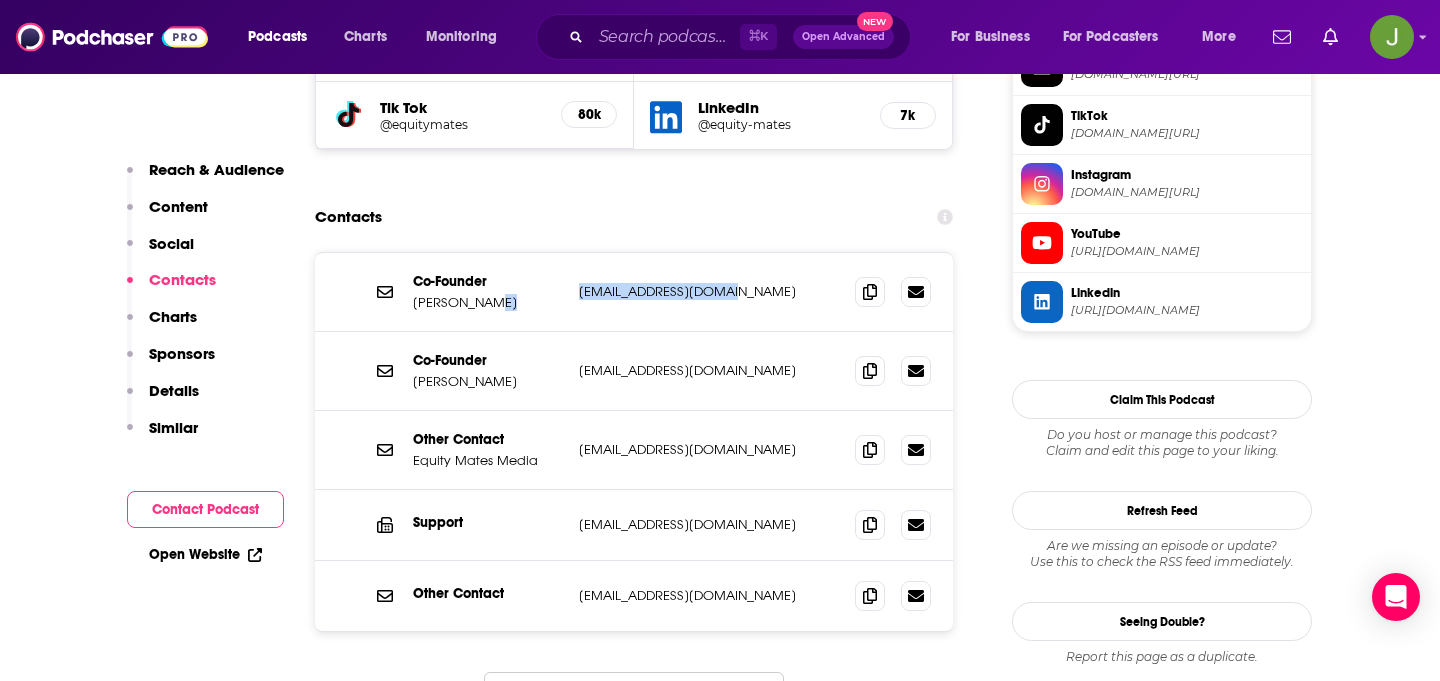 drag, startPoint x: 764, startPoint y: 203, endPoint x: 547, endPoint y: 203, distance: 217 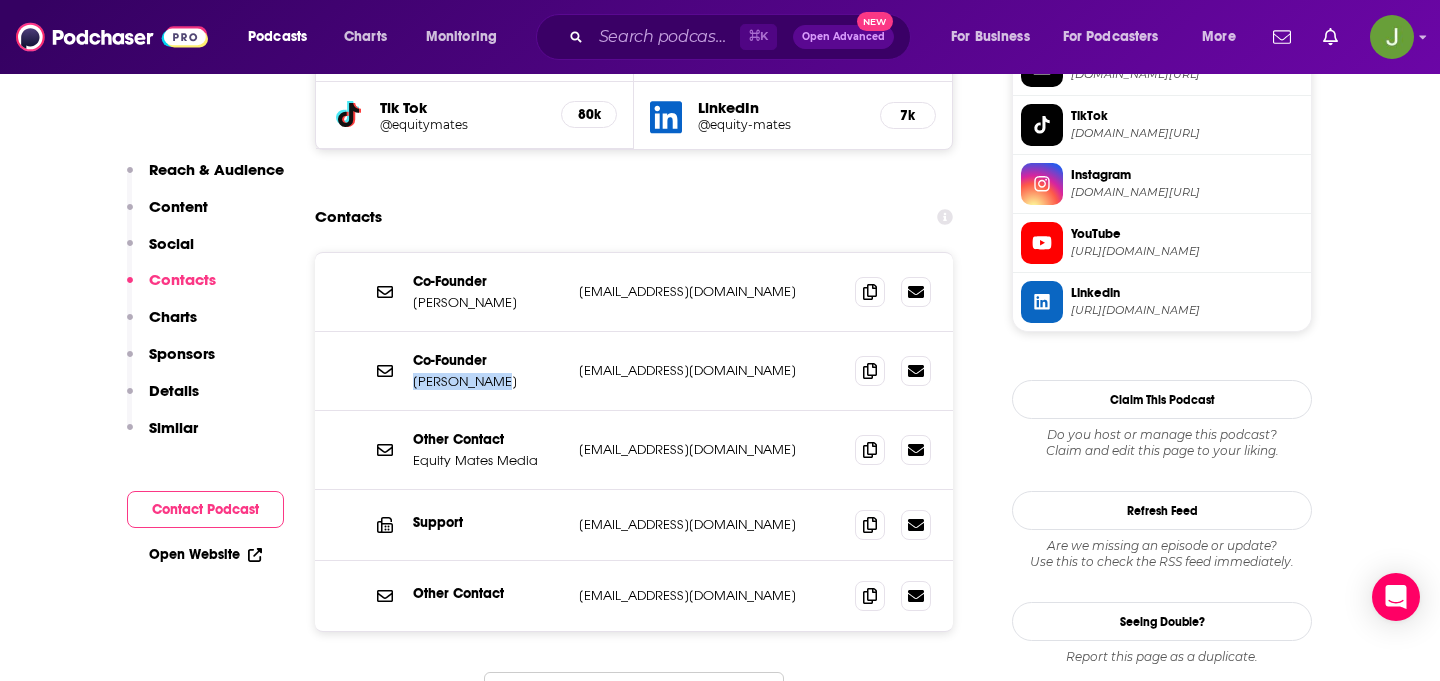 drag, startPoint x: 528, startPoint y: 284, endPoint x: 411, endPoint y: 287, distance: 117.03845 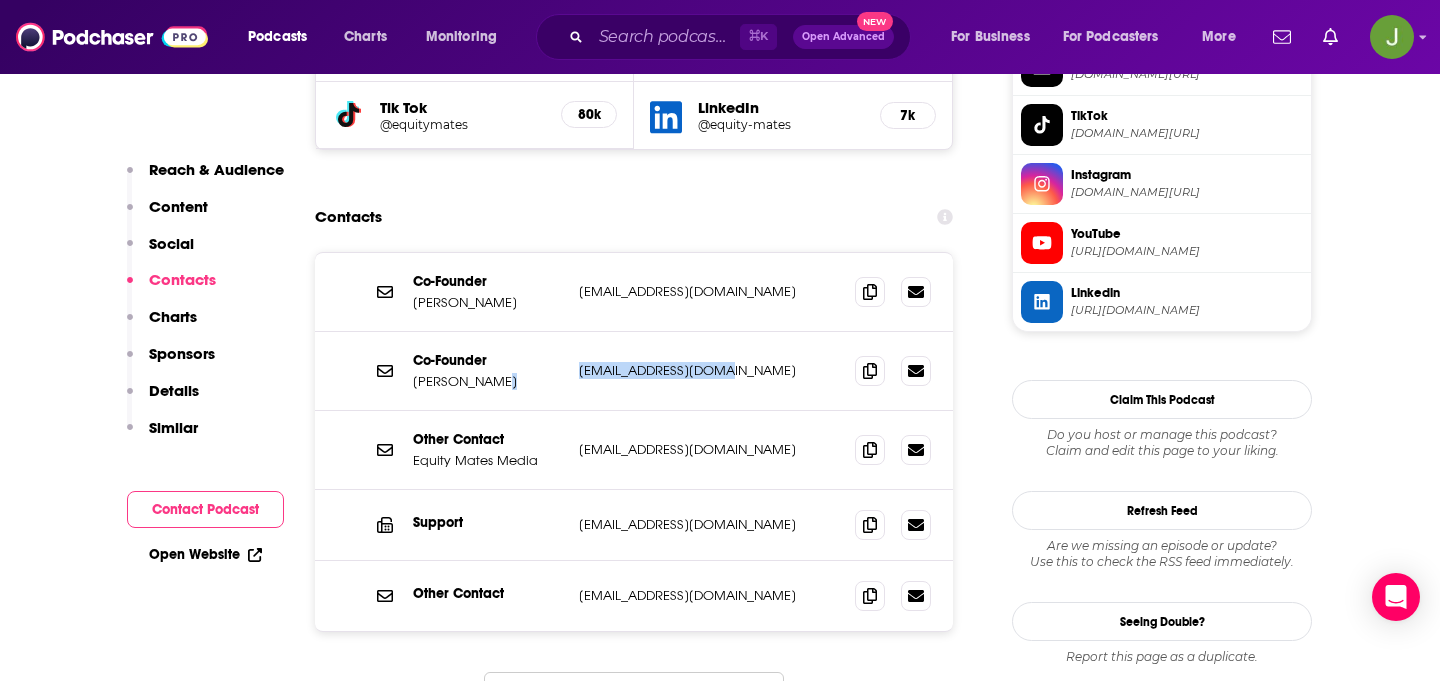 drag, startPoint x: 733, startPoint y: 282, endPoint x: 536, endPoint y: 282, distance: 197 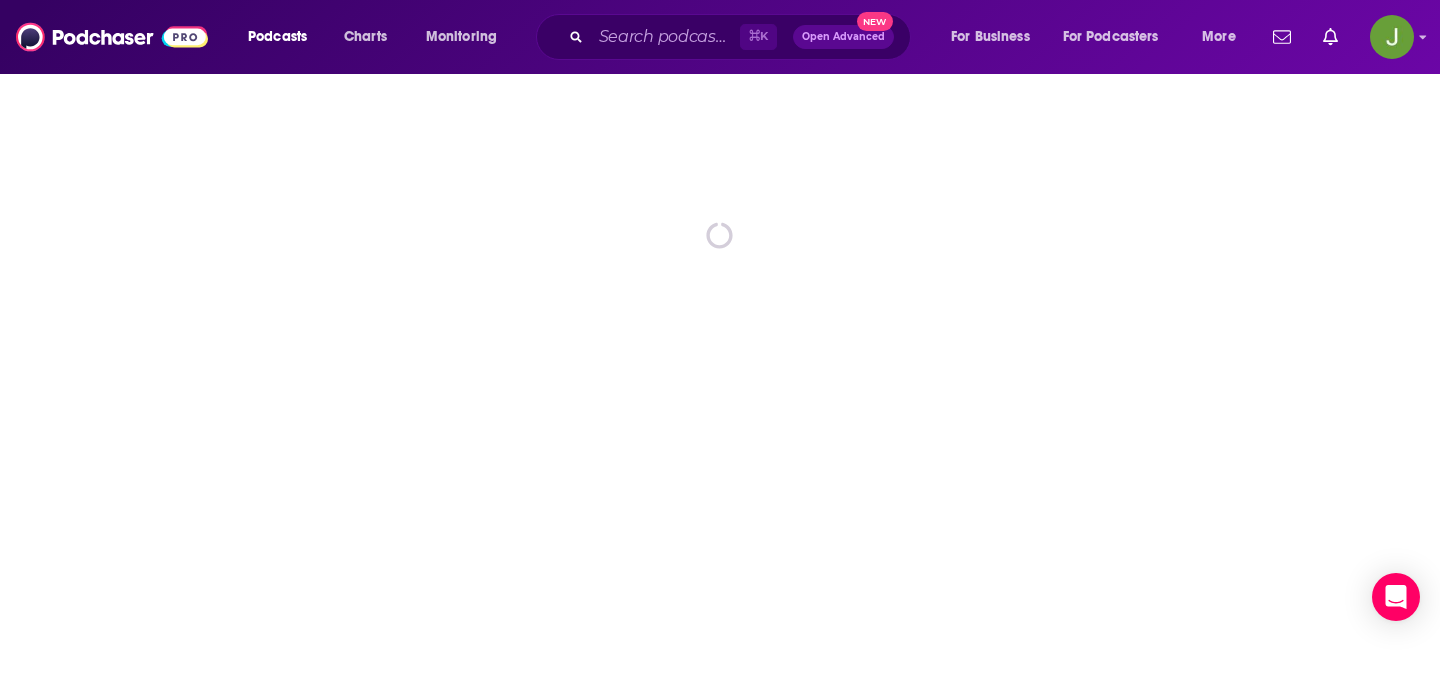 scroll, scrollTop: 0, scrollLeft: 0, axis: both 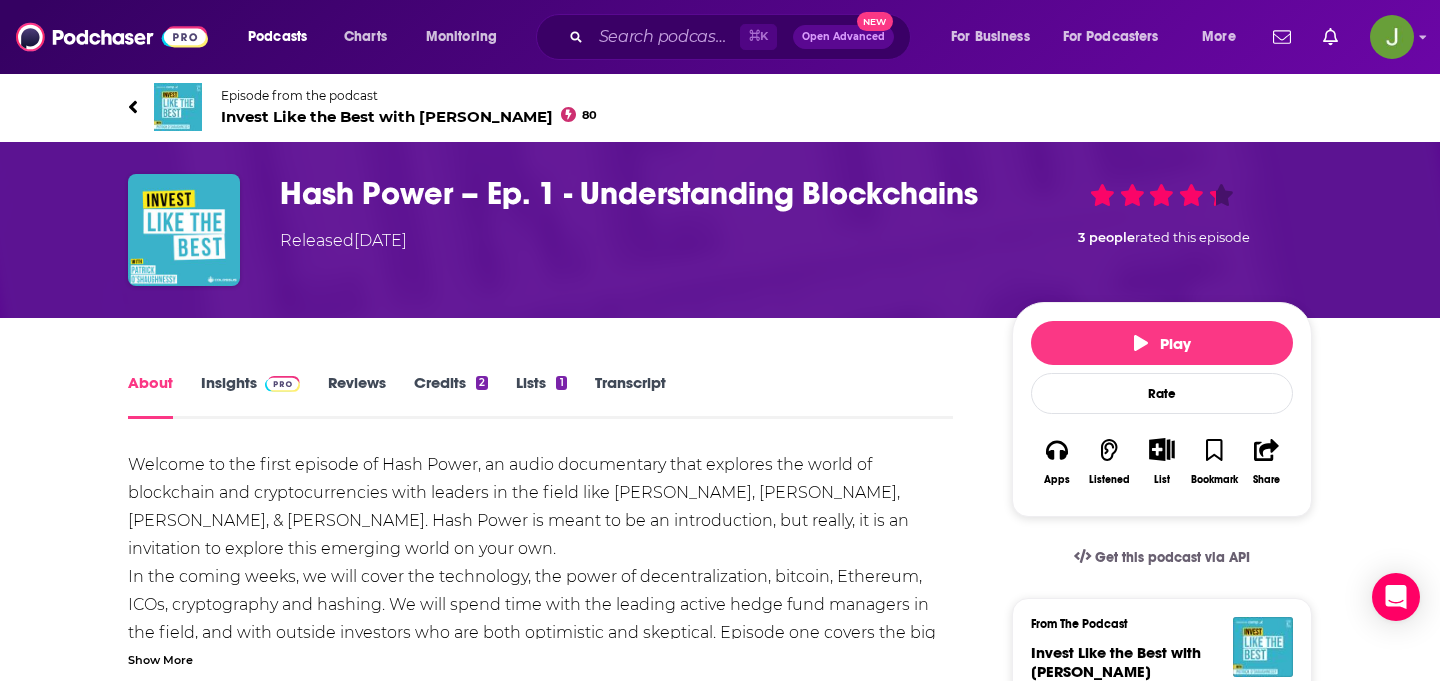 click on "Hash Power – Ep. 1 - Understanding Blockchains" at bounding box center [630, 193] 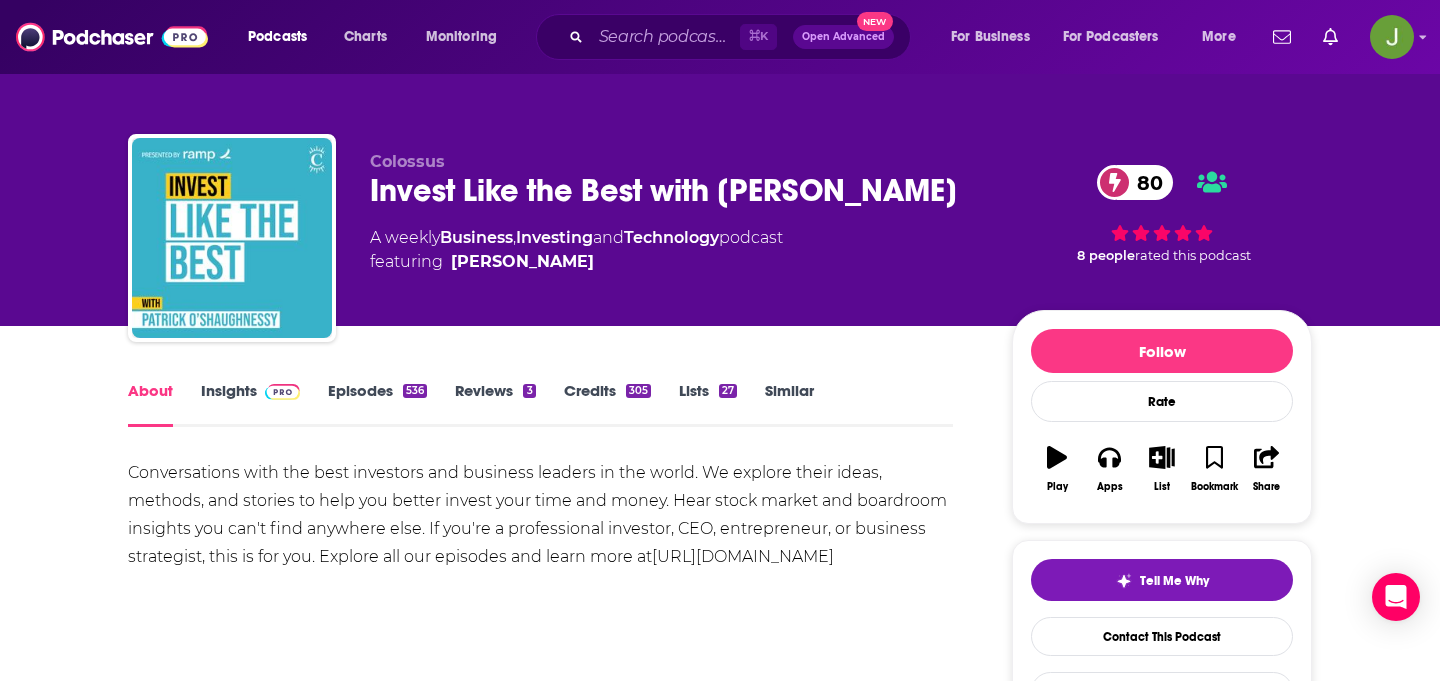 drag, startPoint x: 588, startPoint y: 241, endPoint x: 375, endPoint y: 240, distance: 213.00235 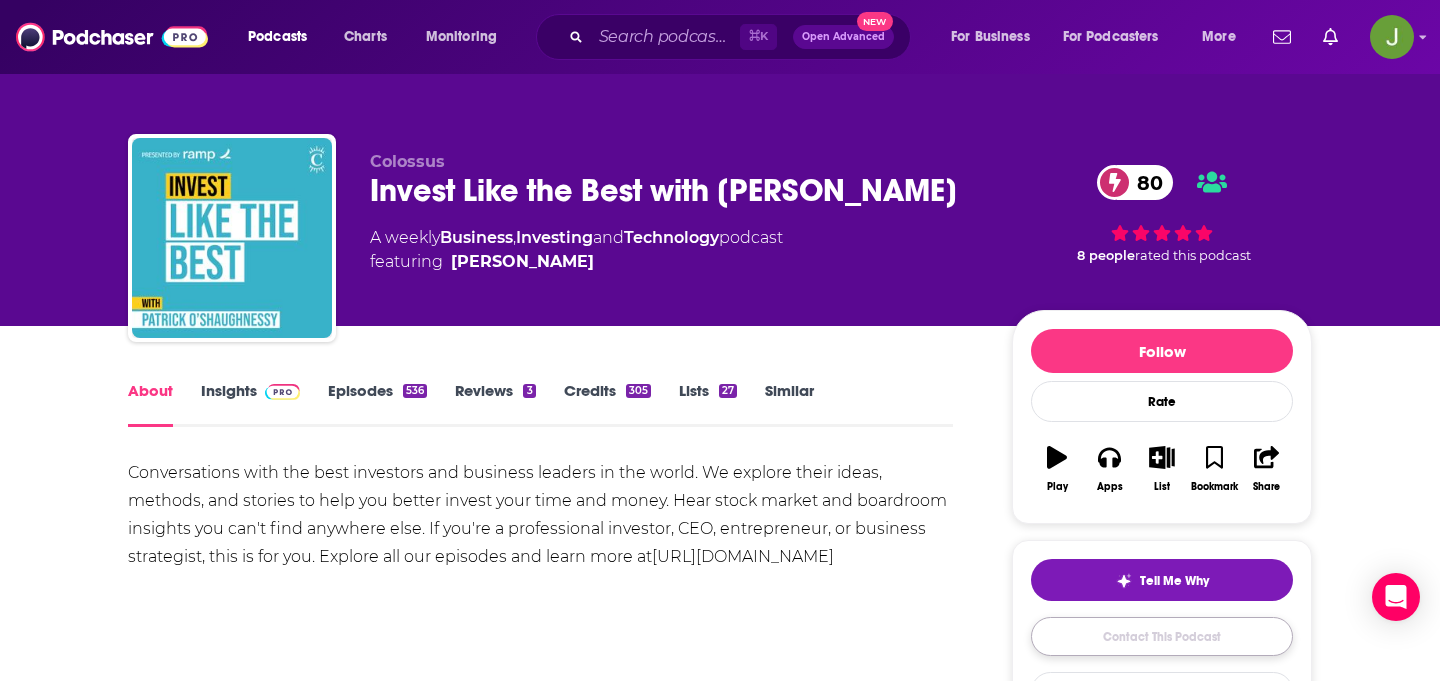 click on "Contact This Podcast" at bounding box center [1162, 636] 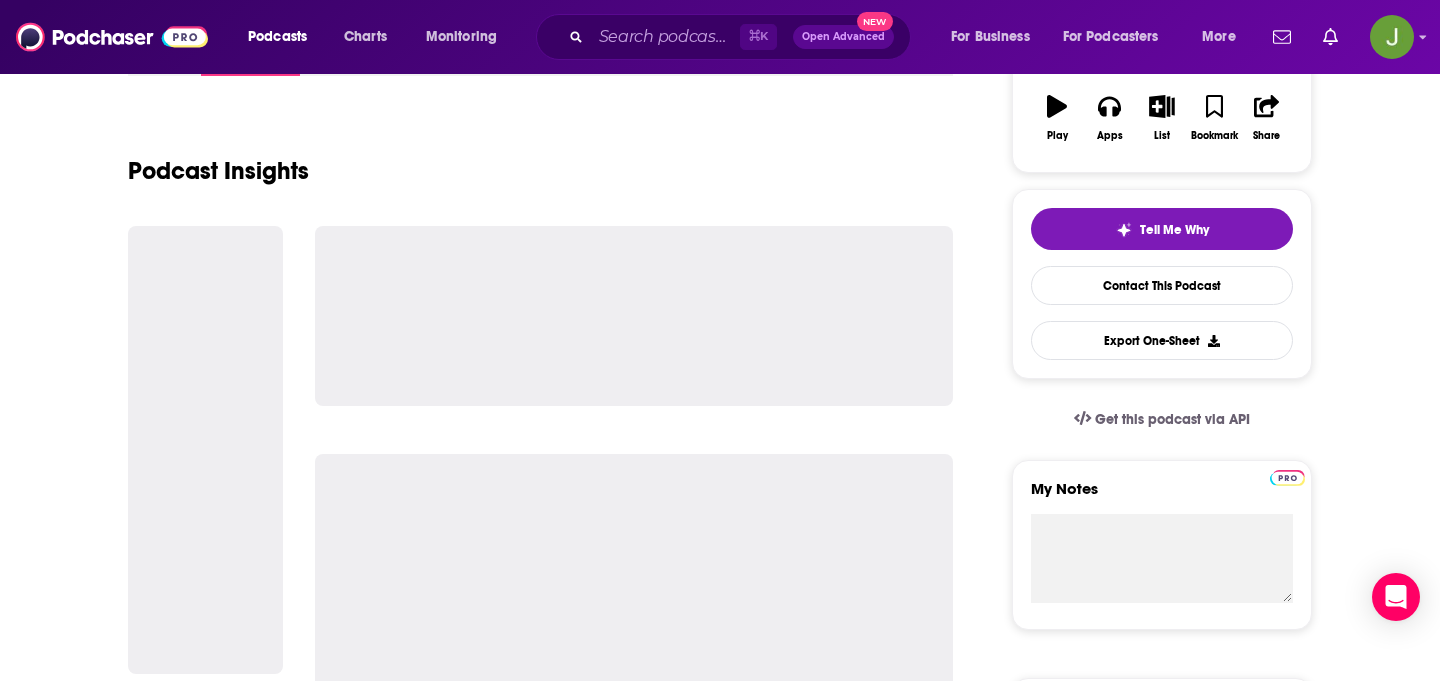 scroll, scrollTop: 362, scrollLeft: 0, axis: vertical 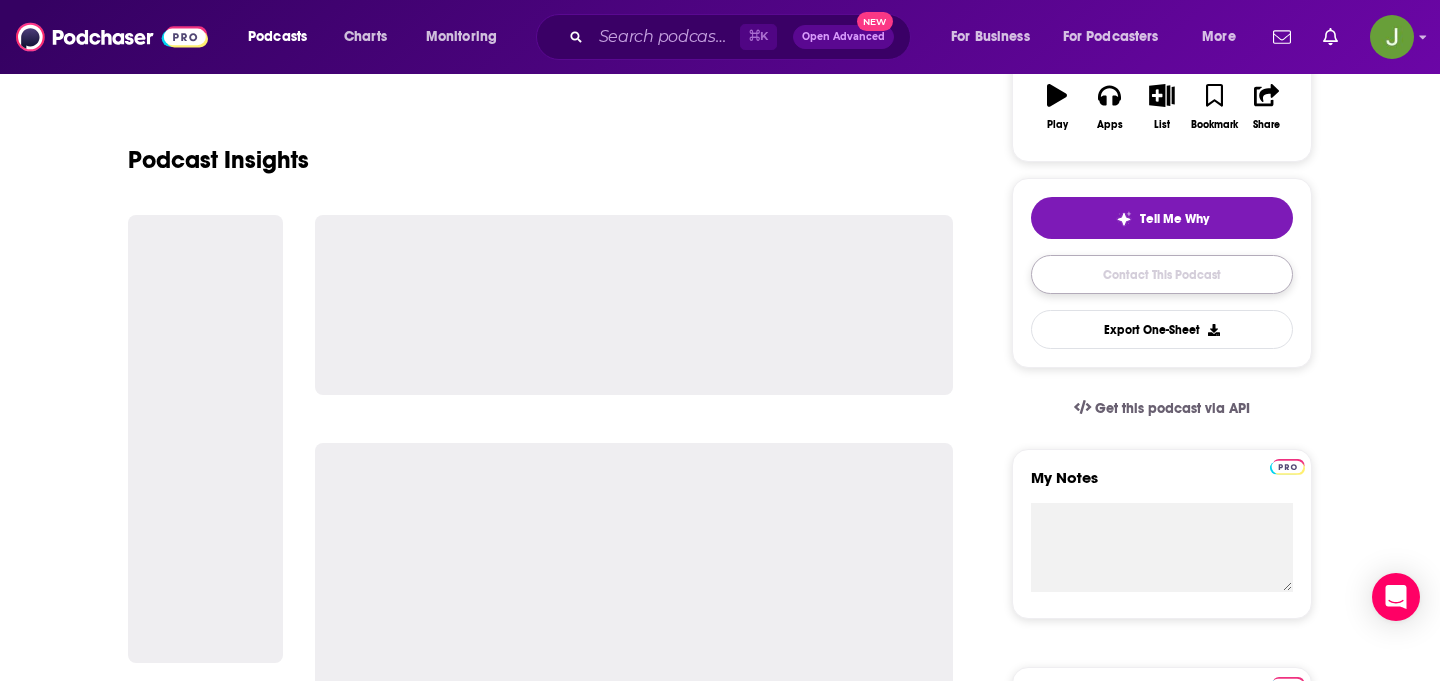 click on "Contact This Podcast" at bounding box center [1162, 274] 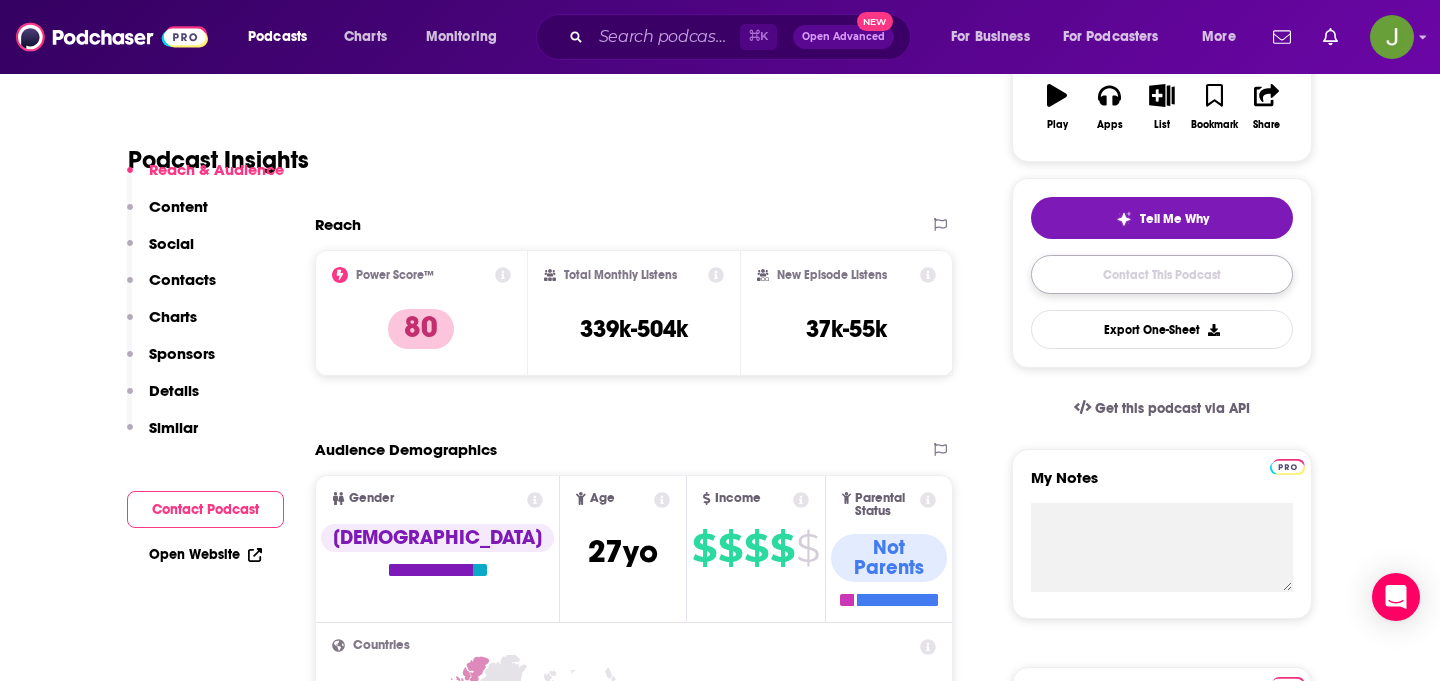 scroll, scrollTop: 0, scrollLeft: 0, axis: both 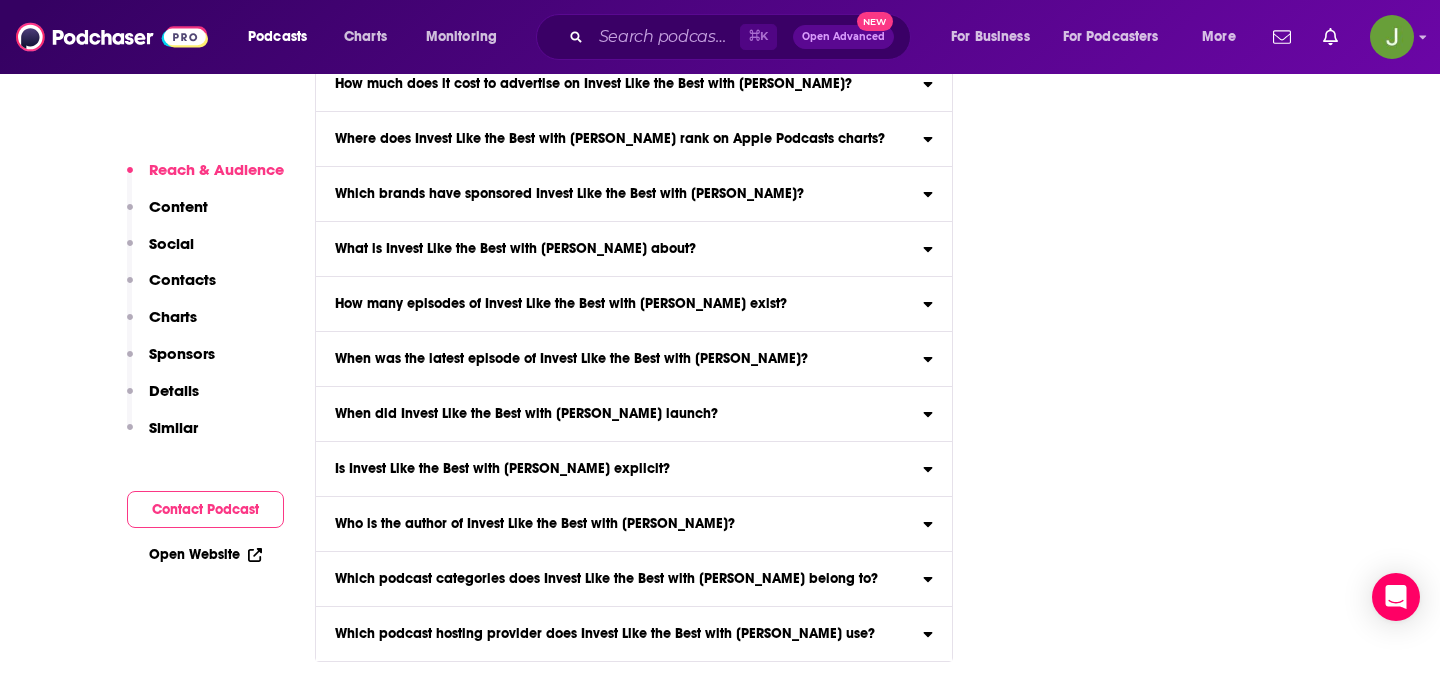 click on "Contacts" at bounding box center (182, 279) 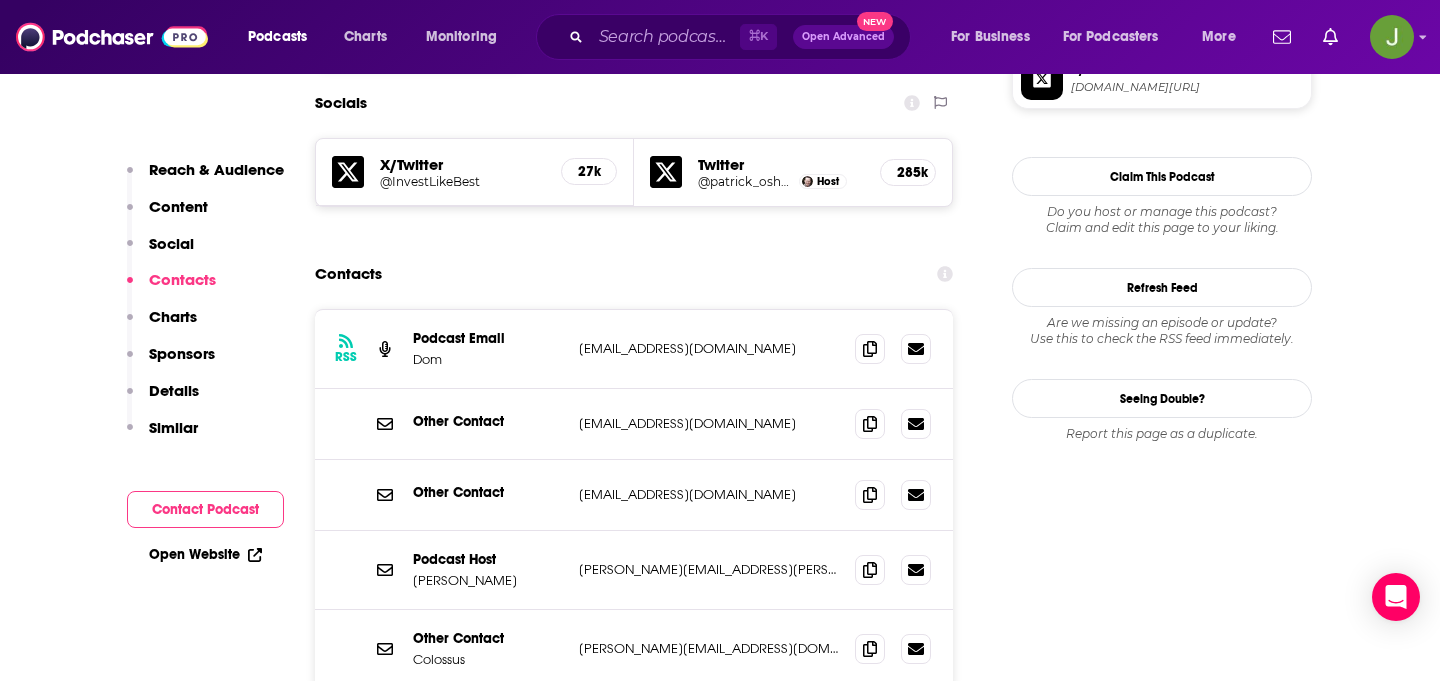 scroll, scrollTop: 1779, scrollLeft: 0, axis: vertical 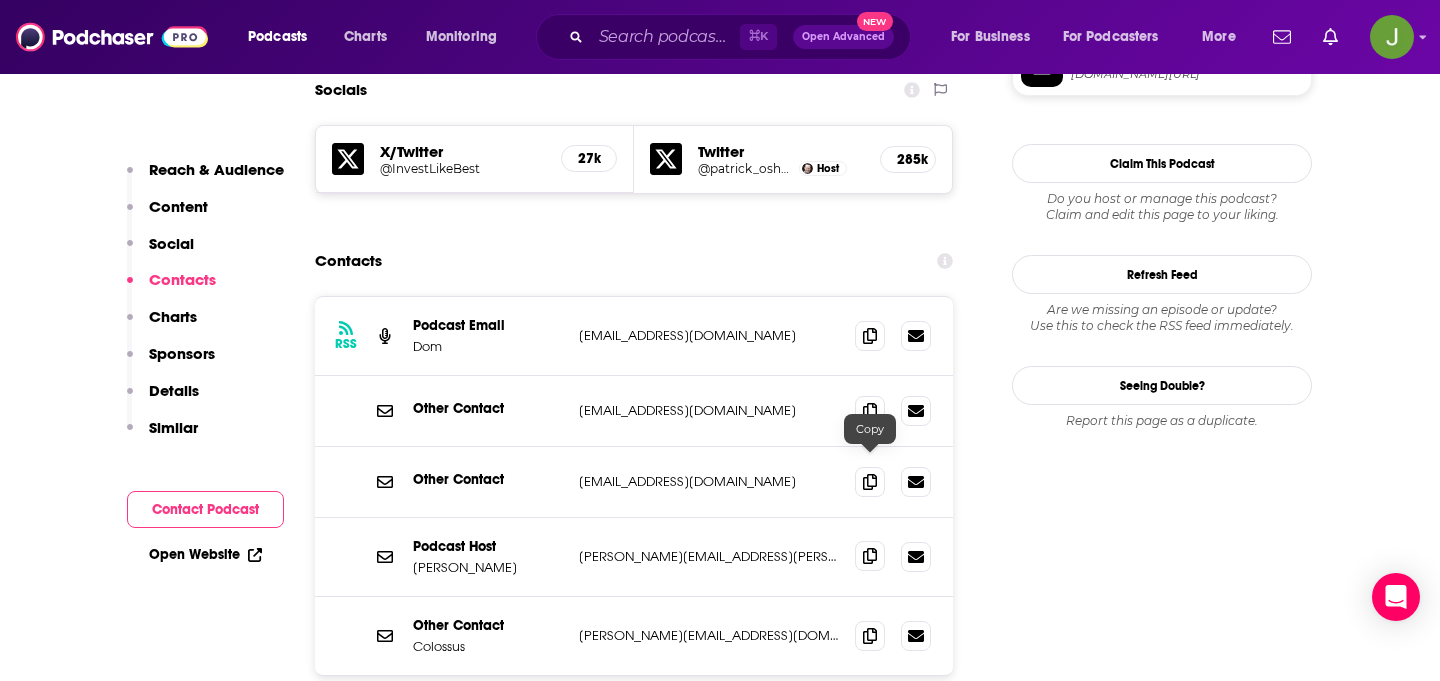 click 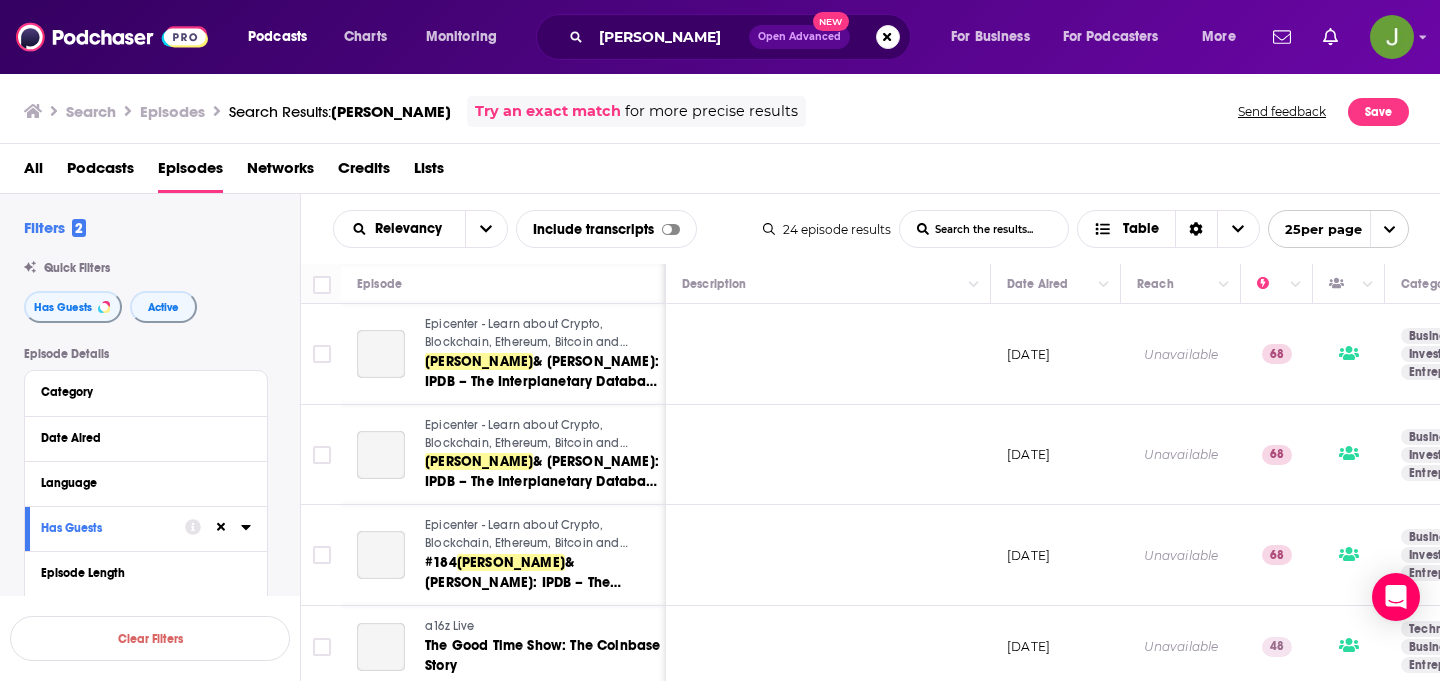 scroll, scrollTop: 0, scrollLeft: 0, axis: both 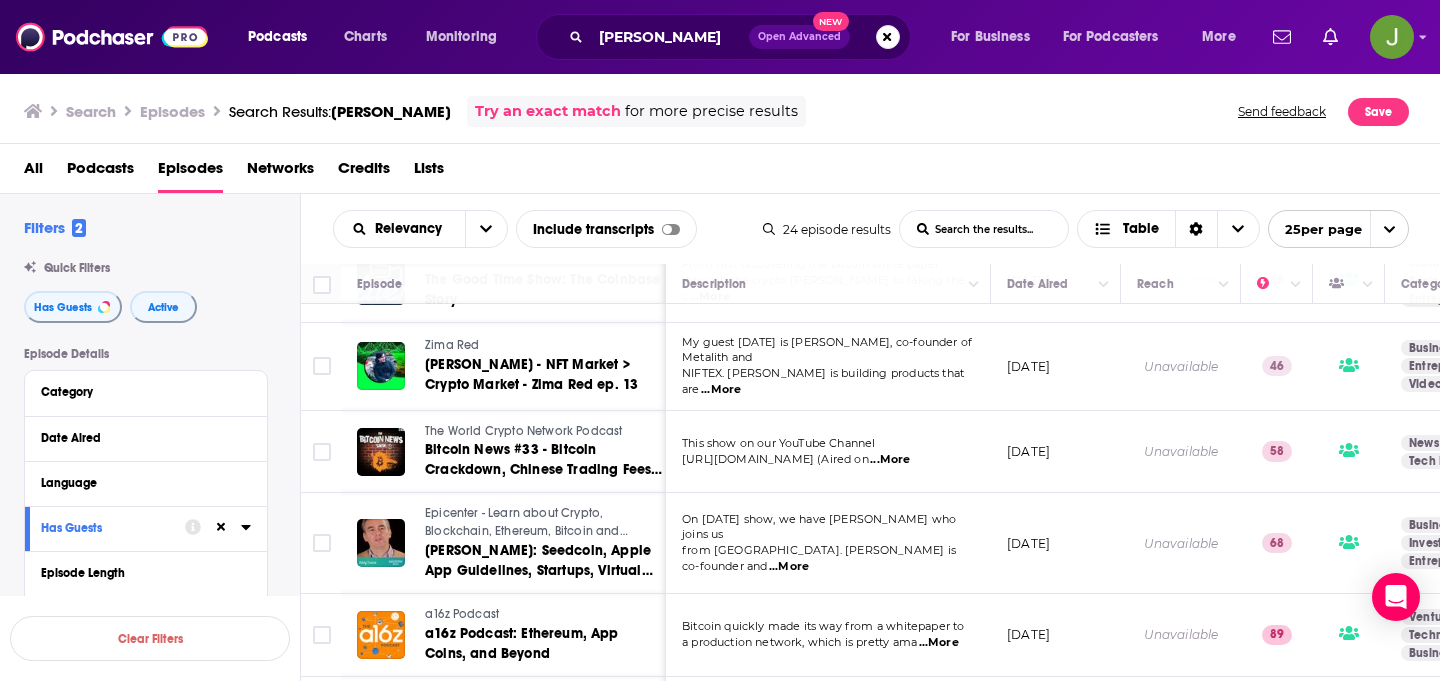 click on "...More" at bounding box center [721, 390] 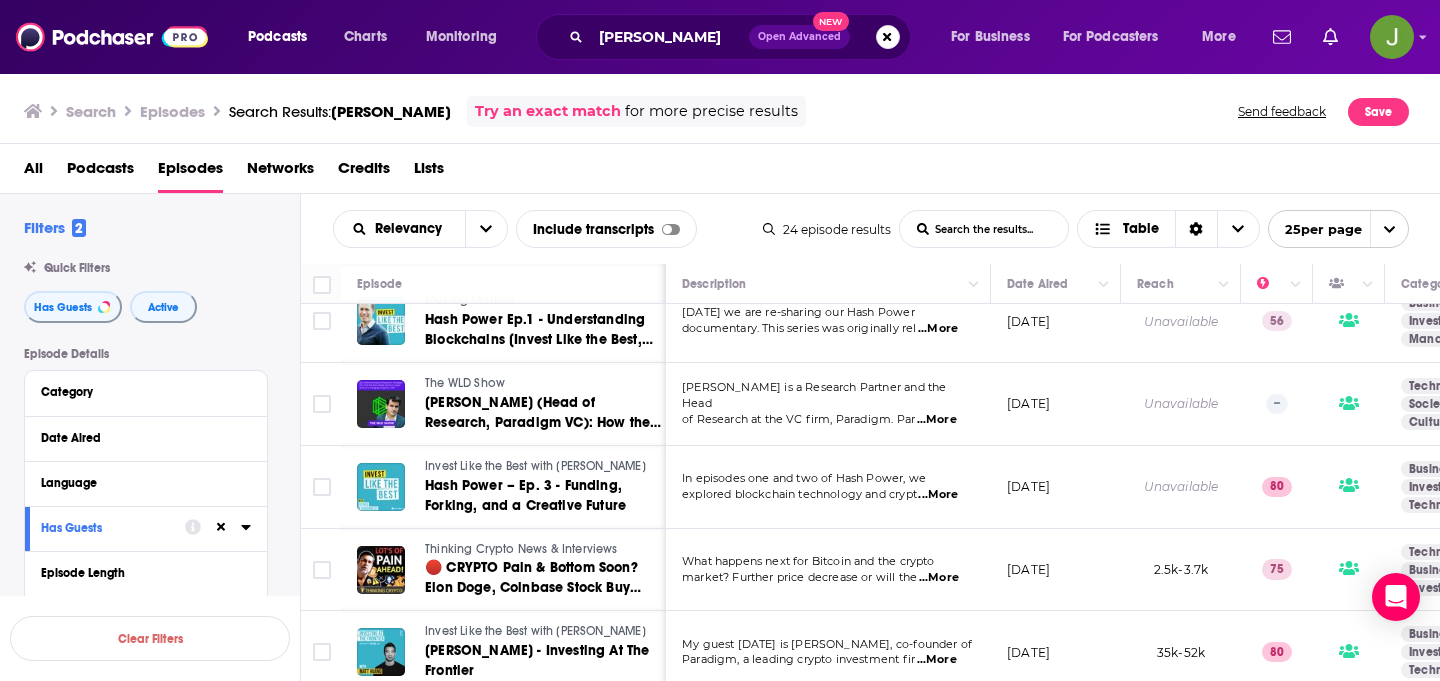 scroll, scrollTop: 1474, scrollLeft: 0, axis: vertical 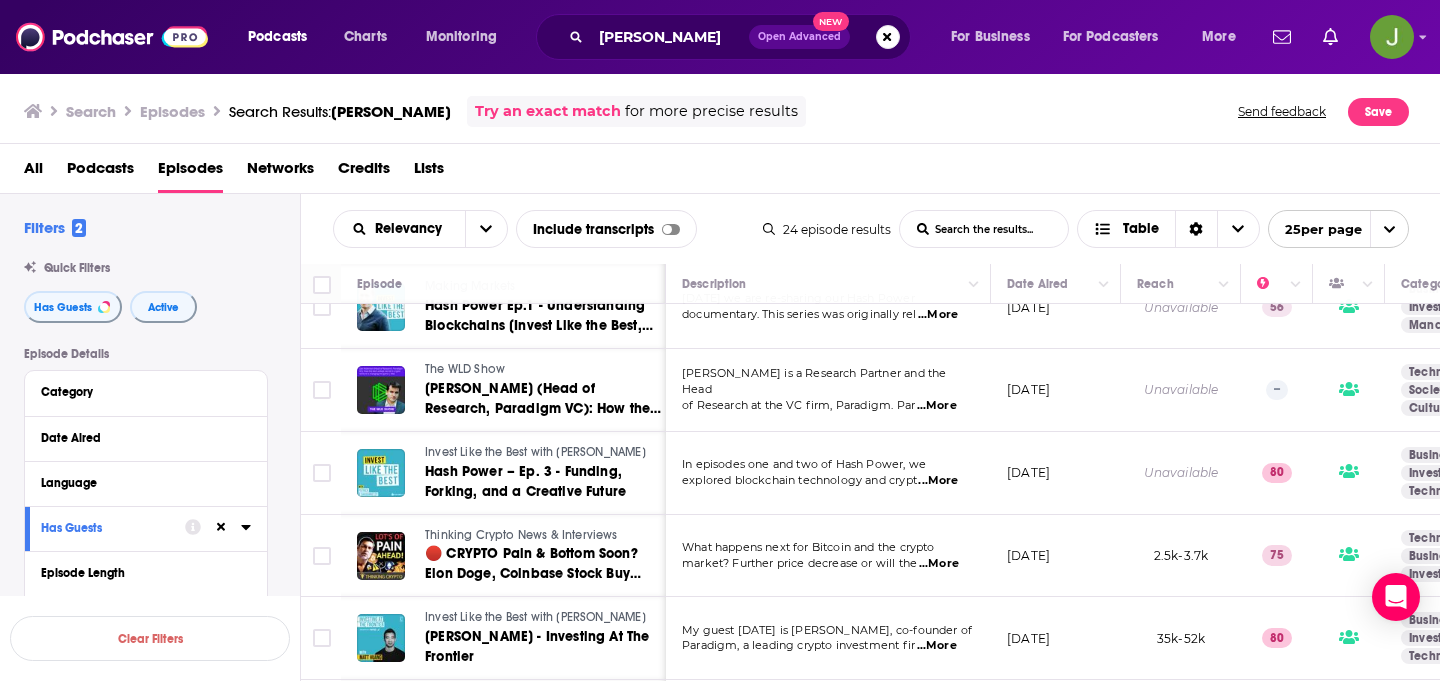 click on "...More" at bounding box center (937, 406) 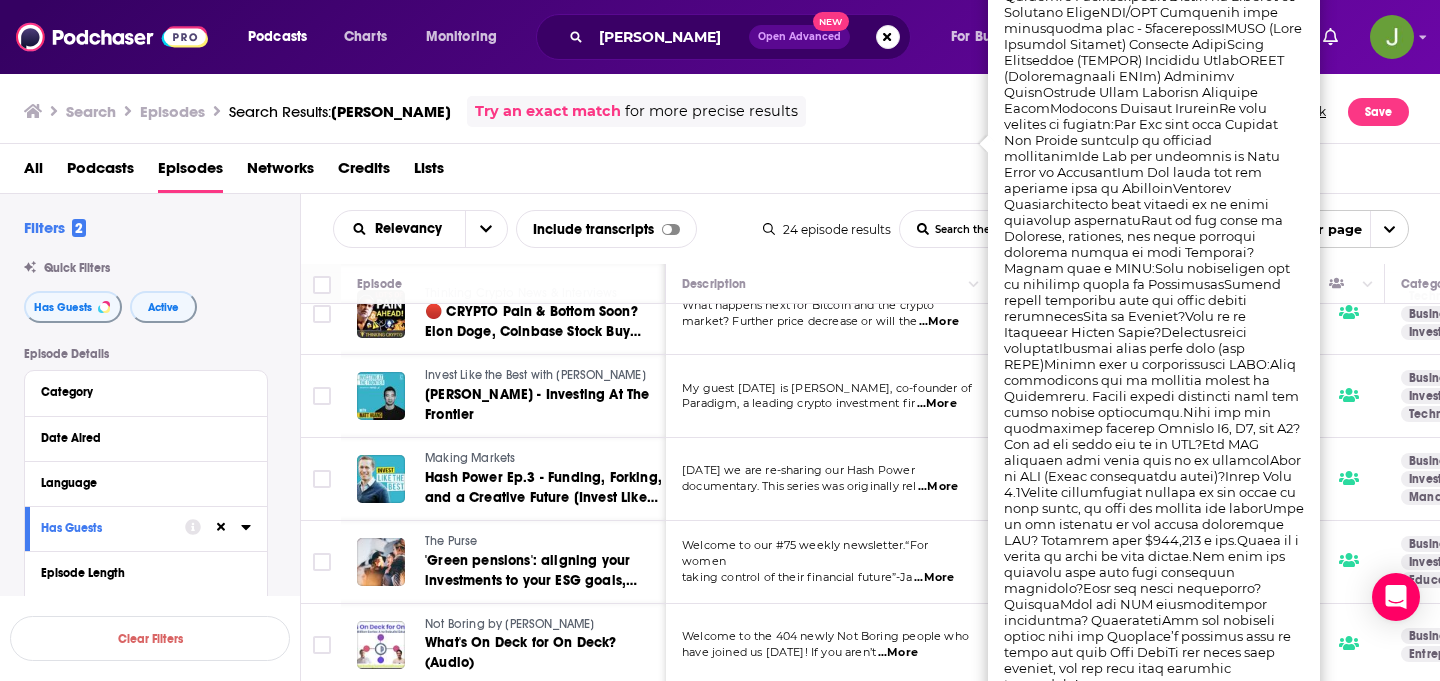 scroll, scrollTop: 1764, scrollLeft: 0, axis: vertical 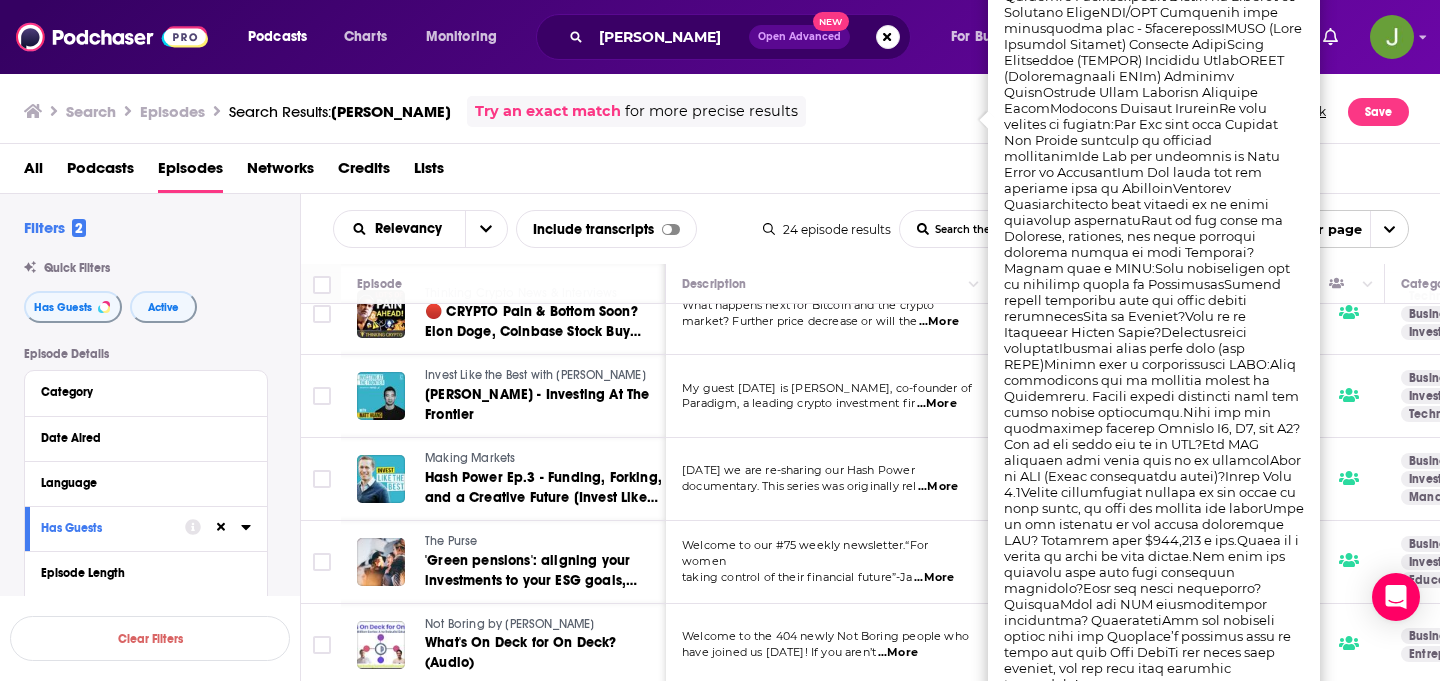 click on "All Podcasts Episodes Networks Credits Lists" at bounding box center (720, 169) 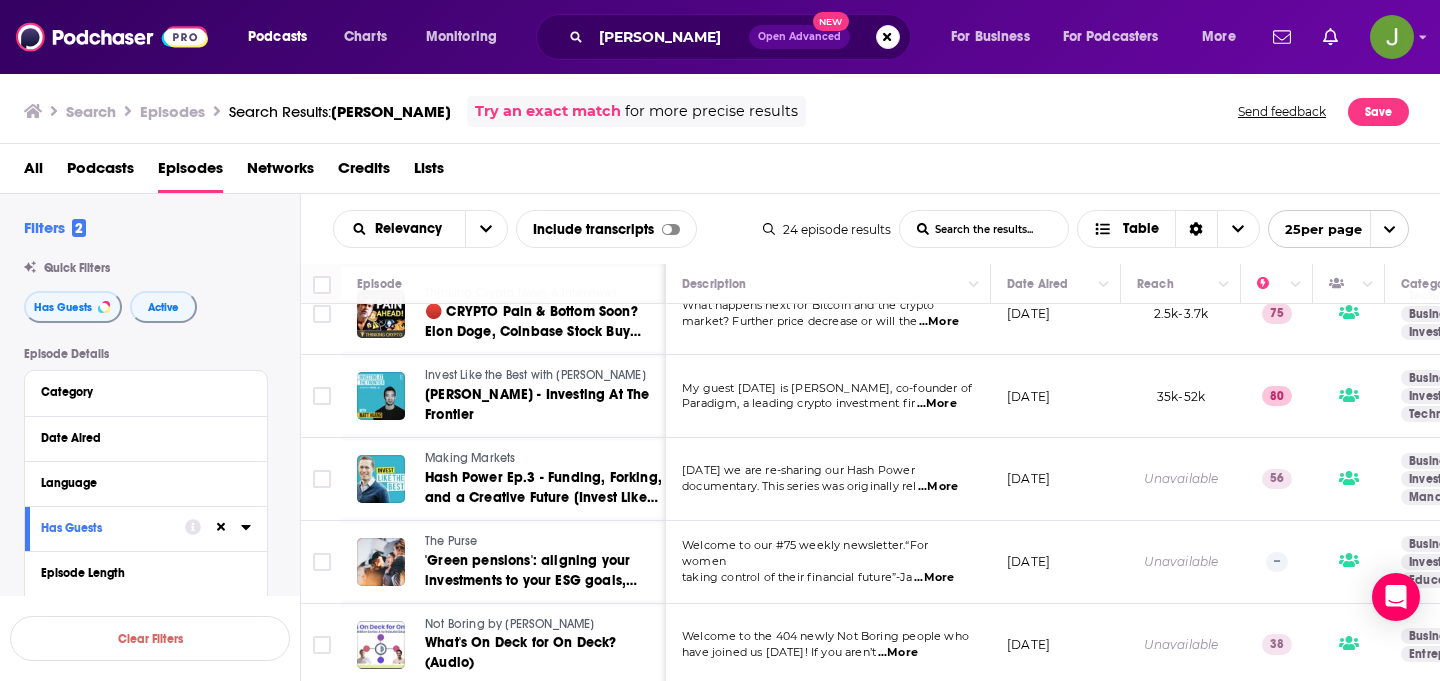 click on "...More" at bounding box center [938, 487] 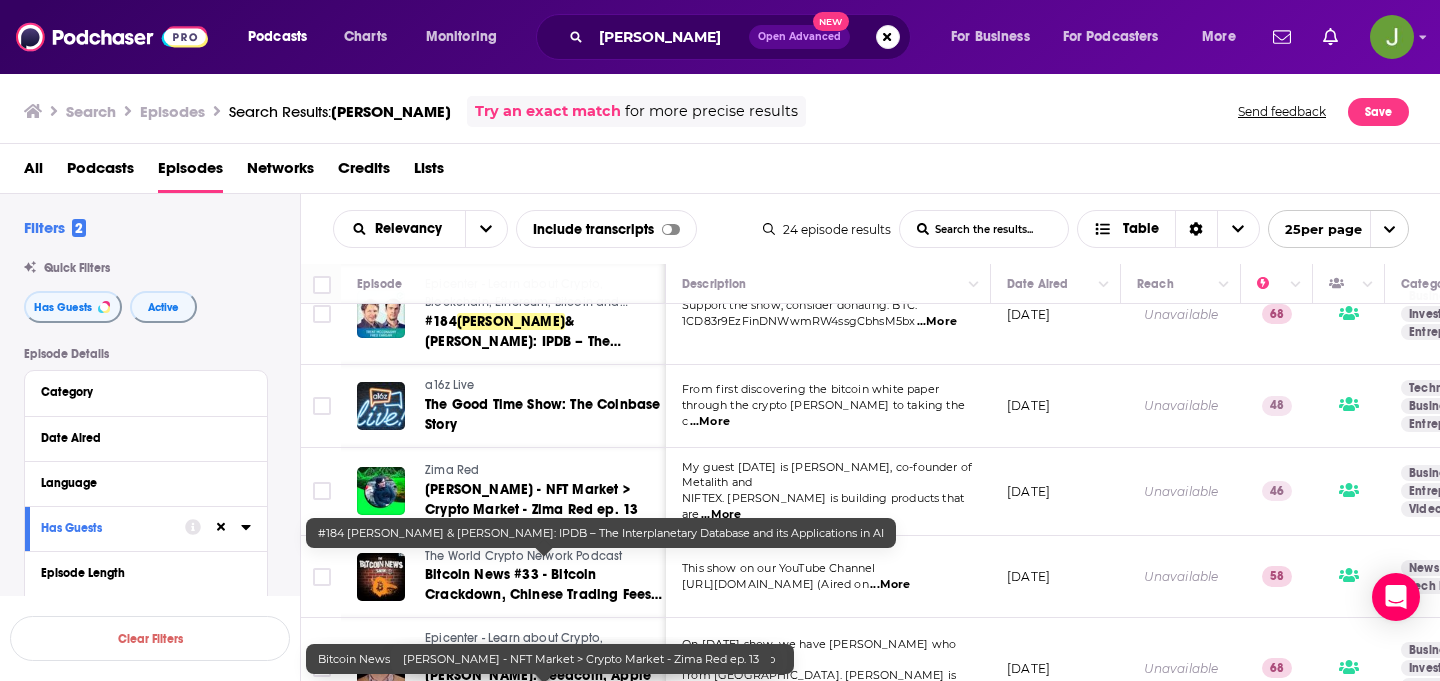scroll, scrollTop: 0, scrollLeft: 0, axis: both 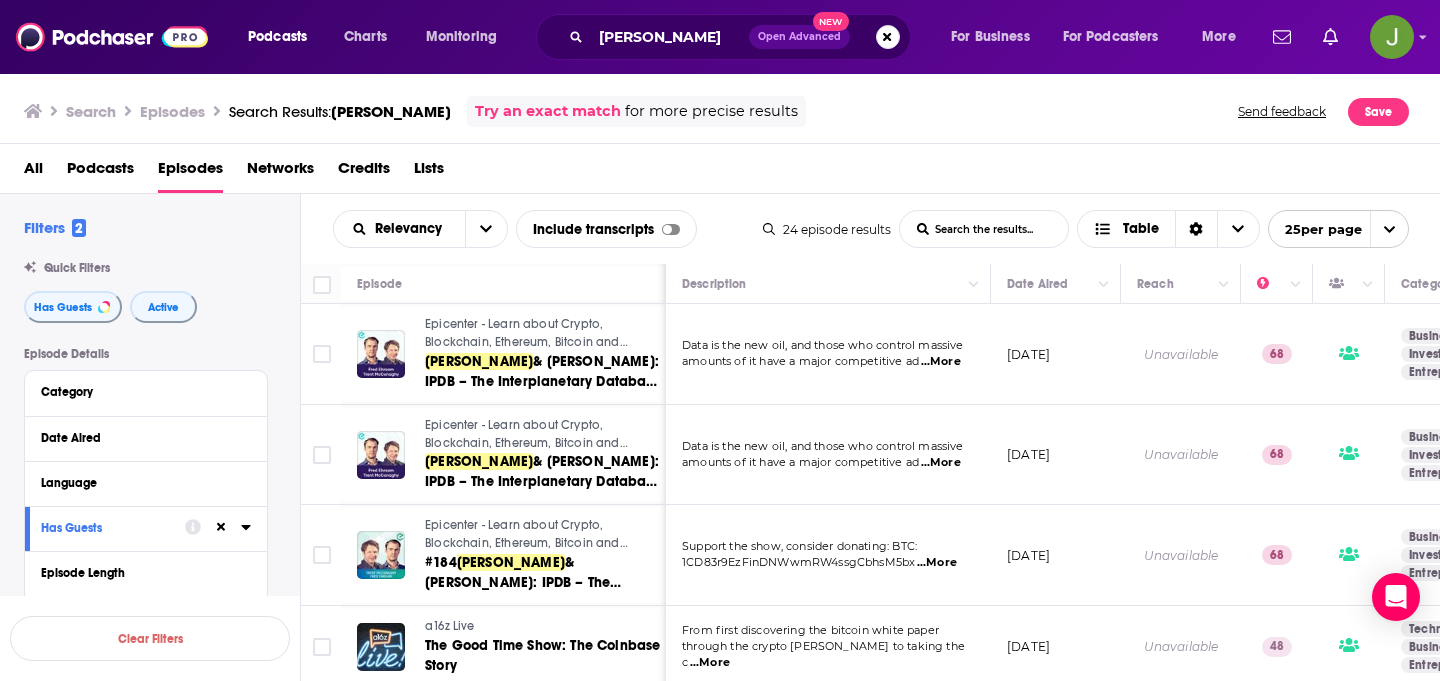 drag, startPoint x: 481, startPoint y: 482, endPoint x: 515, endPoint y: 7, distance: 476.2153 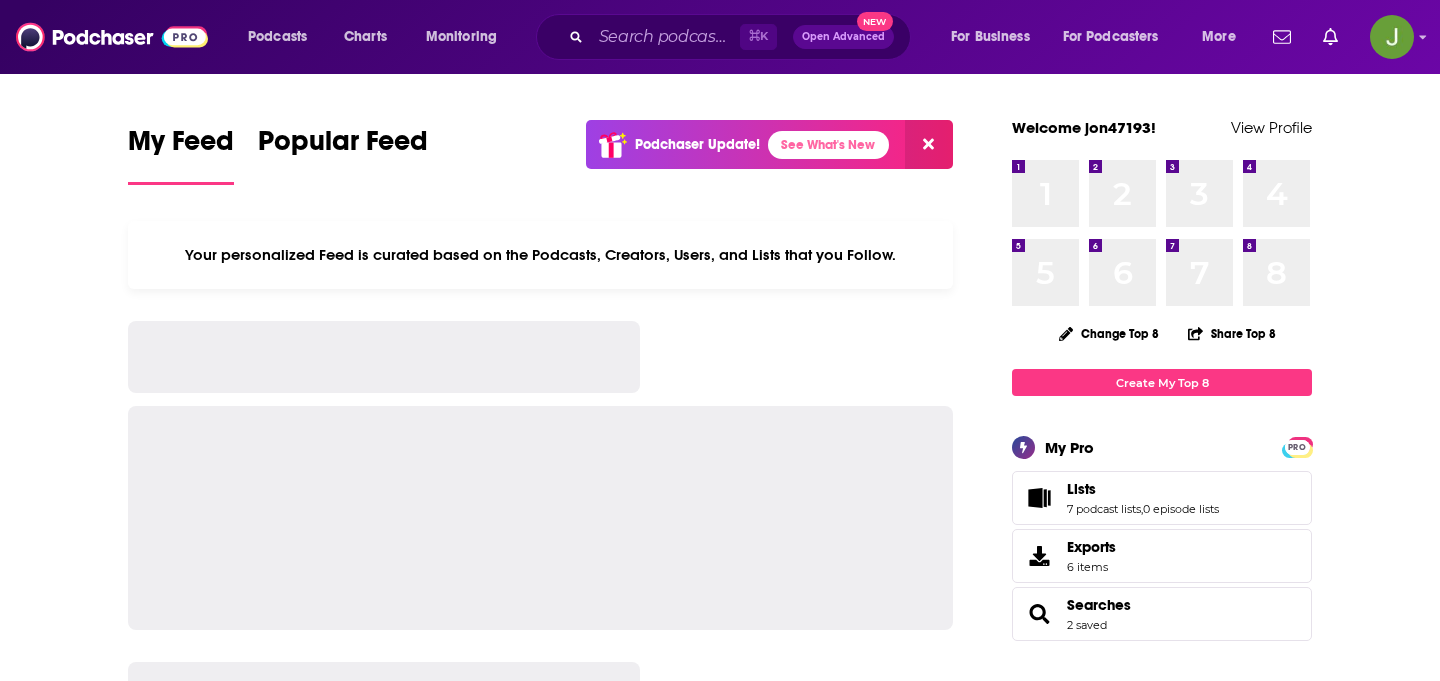 scroll, scrollTop: 0, scrollLeft: 0, axis: both 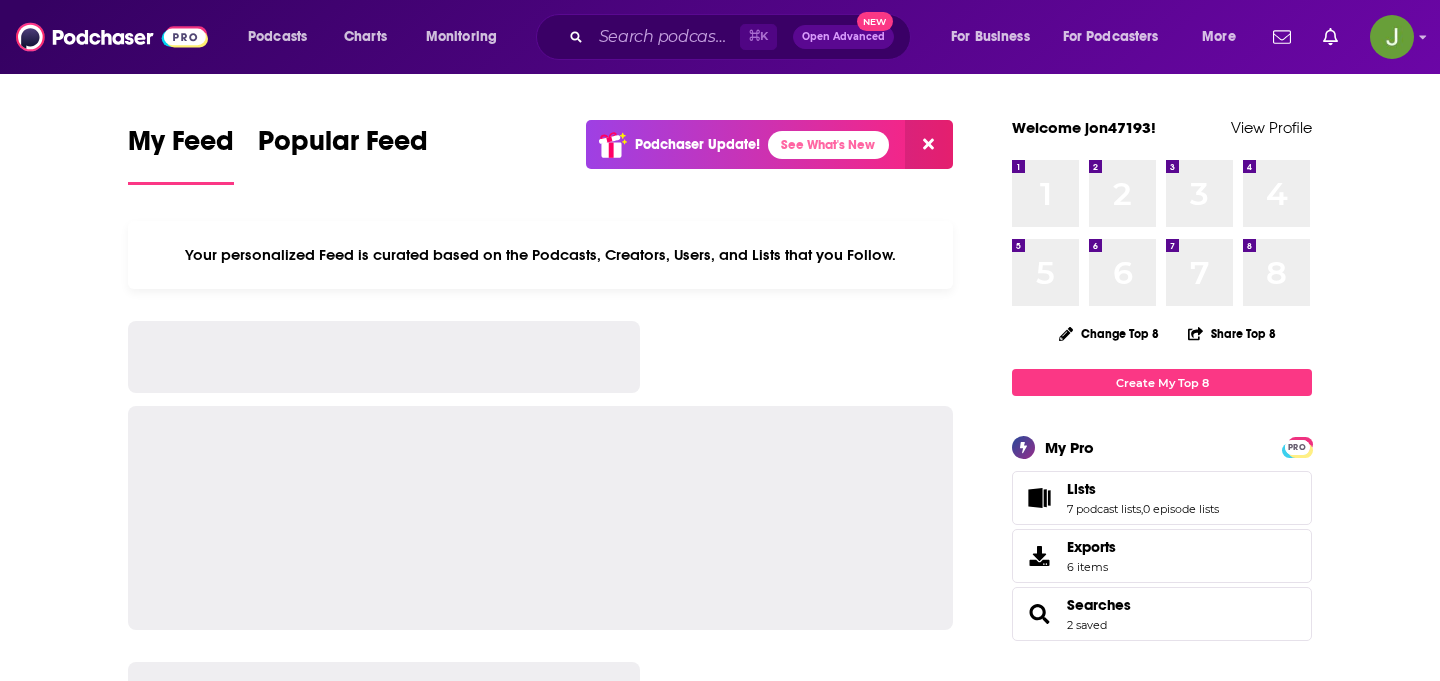 click on "⌘  K Open Advanced New" at bounding box center (723, 37) 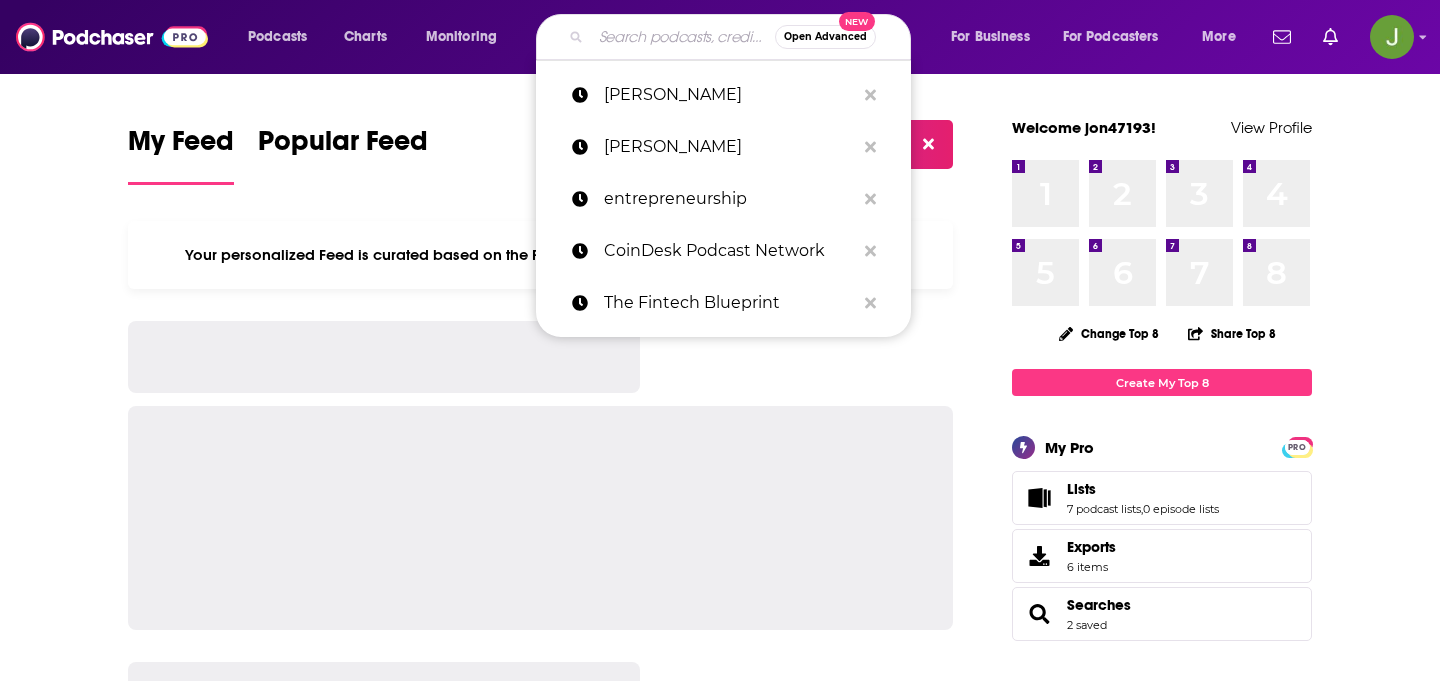 click at bounding box center (683, 37) 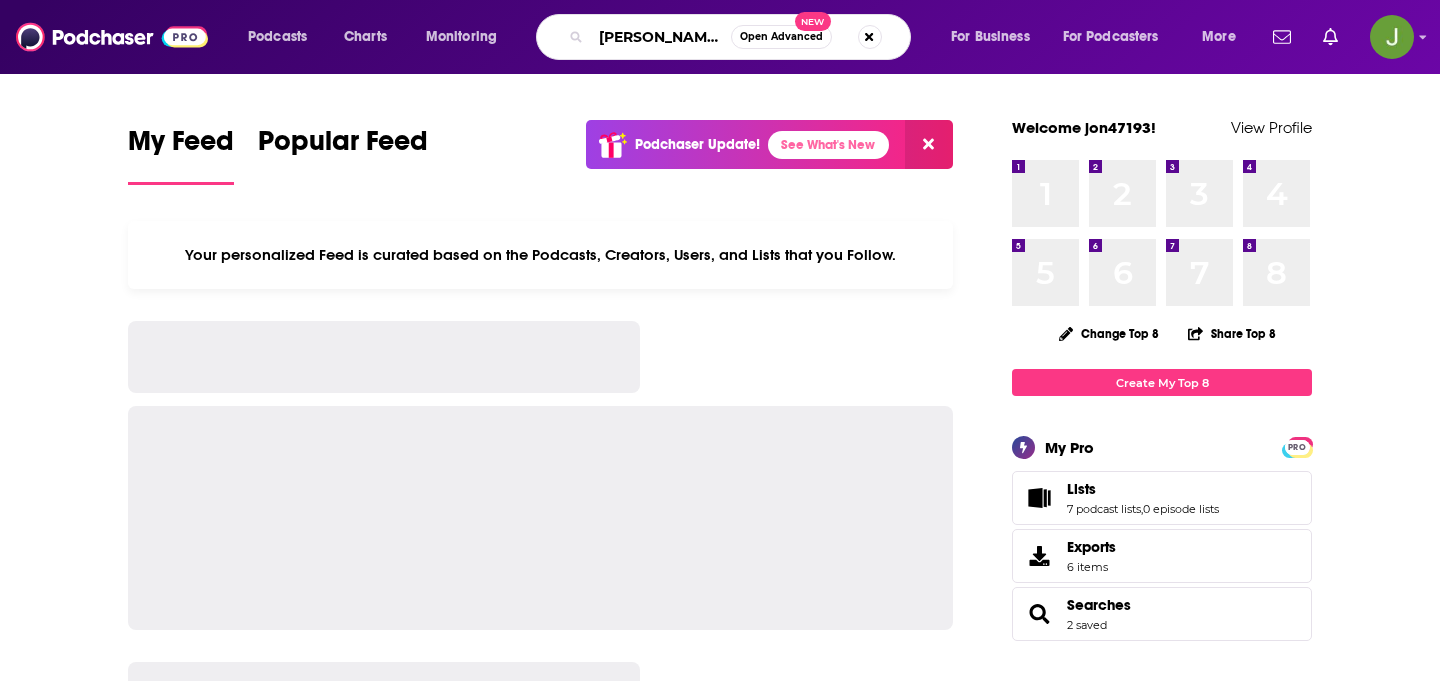 type on "Vitalik Buterin" 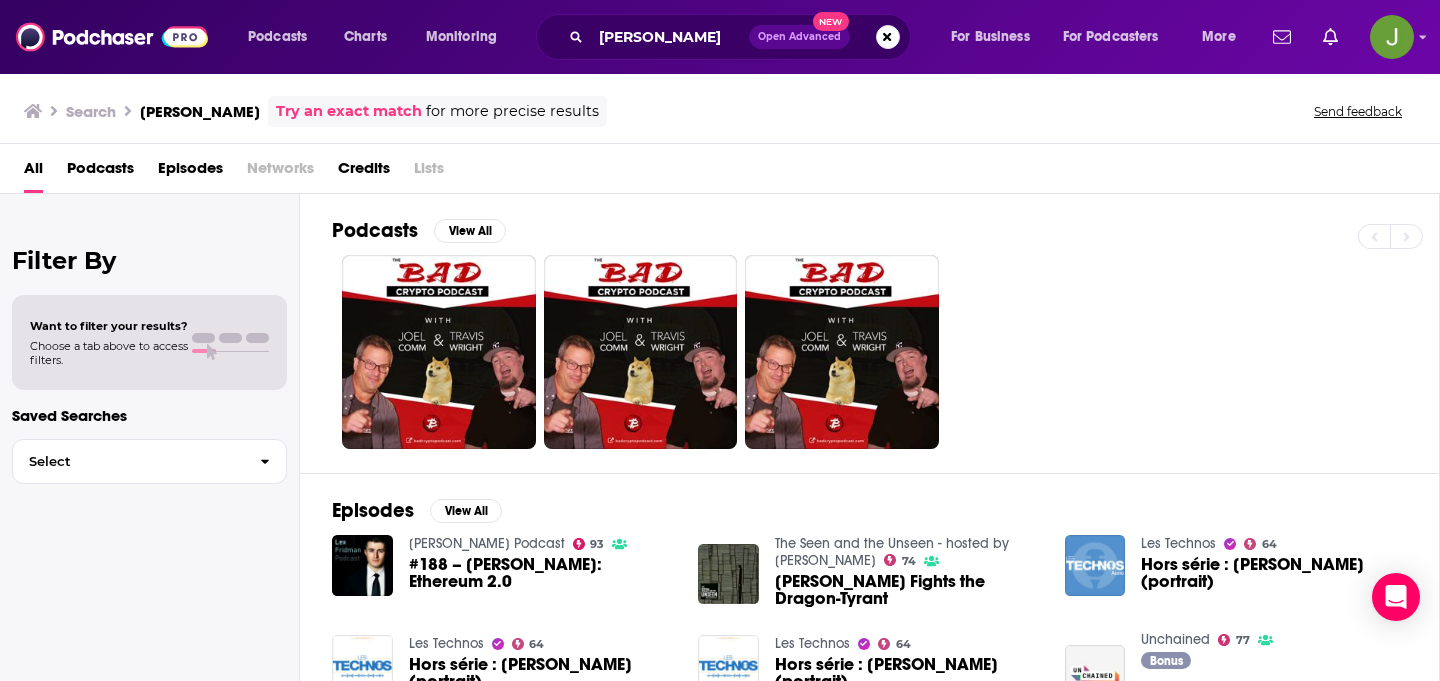 click on "Episodes" at bounding box center [190, 172] 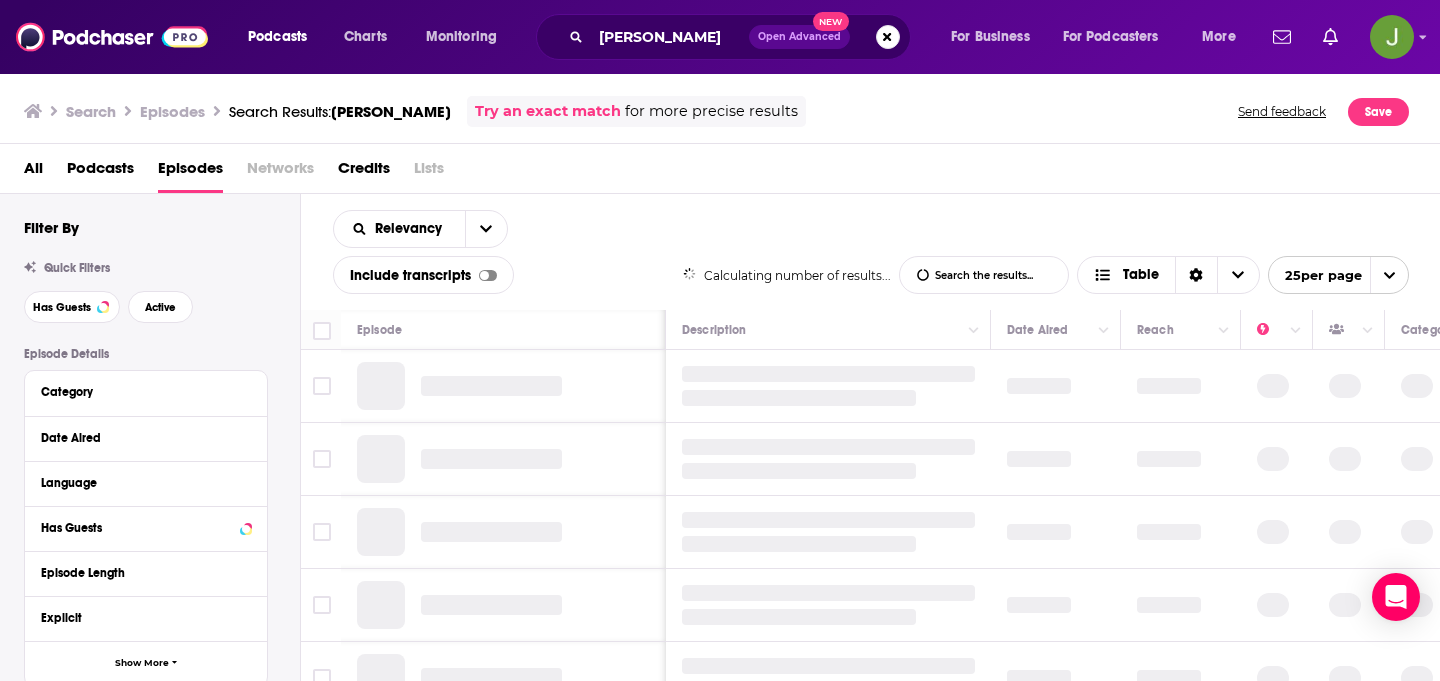 click on "Filter By Quick Filters Has Guests Active Episode Details Category Date Aired Language Has Guests Episode Length Explicit Show More Audience & Reach Episode Reach Power Score™ Gender Age Location Beta" at bounding box center [162, 609] 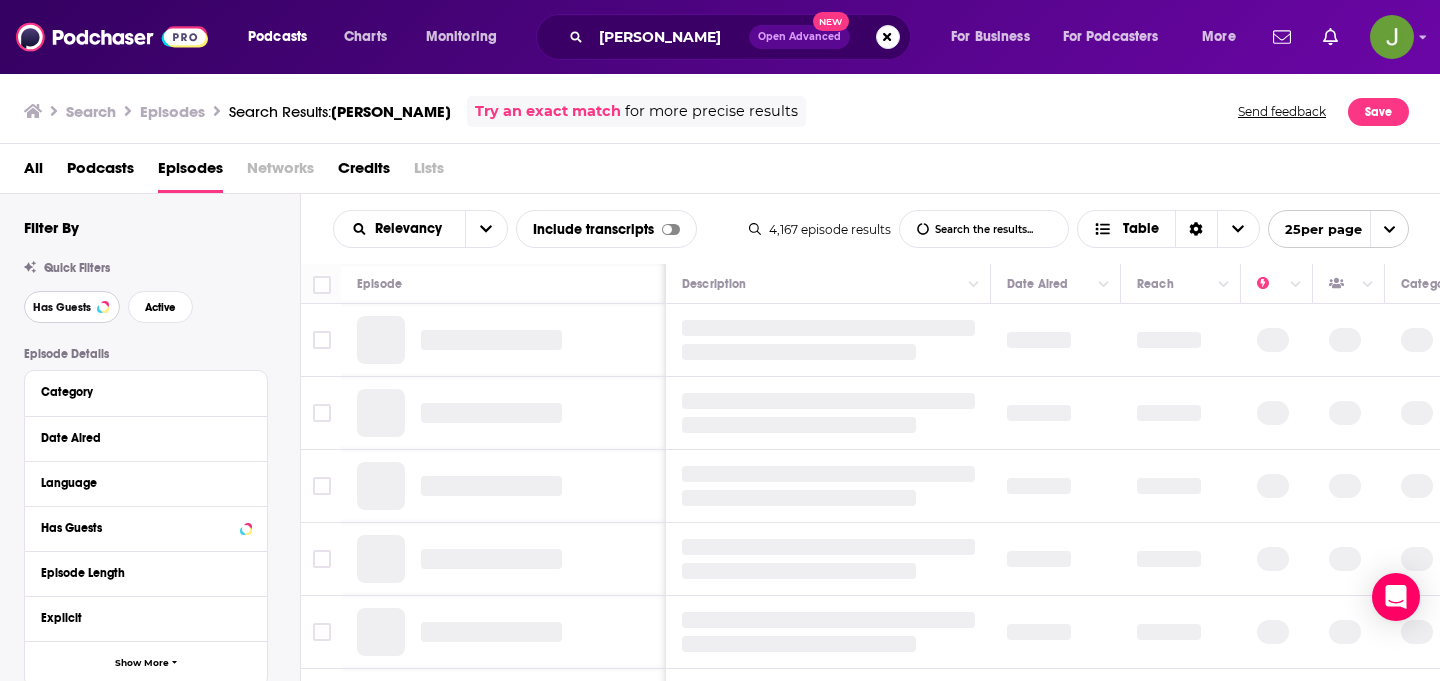 click on "Has Guests" at bounding box center (72, 307) 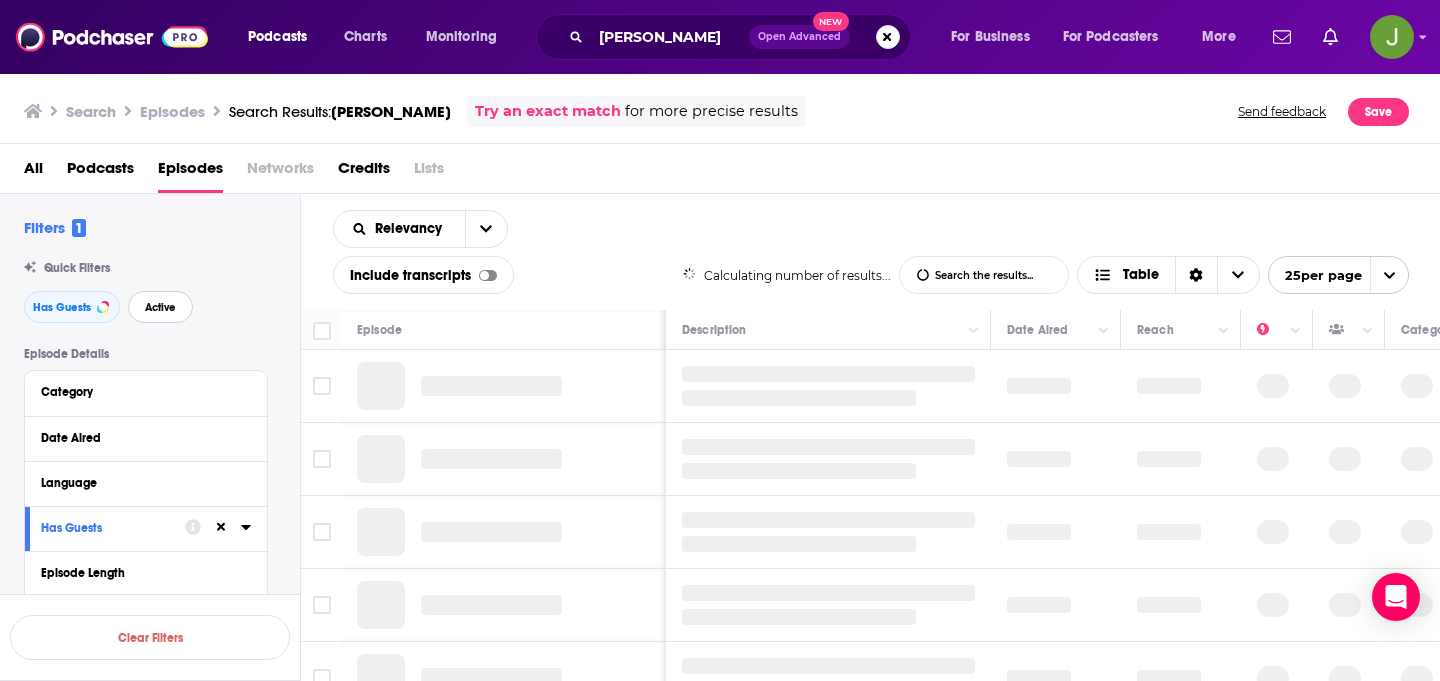 click on "Active" at bounding box center [160, 307] 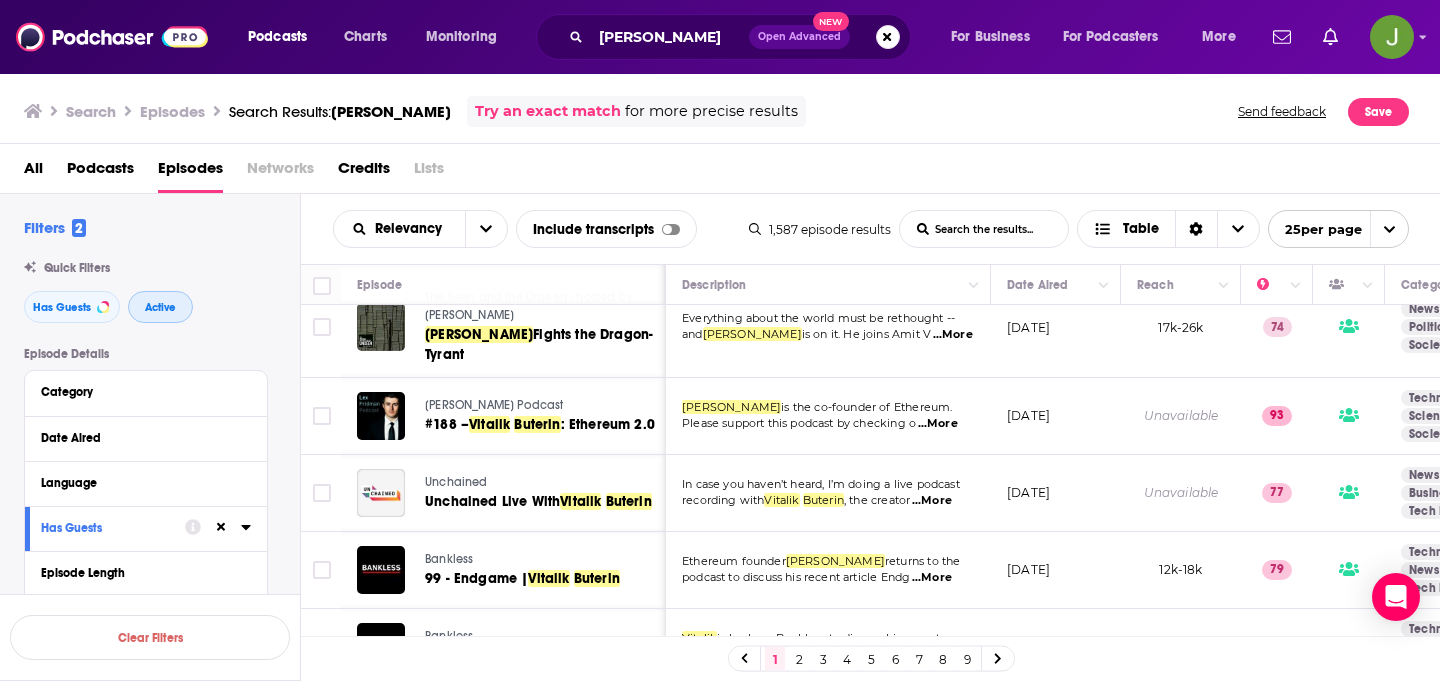 scroll, scrollTop: 0, scrollLeft: 0, axis: both 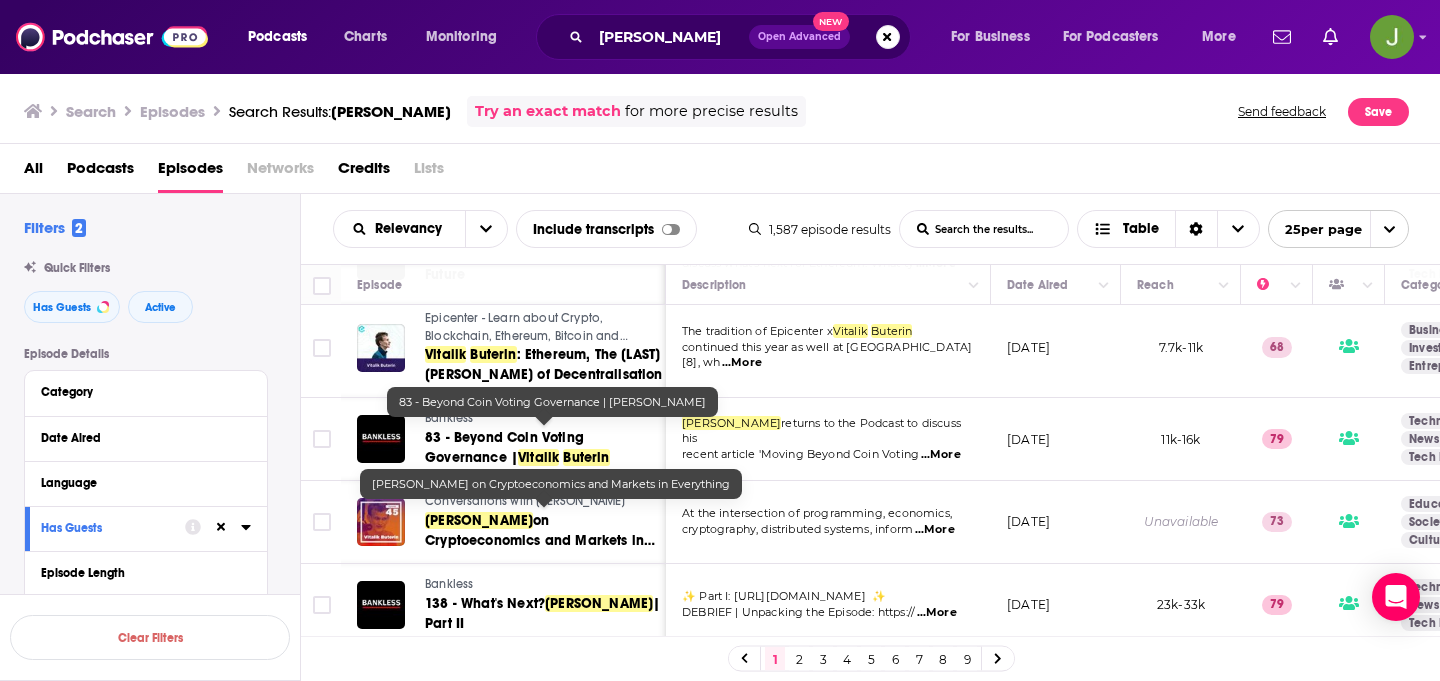 click on "2" at bounding box center (799, 659) 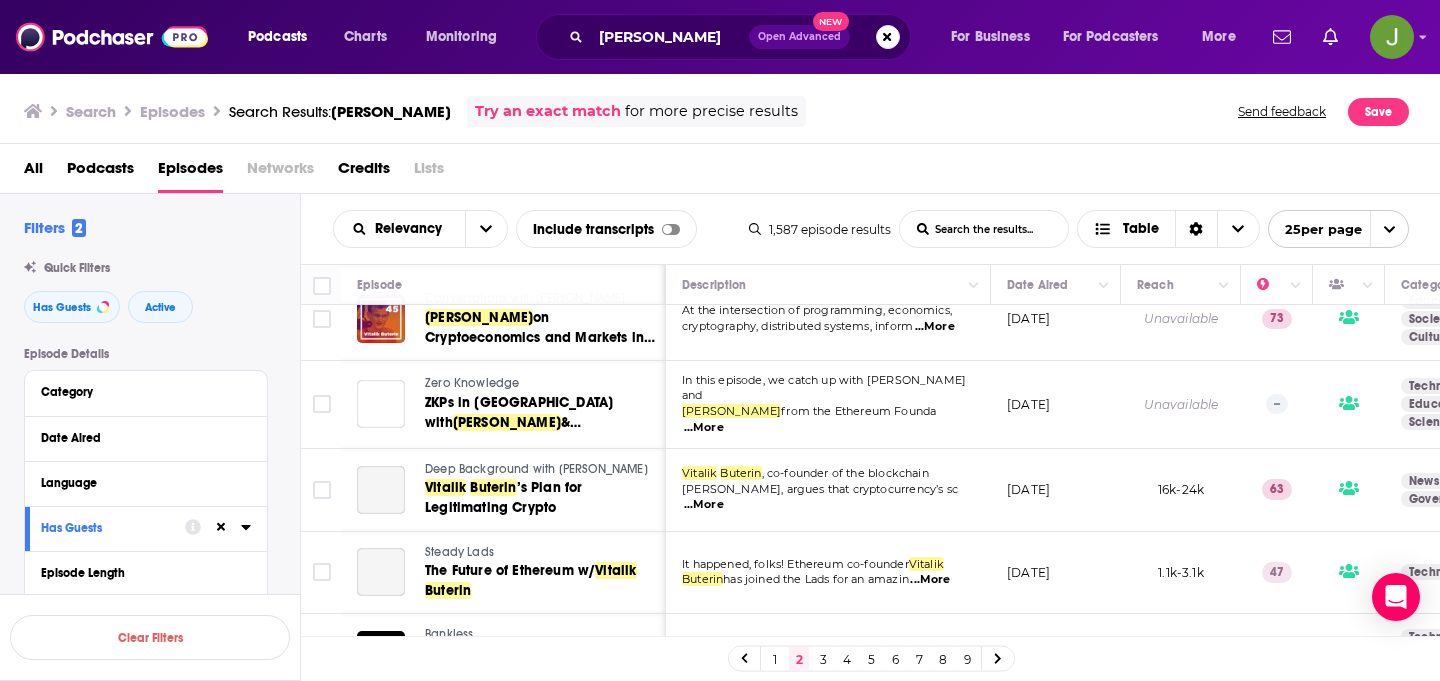 scroll, scrollTop: 205, scrollLeft: 0, axis: vertical 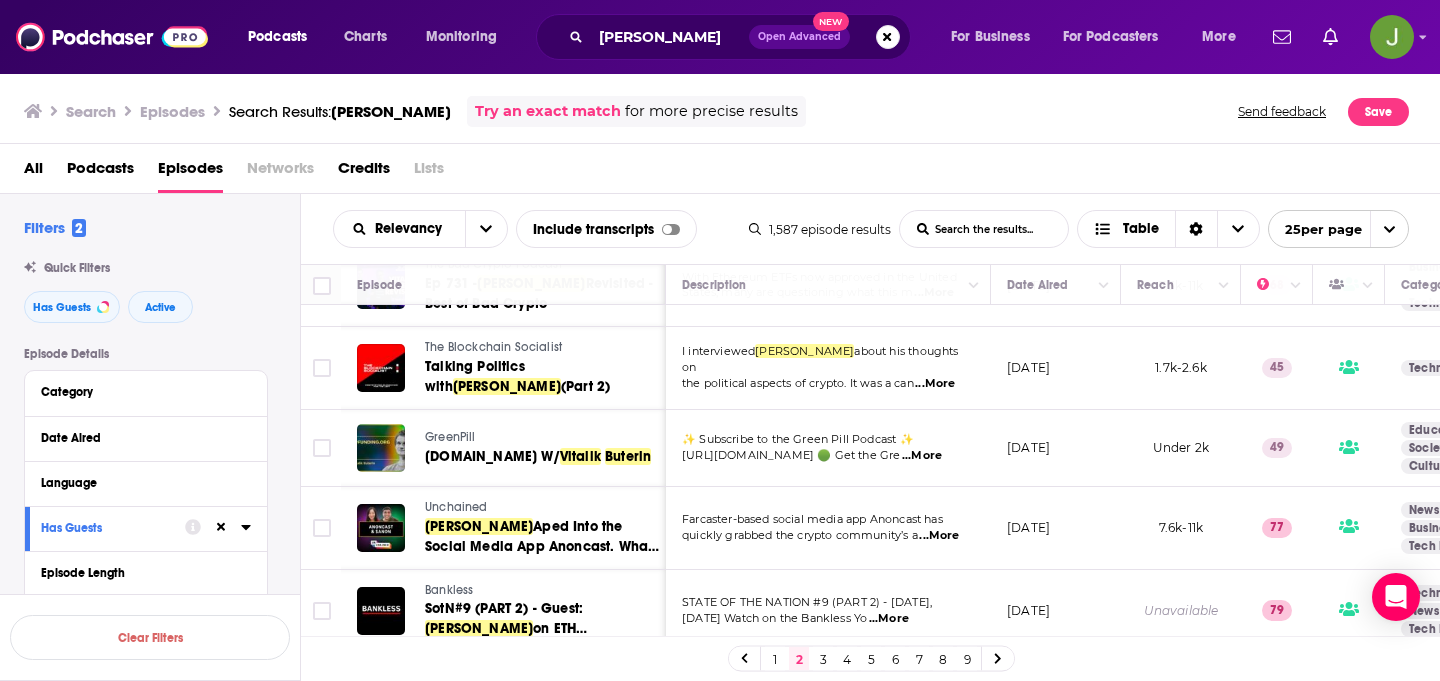 click on "3" at bounding box center (823, 659) 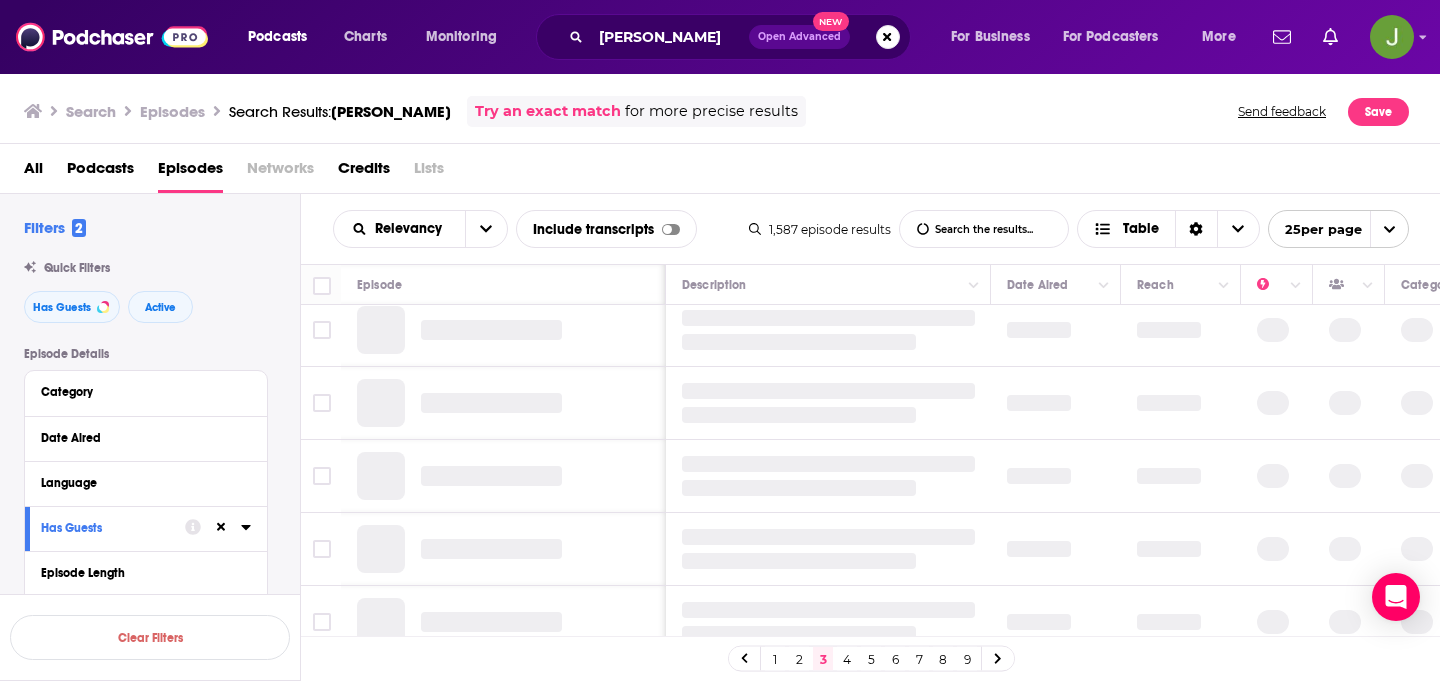 scroll, scrollTop: 0, scrollLeft: 0, axis: both 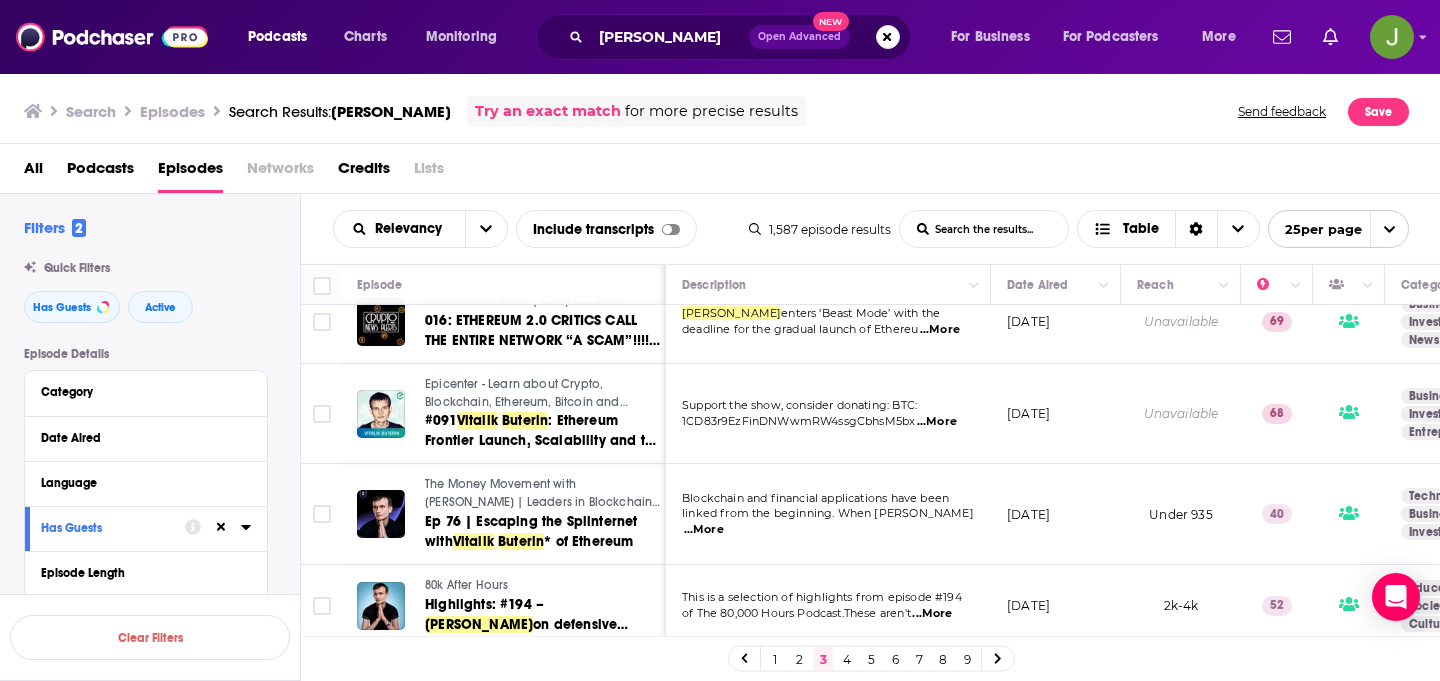 click on "4" at bounding box center [847, 659] 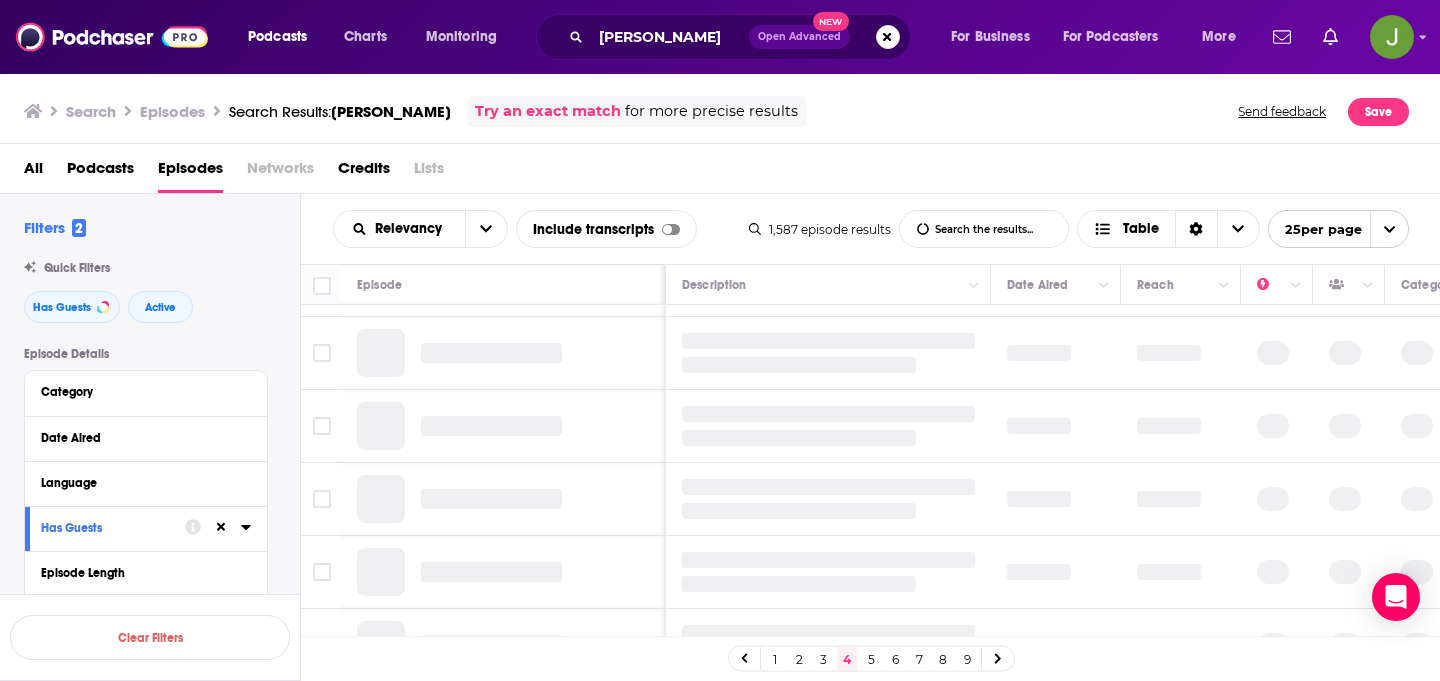 scroll, scrollTop: 0, scrollLeft: 0, axis: both 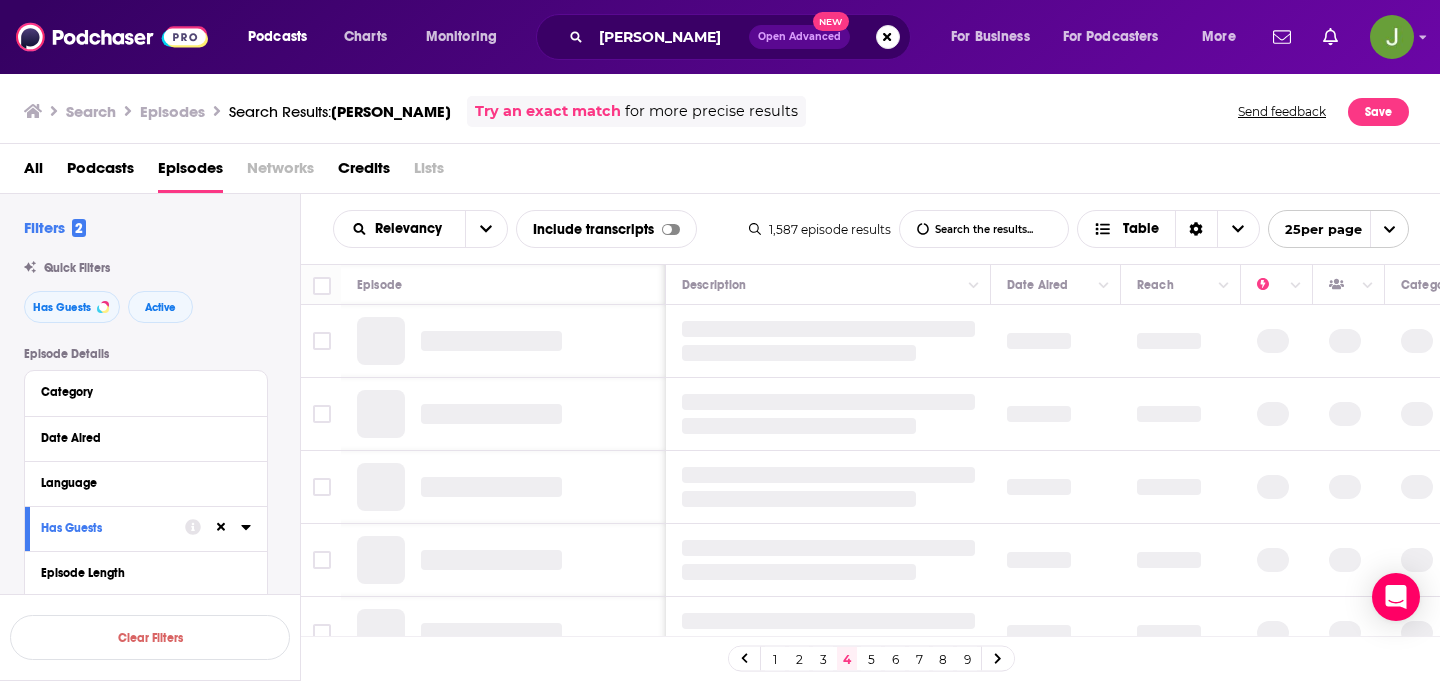 click on "3" at bounding box center (823, 659) 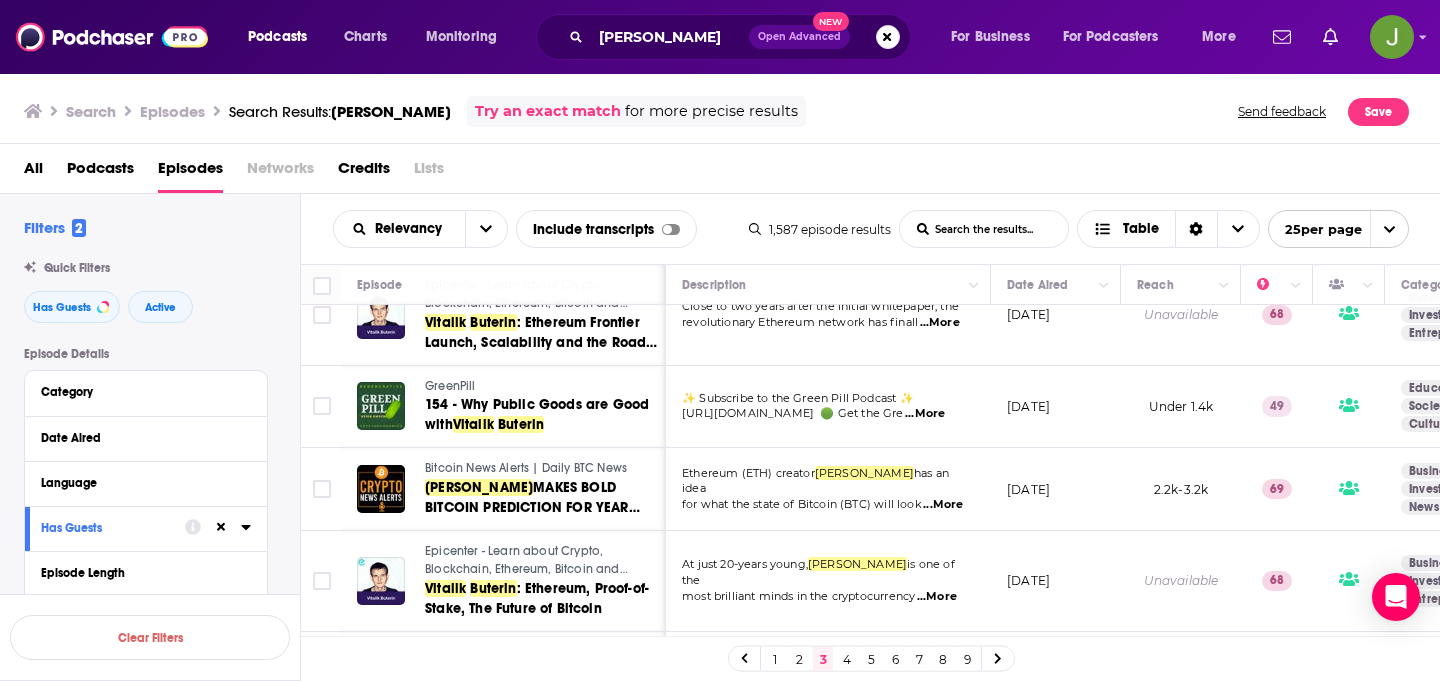 scroll, scrollTop: 1892, scrollLeft: 0, axis: vertical 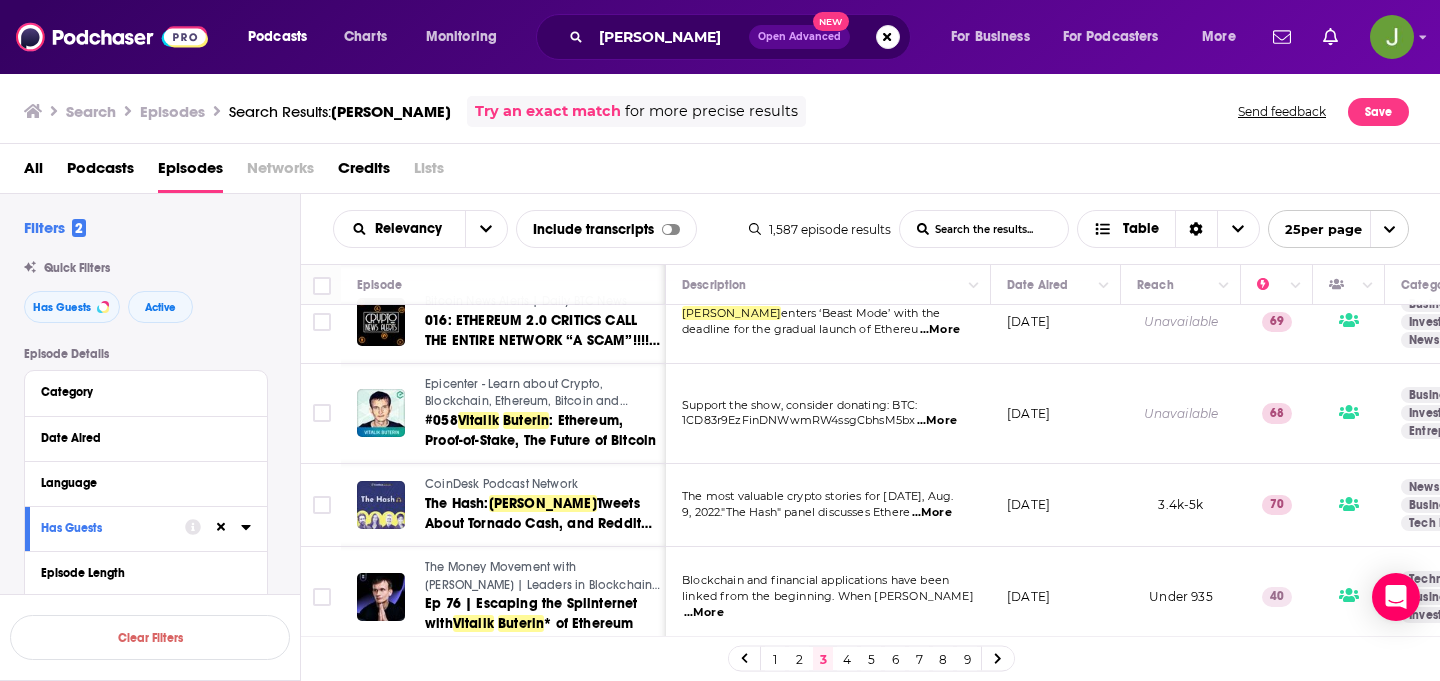 click on "4" at bounding box center (847, 659) 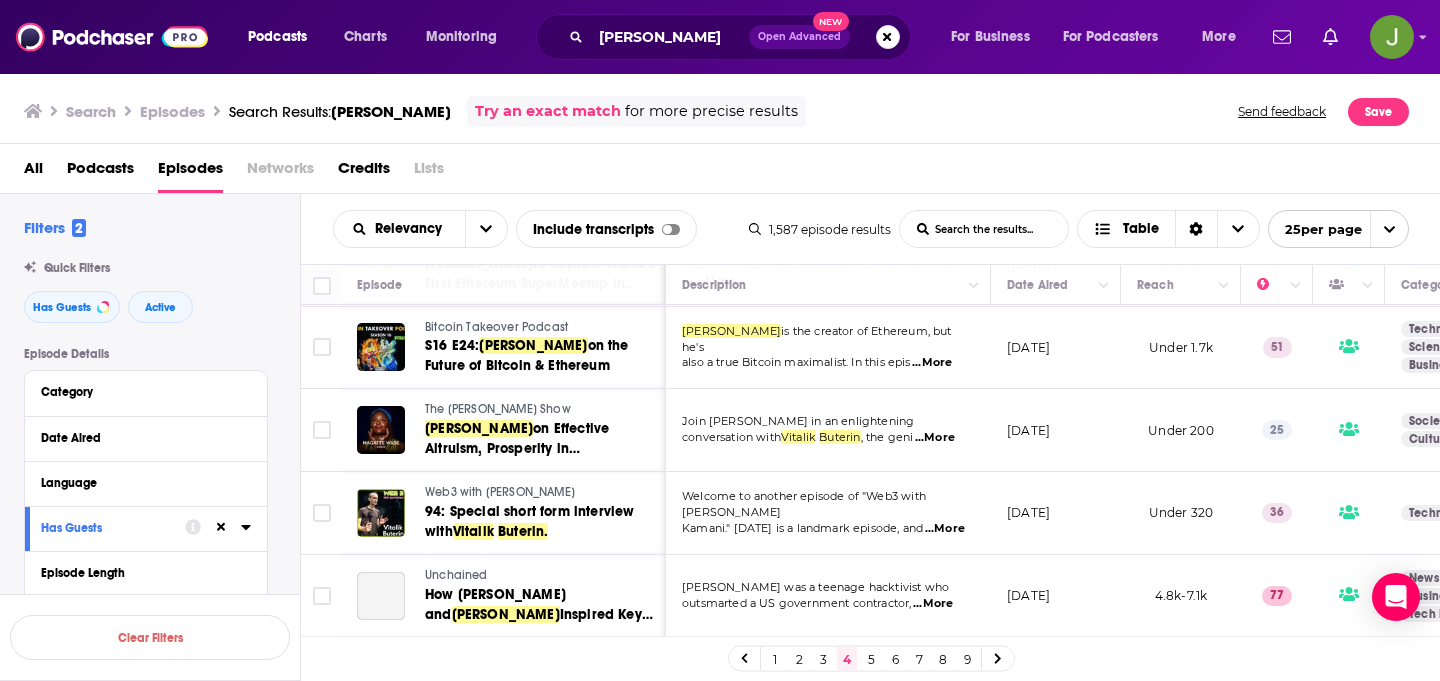scroll, scrollTop: 665, scrollLeft: 0, axis: vertical 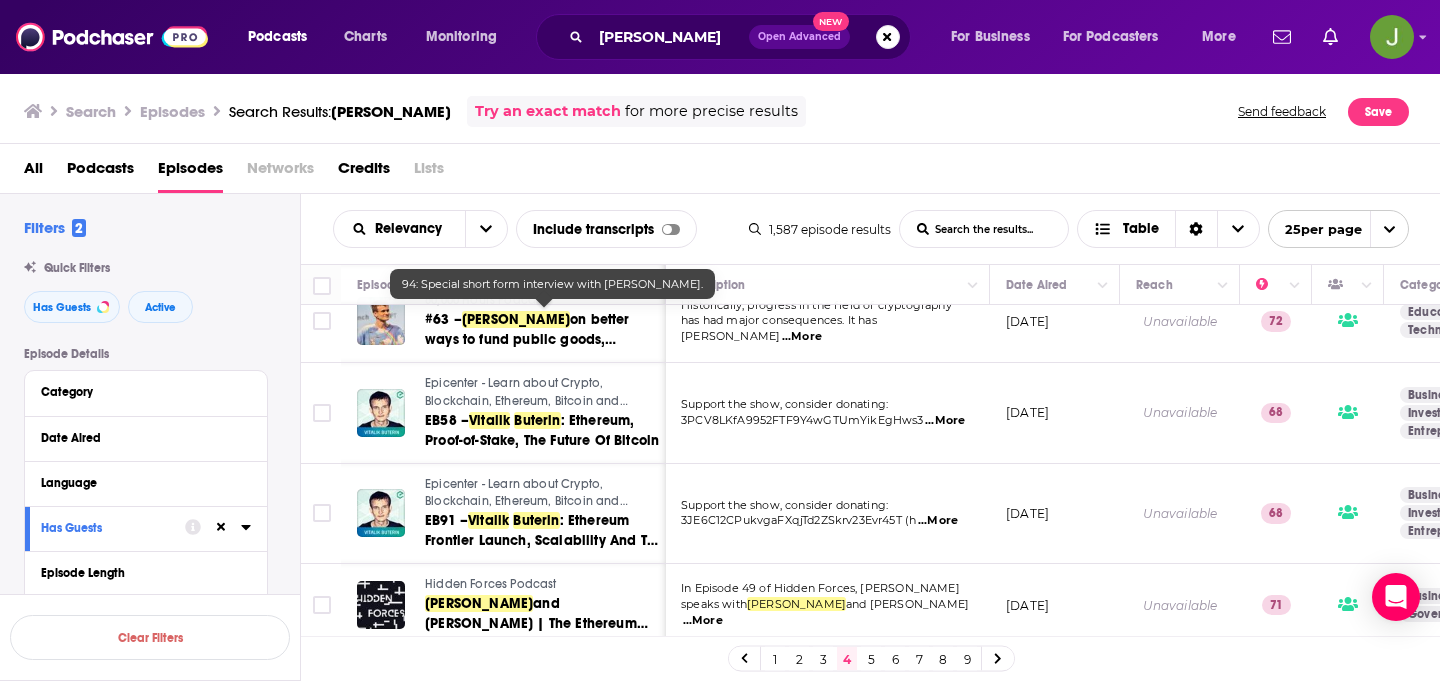 click on "5" at bounding box center (871, 659) 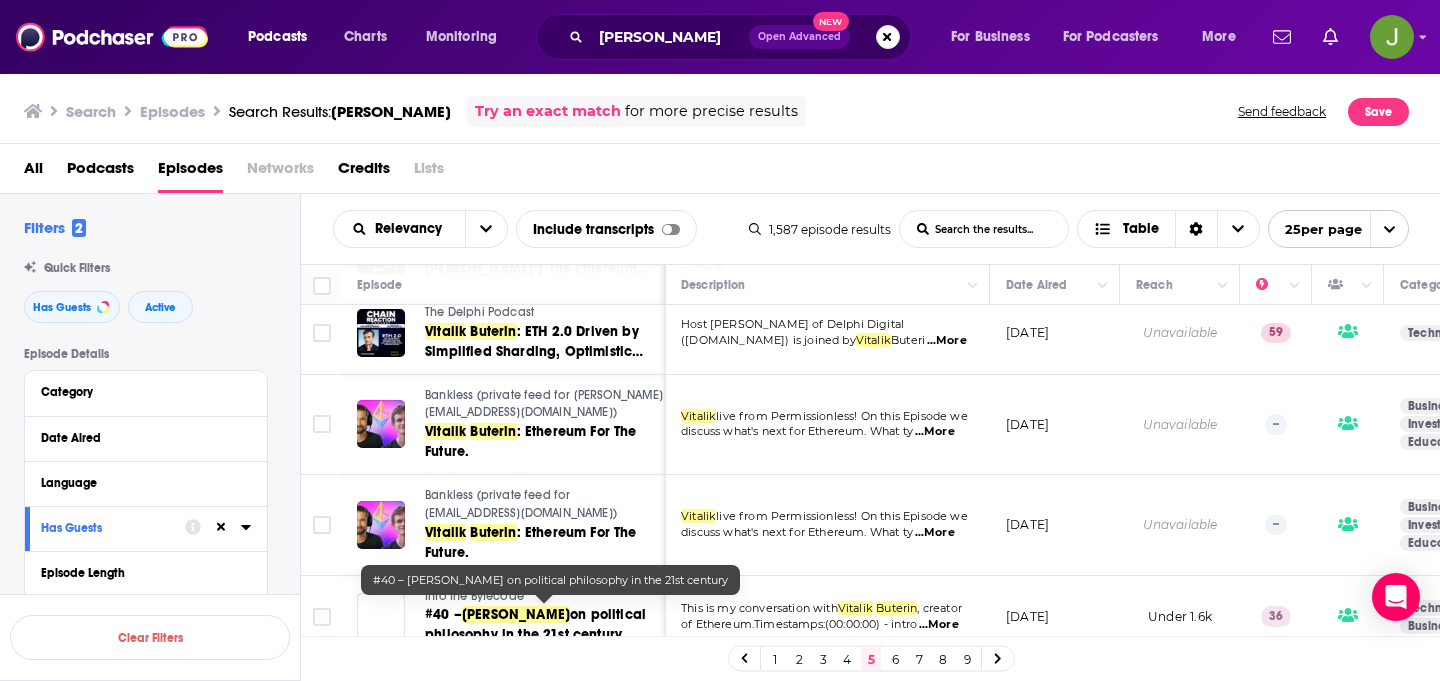 scroll, scrollTop: 180, scrollLeft: 1, axis: both 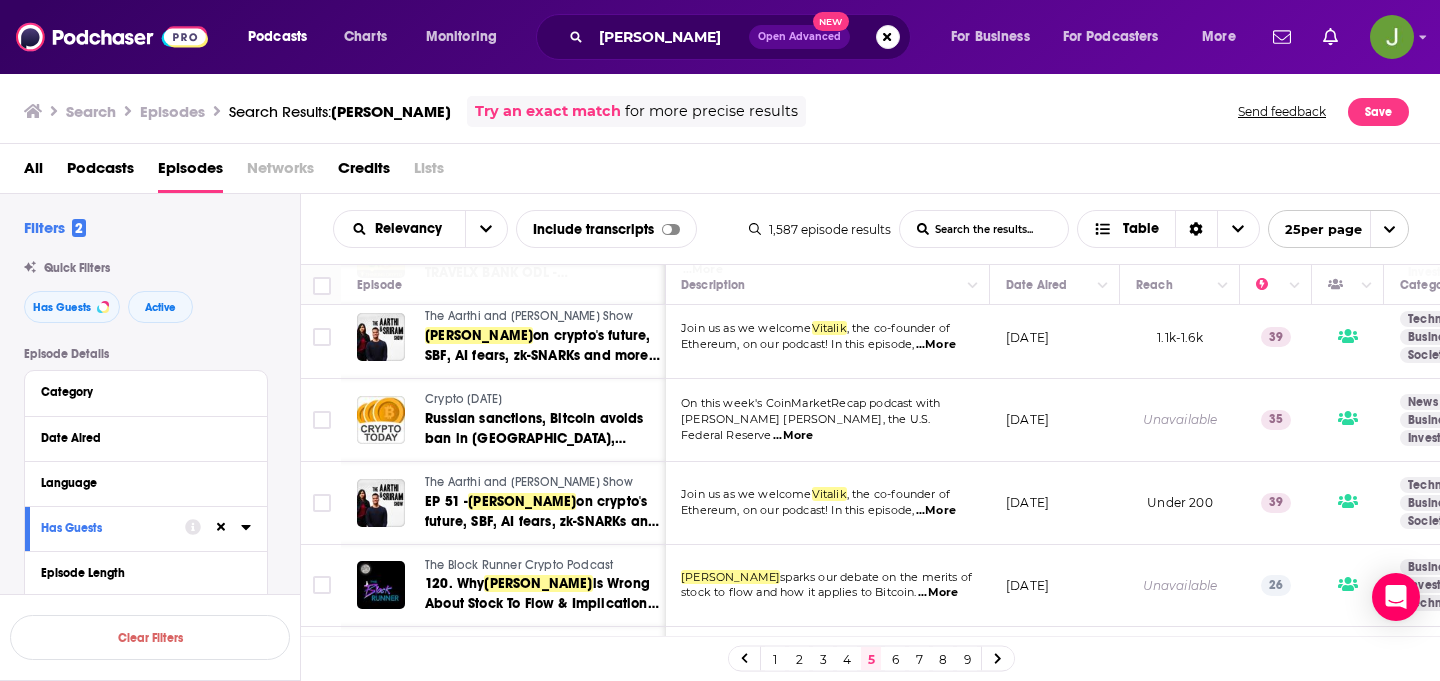 click on "6" at bounding box center (895, 659) 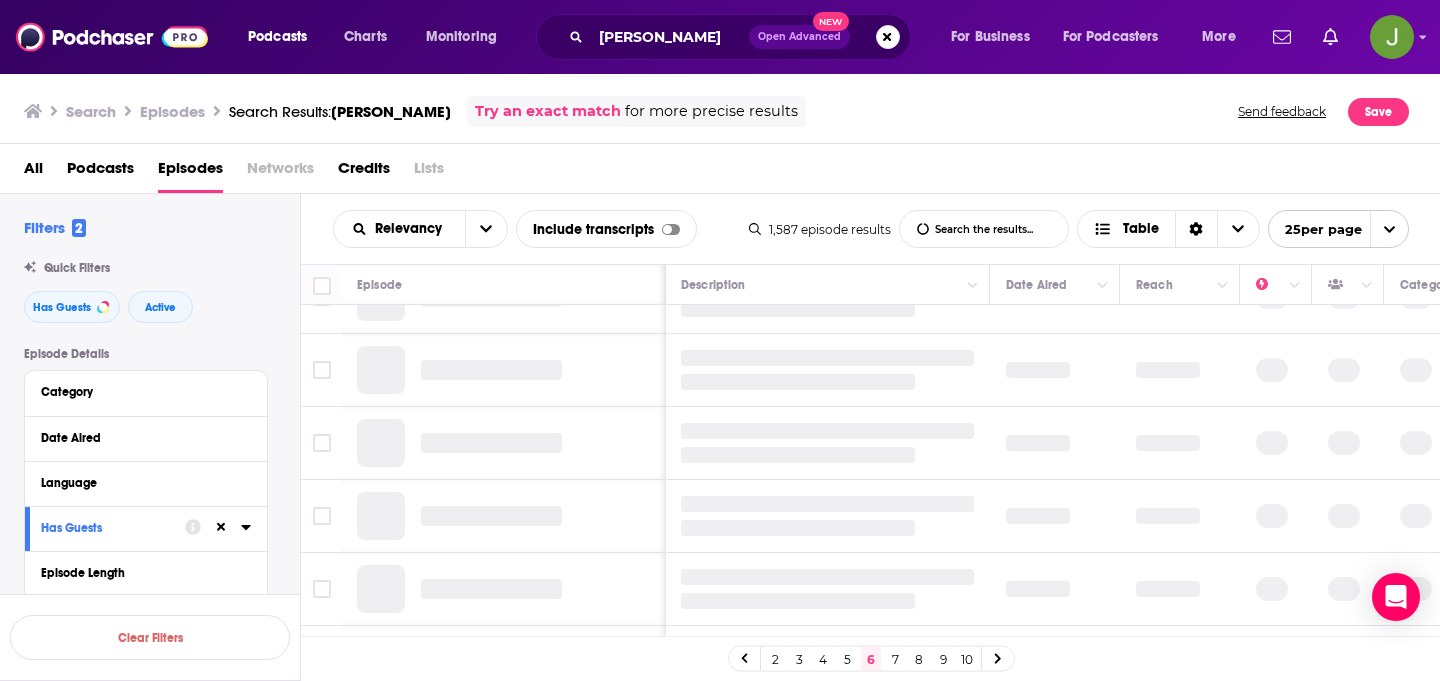 scroll, scrollTop: 0, scrollLeft: 1, axis: horizontal 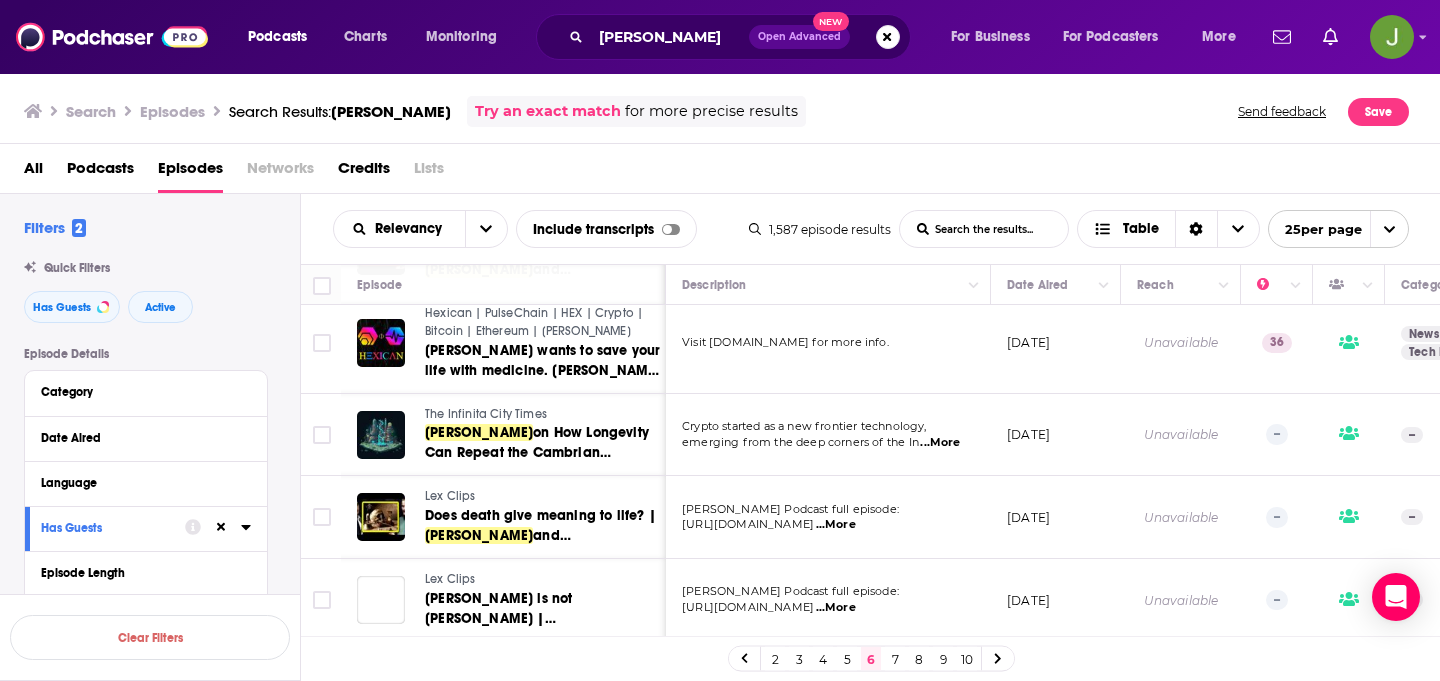 click on "7" at bounding box center (895, 659) 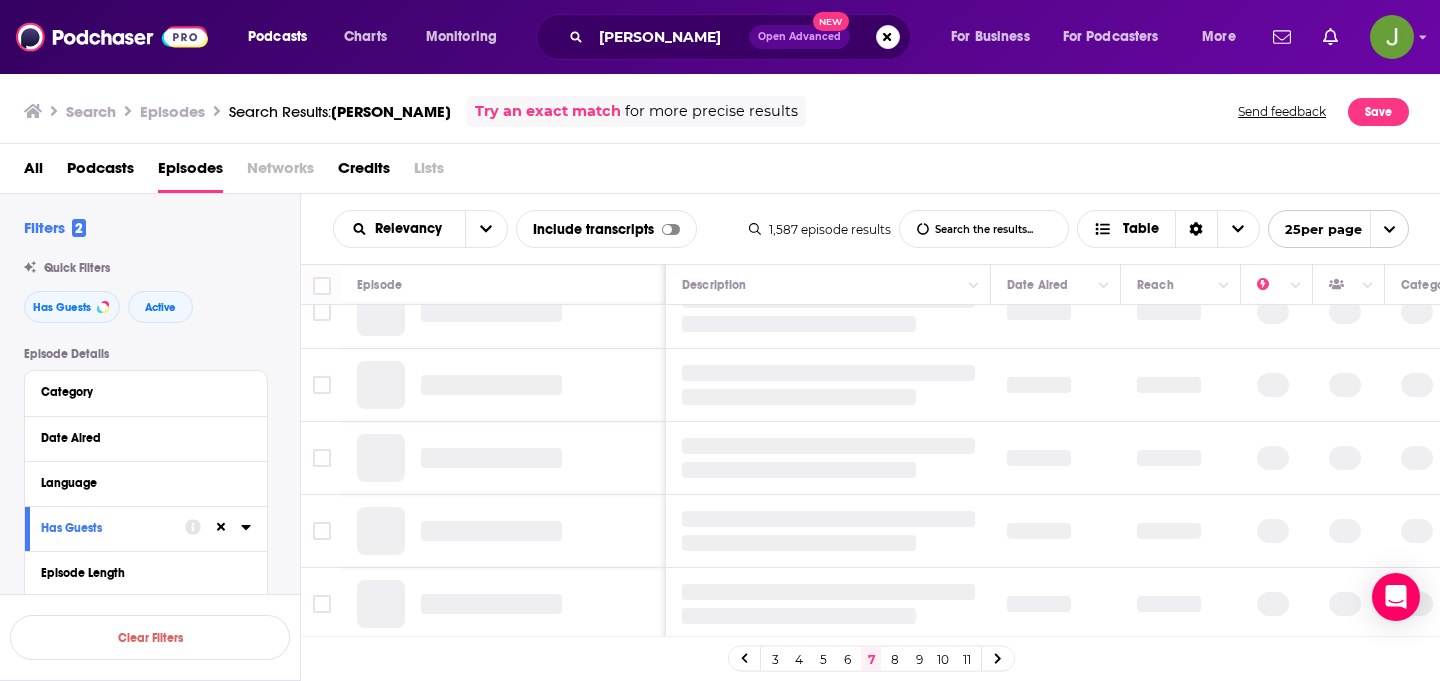 scroll, scrollTop: 1474, scrollLeft: 0, axis: vertical 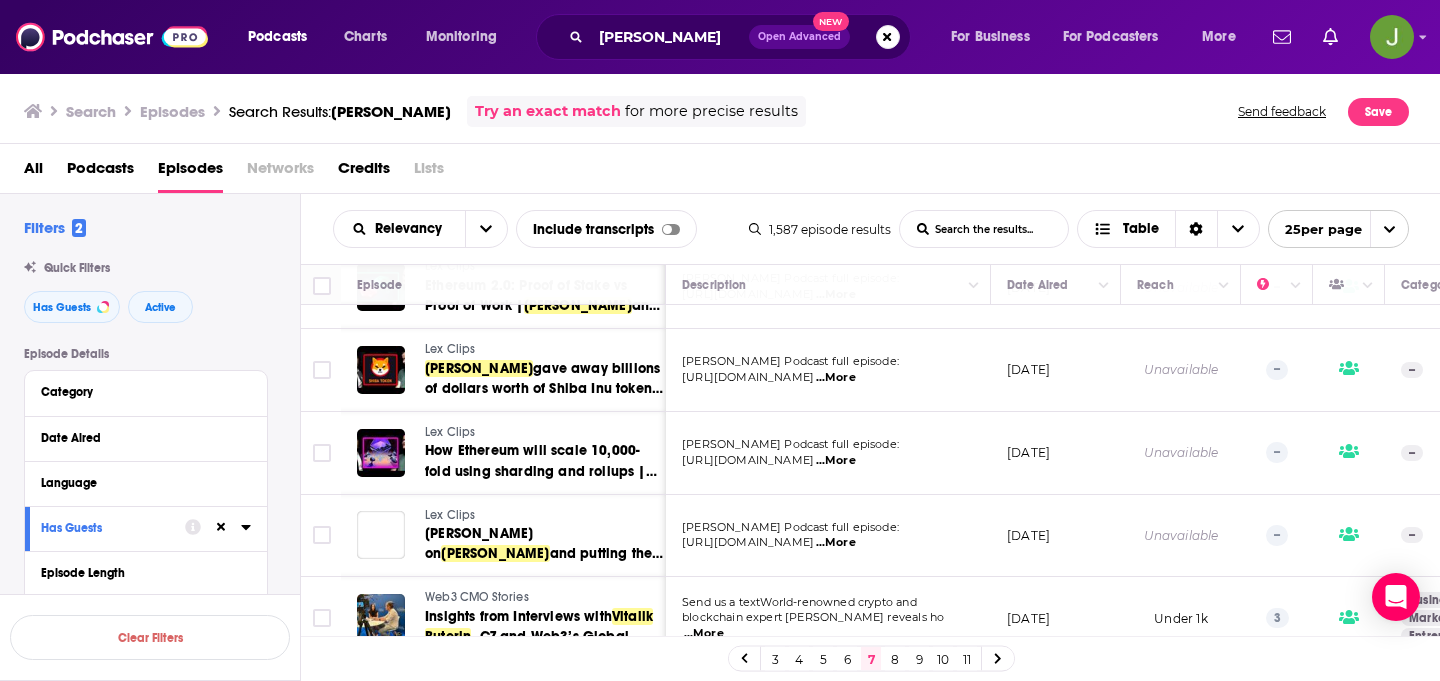 click on "8" at bounding box center [895, 659] 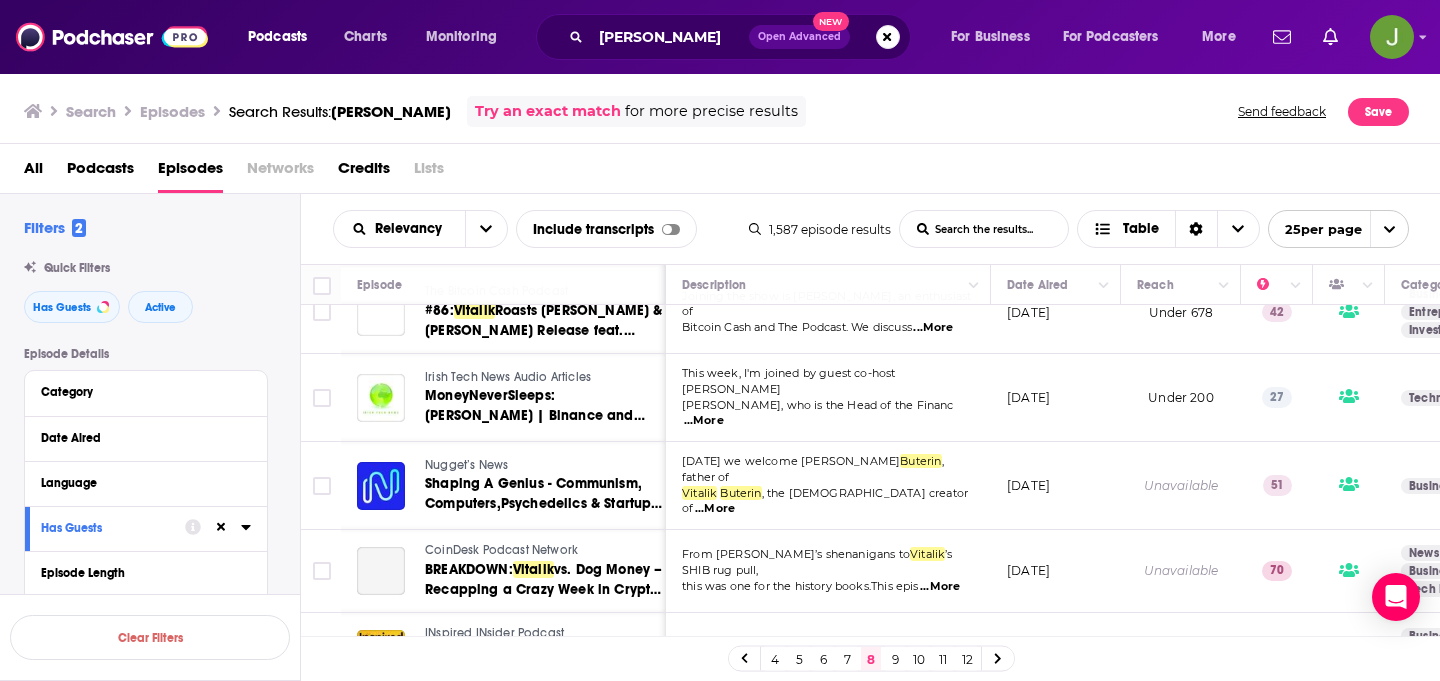 scroll, scrollTop: 1714, scrollLeft: 0, axis: vertical 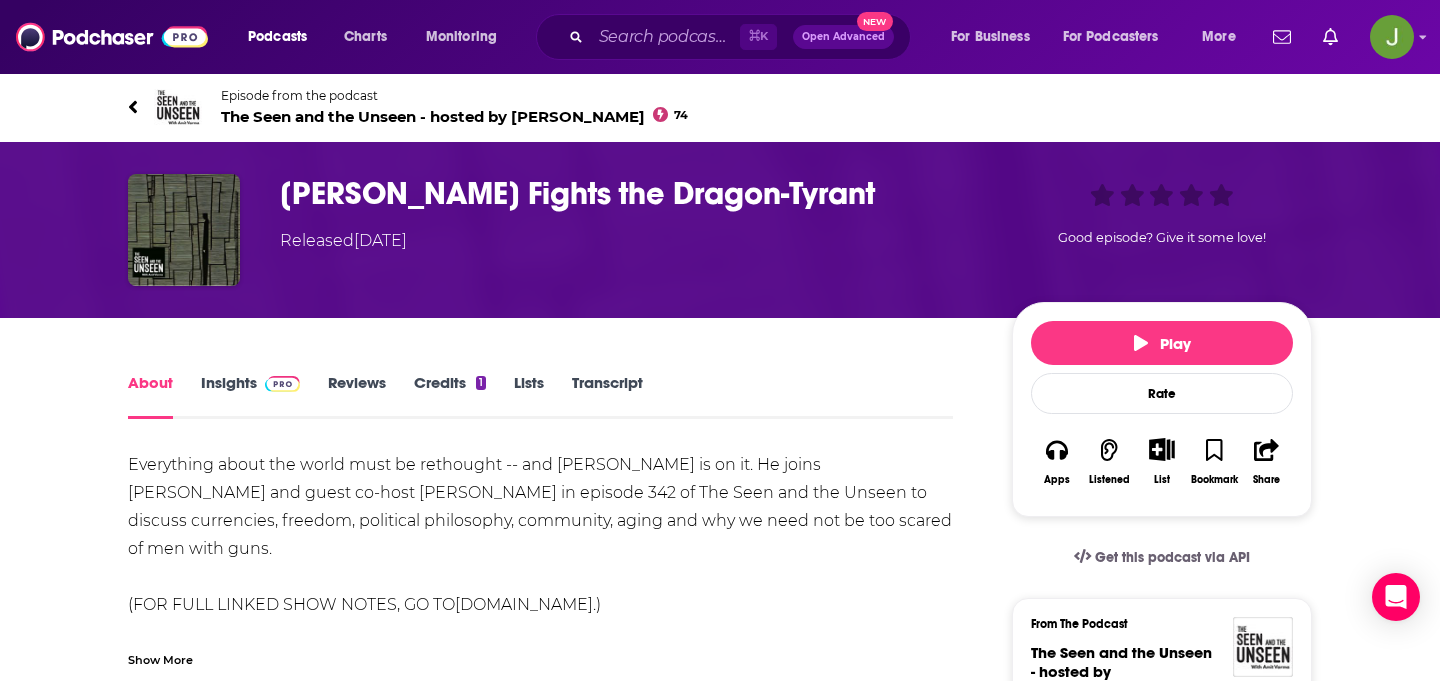 click on "Episode from the podcast The Seen and the Unseen - hosted by Amit Varma 74" at bounding box center [454, 107] 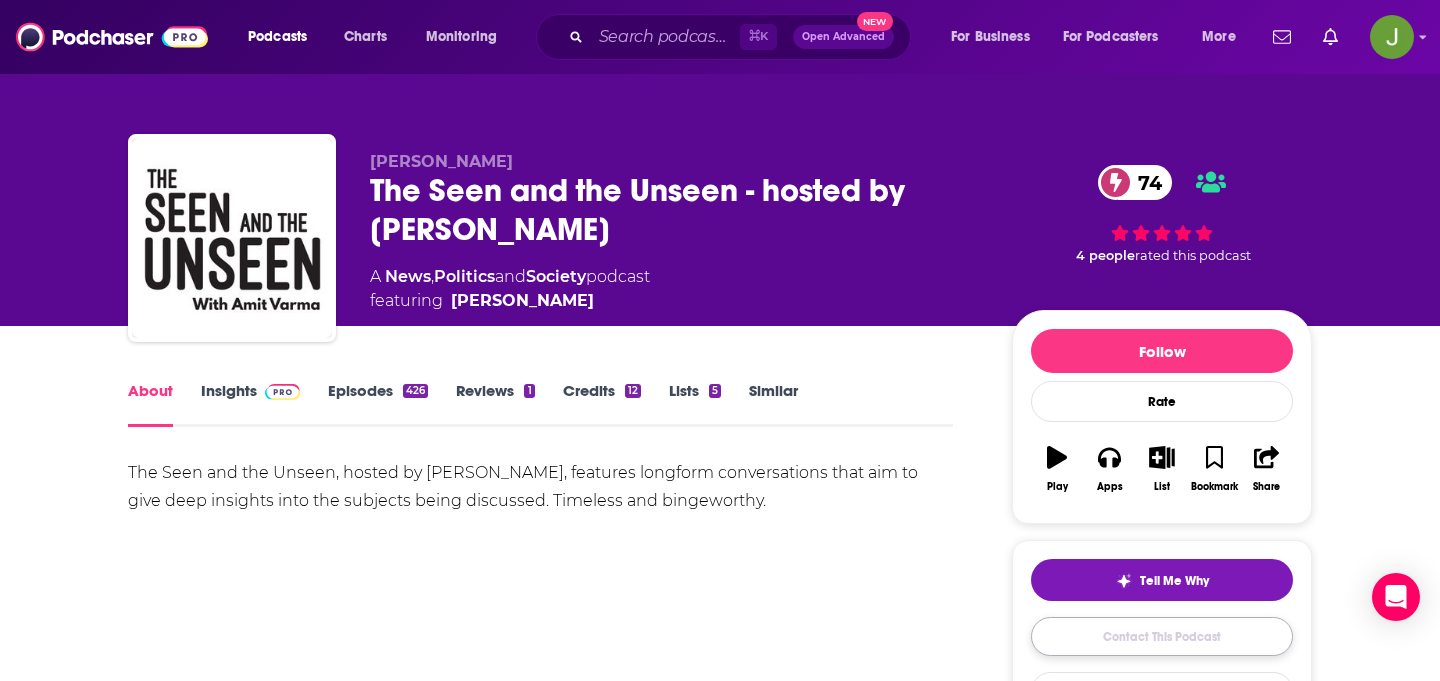 click on "Contact This Podcast" at bounding box center (1162, 636) 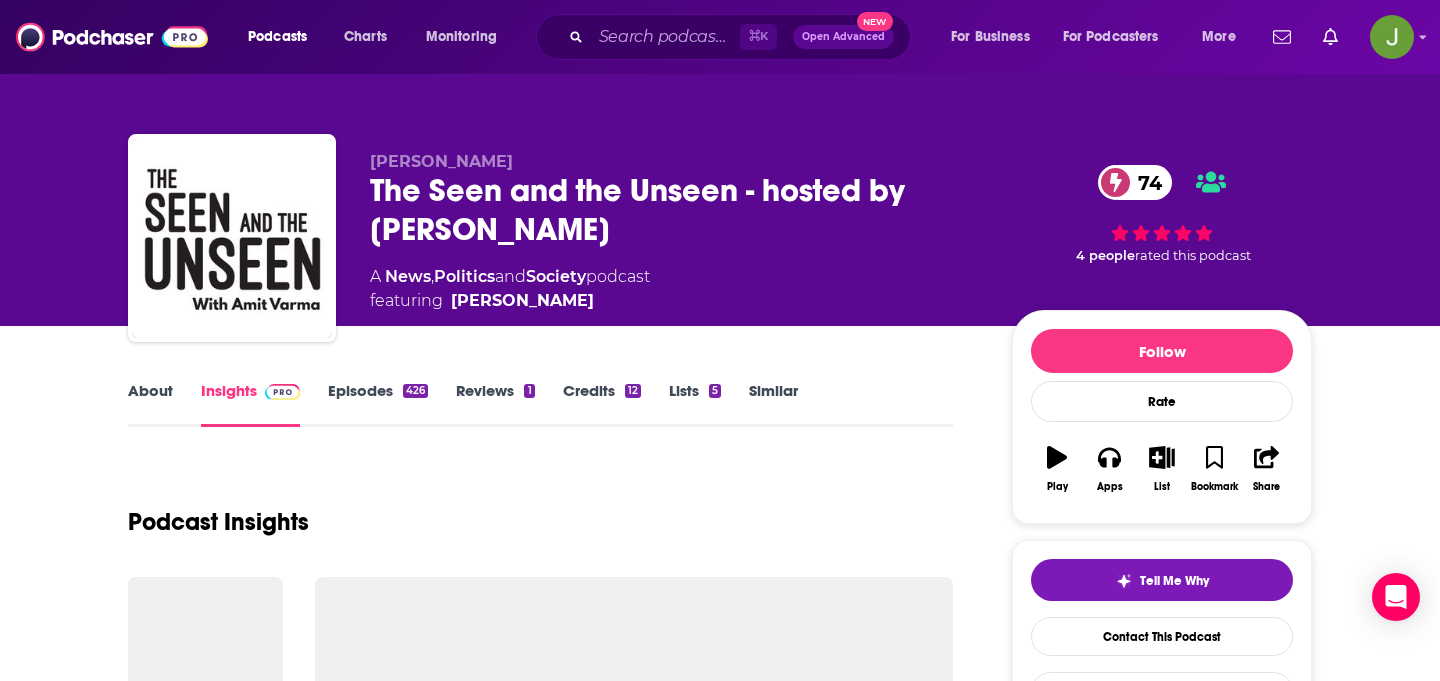 scroll, scrollTop: 378, scrollLeft: 0, axis: vertical 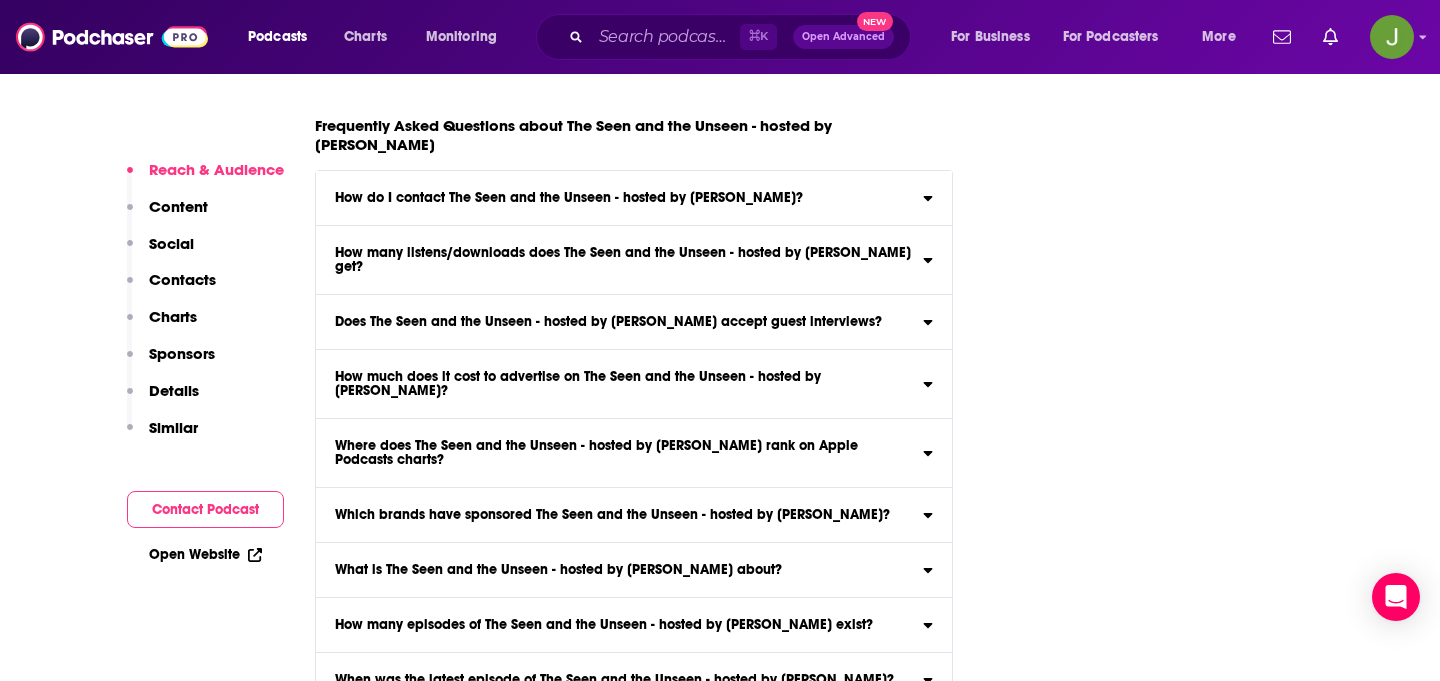 click on "Reach & Audience Content Social Contacts Charts Sponsors Details Similar" at bounding box center [205, 307] 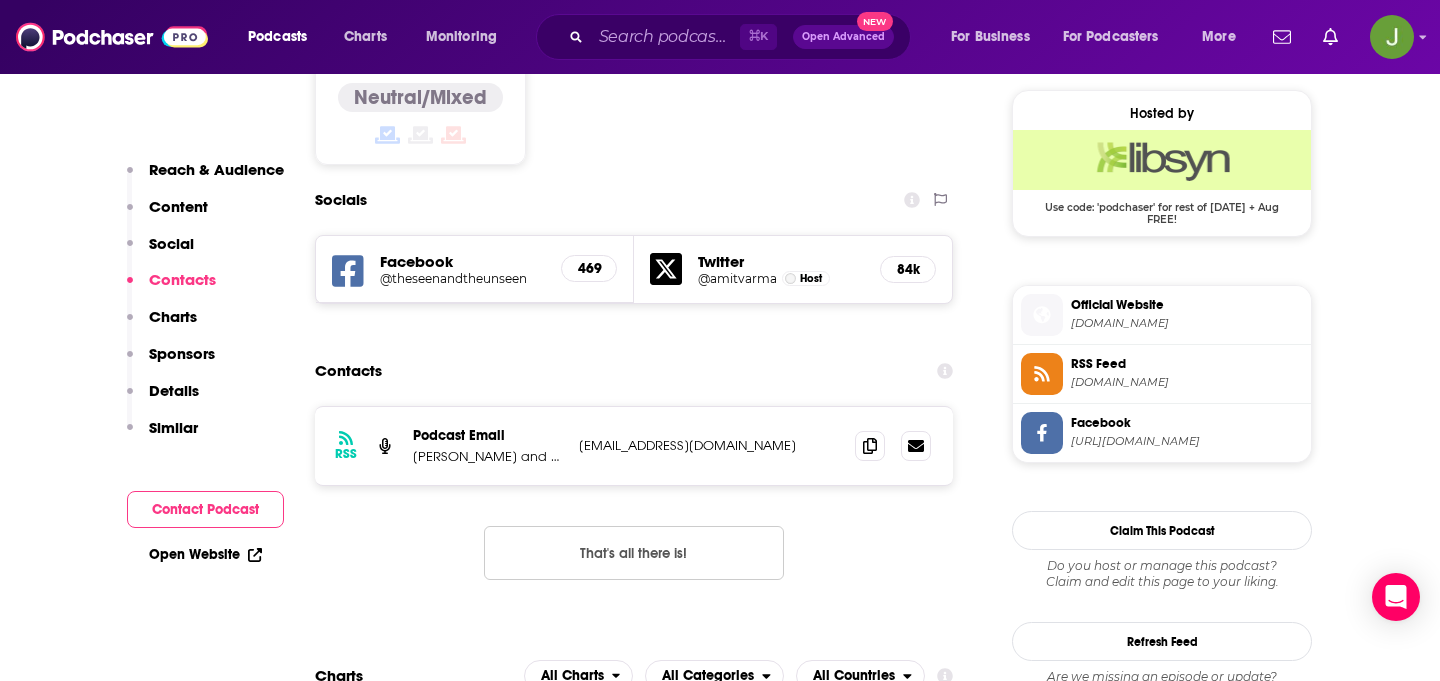 scroll, scrollTop: 1605, scrollLeft: 0, axis: vertical 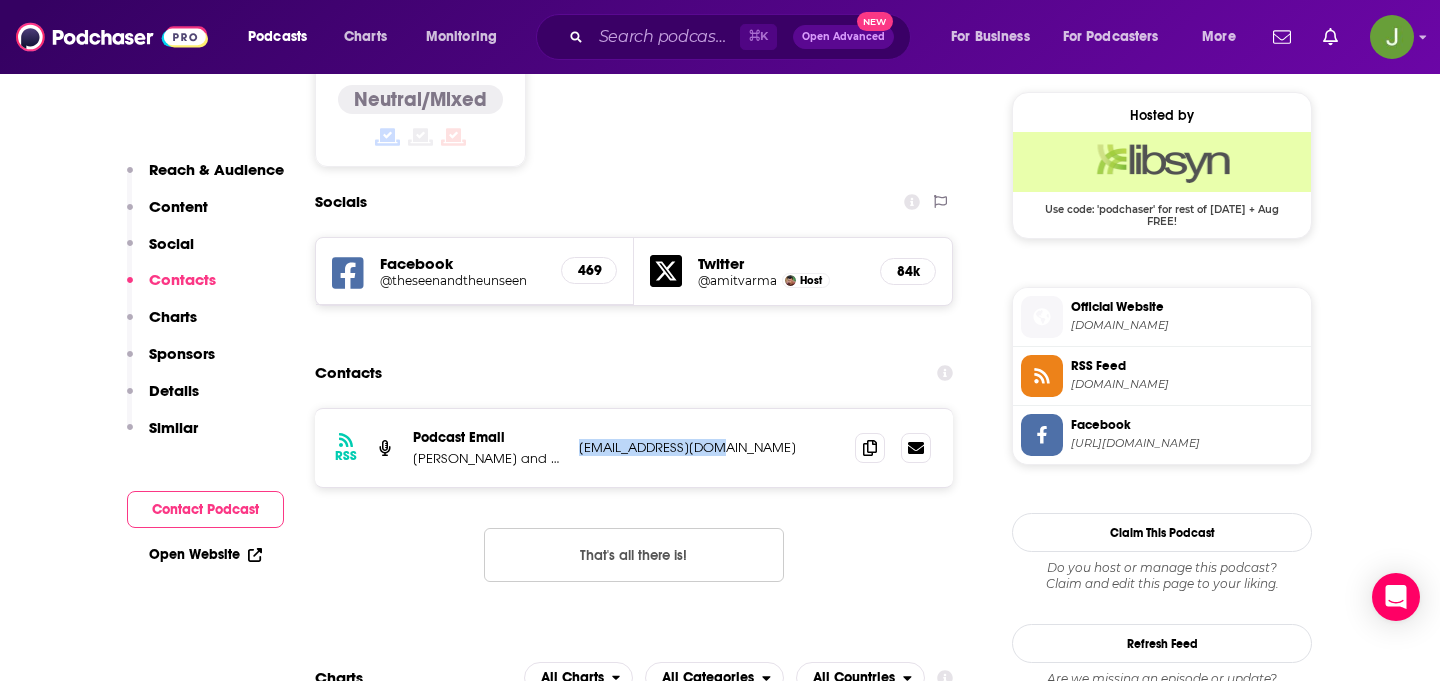 drag, startPoint x: 752, startPoint y: 377, endPoint x: 558, endPoint y: 376, distance: 194.00258 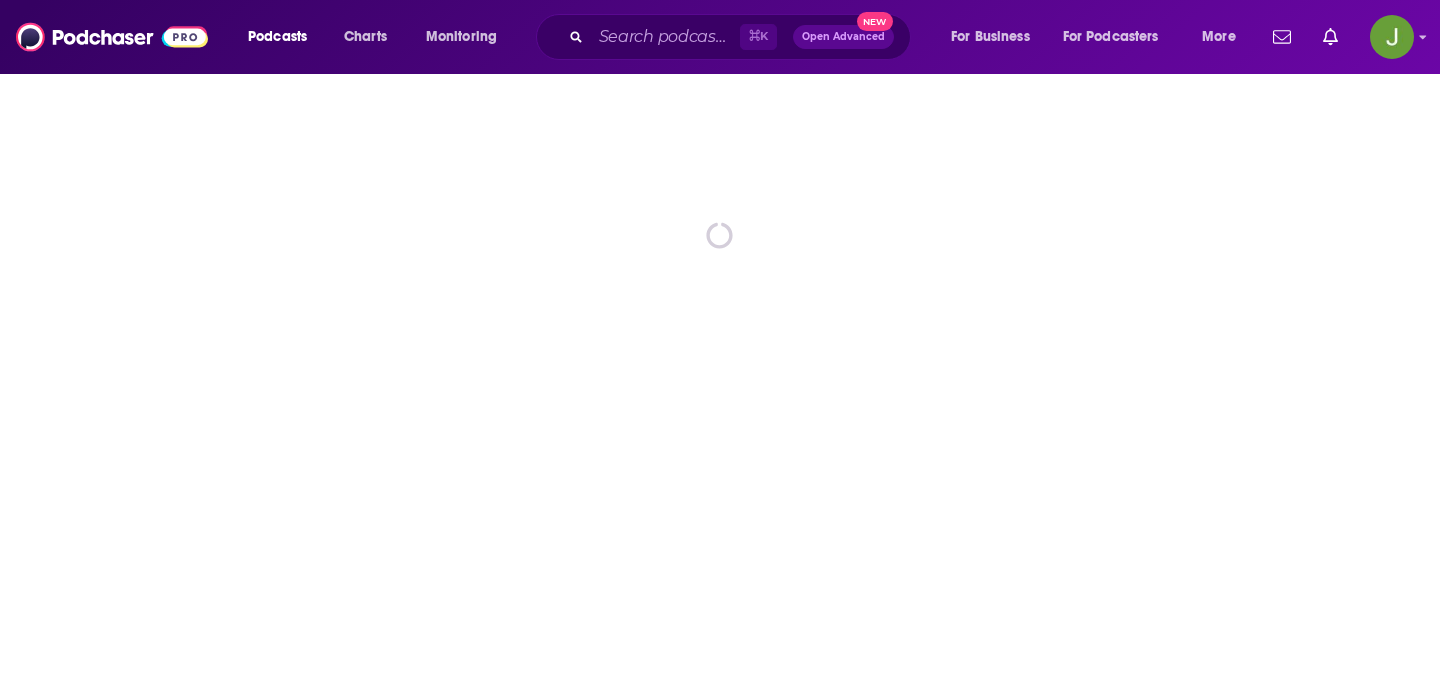scroll, scrollTop: 0, scrollLeft: 0, axis: both 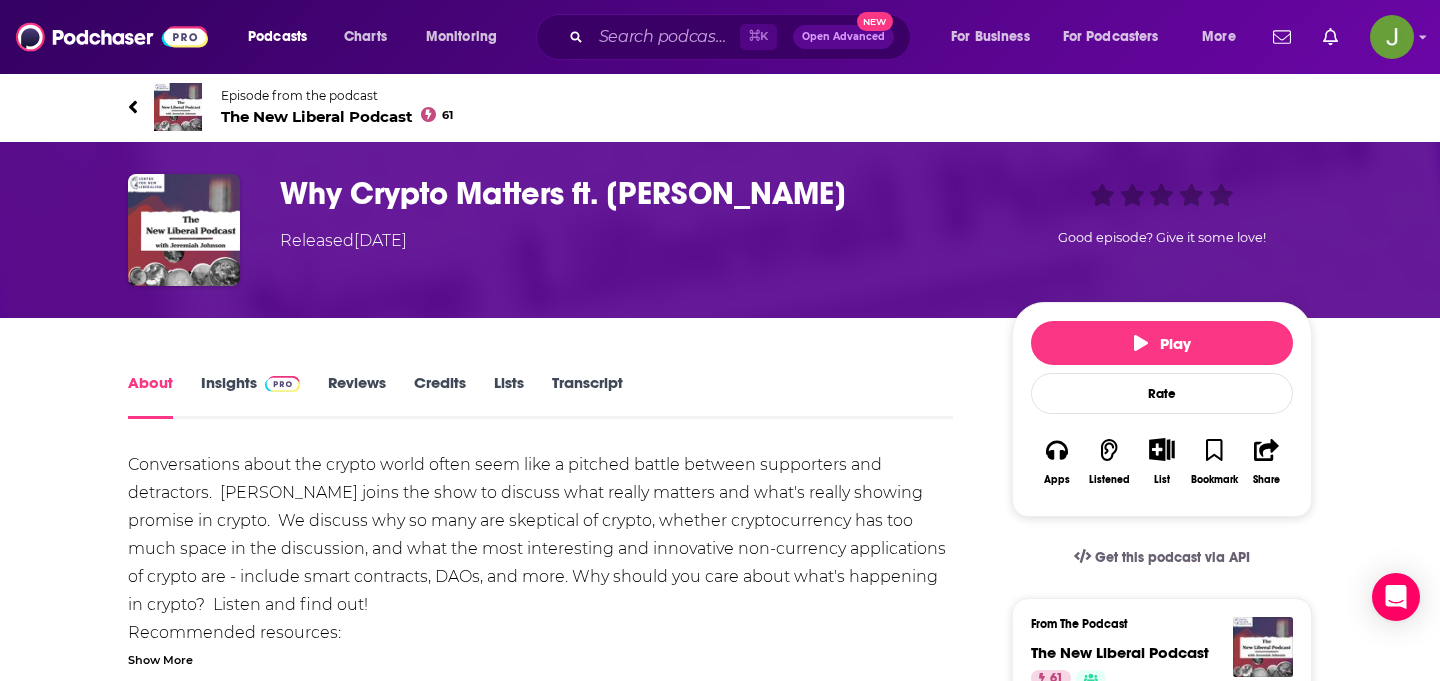 click on "The New Liberal Podcast 61" at bounding box center (337, 116) 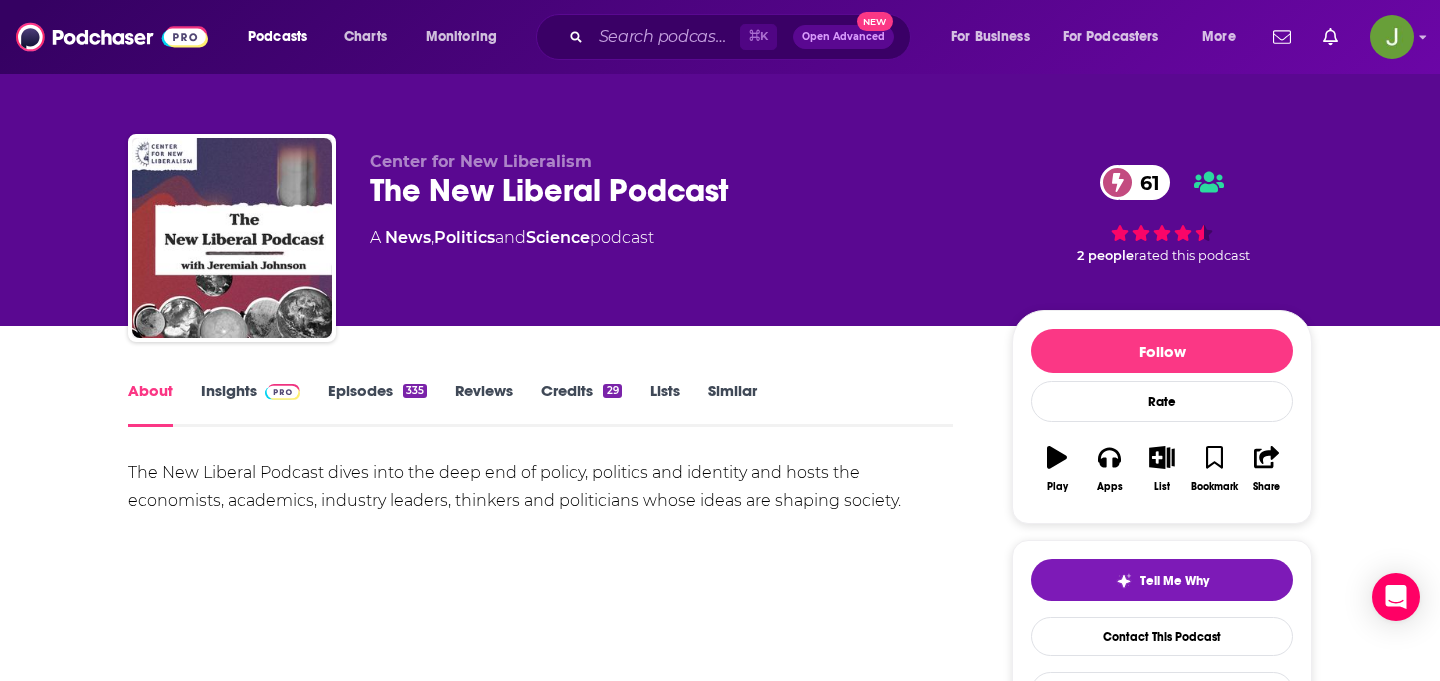 click on "Episodes 335" at bounding box center [377, 404] 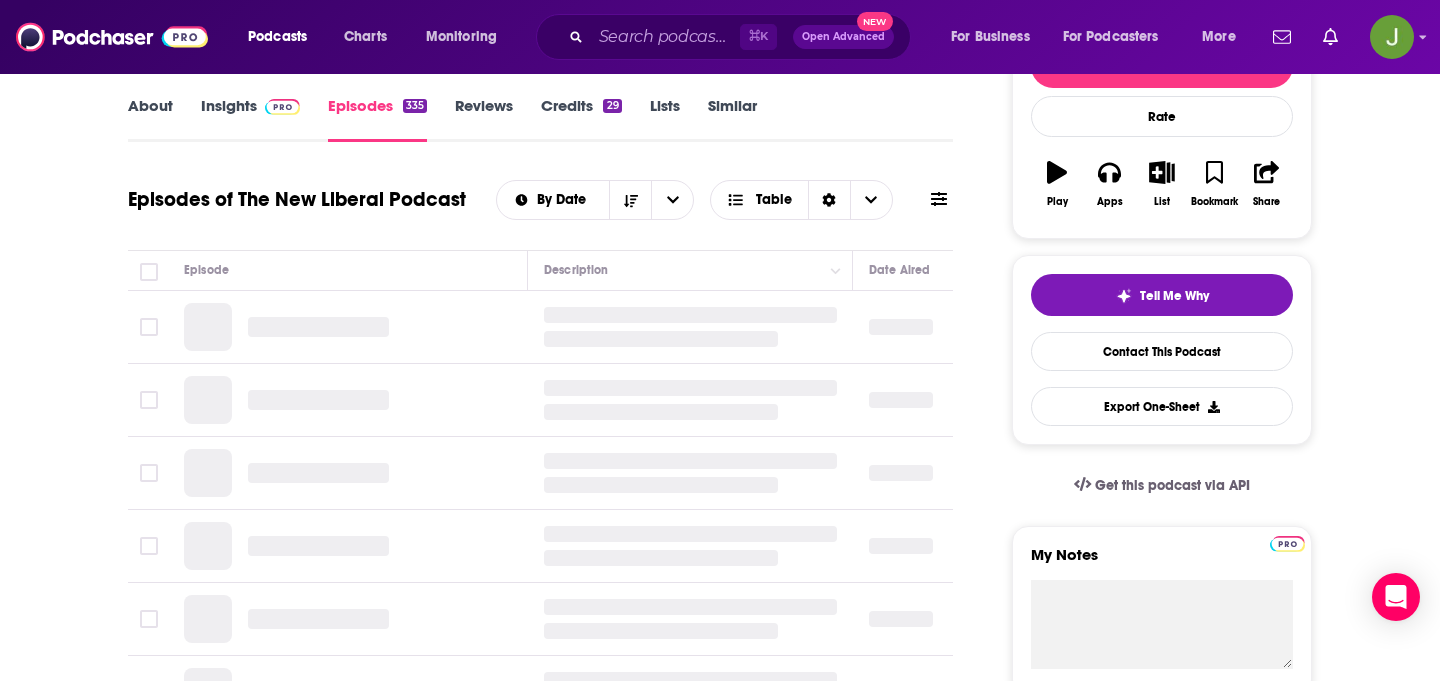 scroll, scrollTop: 414, scrollLeft: 0, axis: vertical 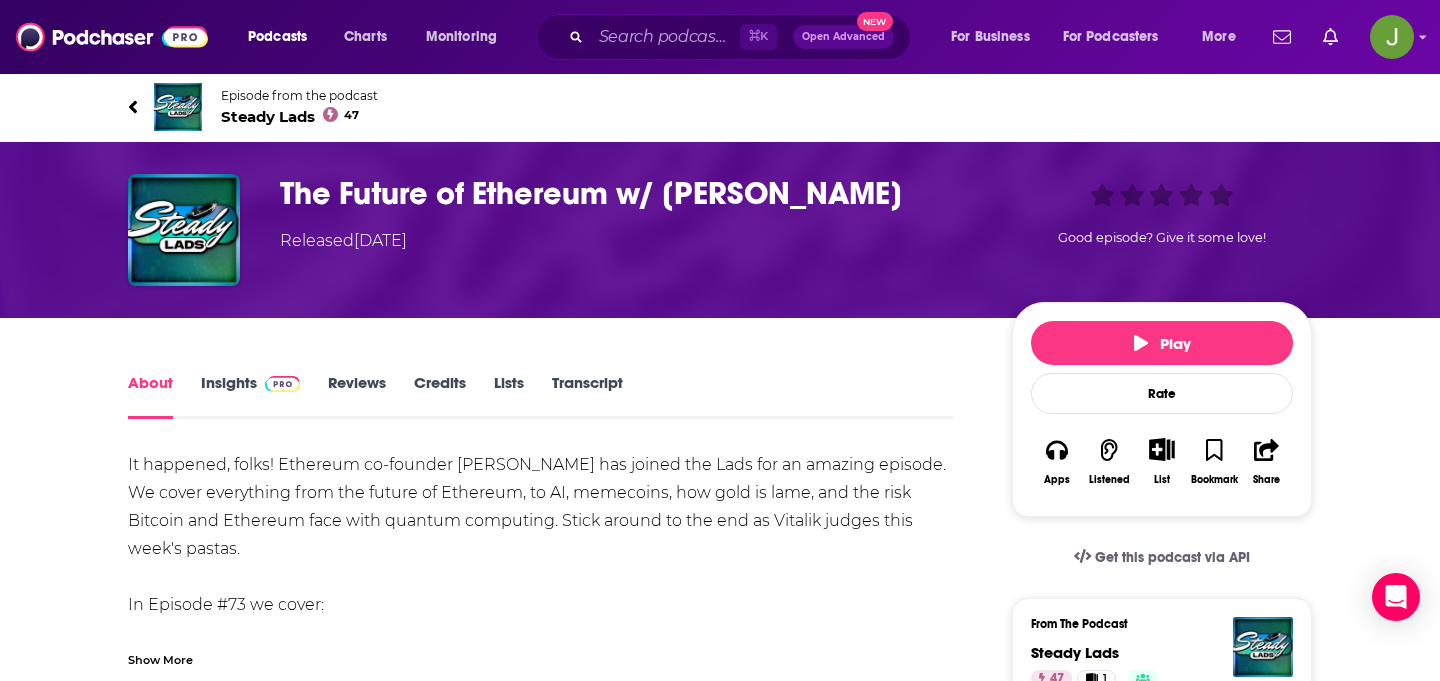 click on "Steady Lads 47" at bounding box center (299, 116) 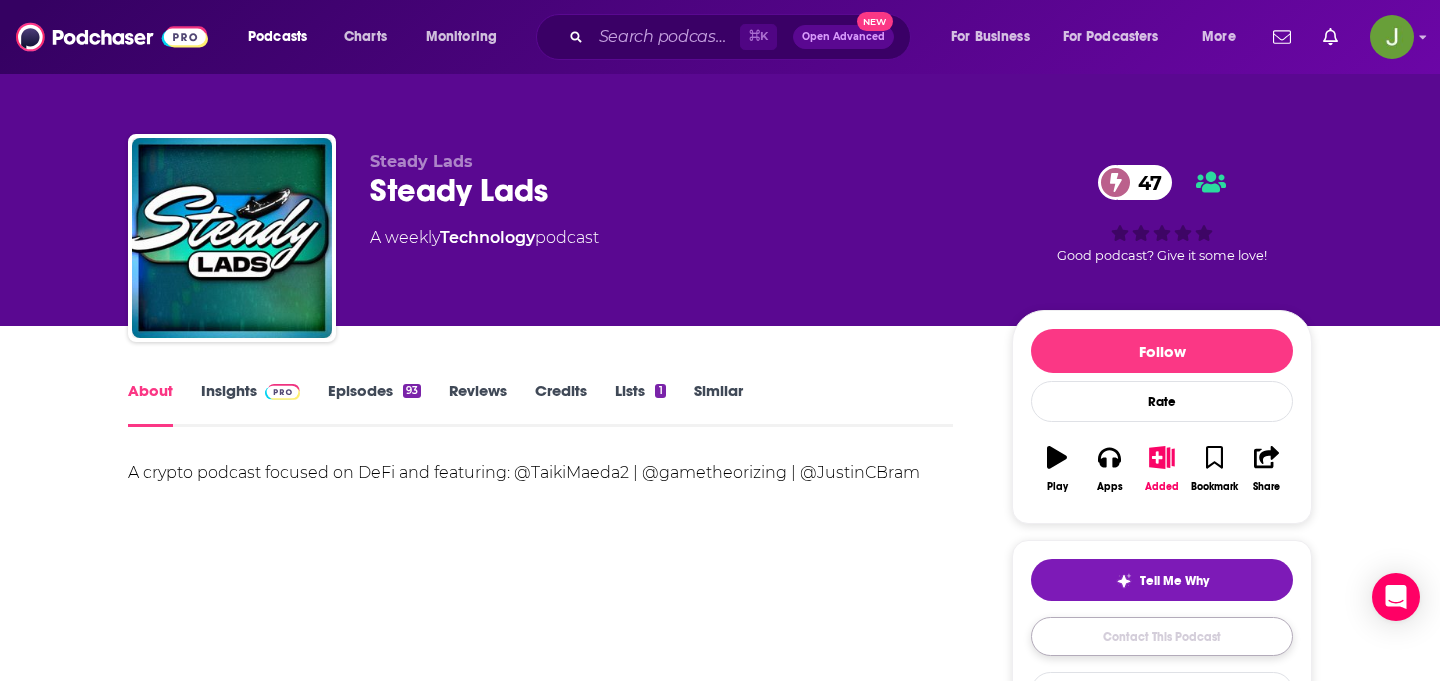 click on "Contact This Podcast" at bounding box center [1162, 636] 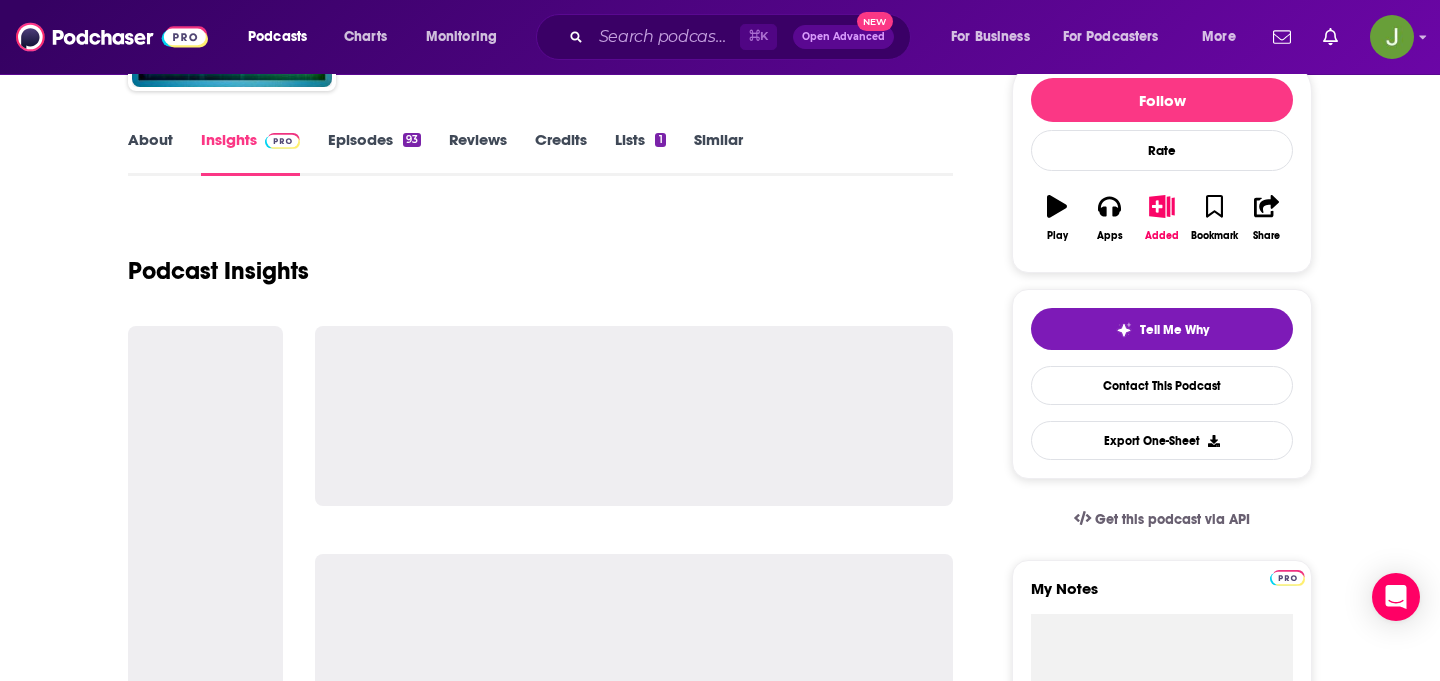 scroll, scrollTop: 258, scrollLeft: 0, axis: vertical 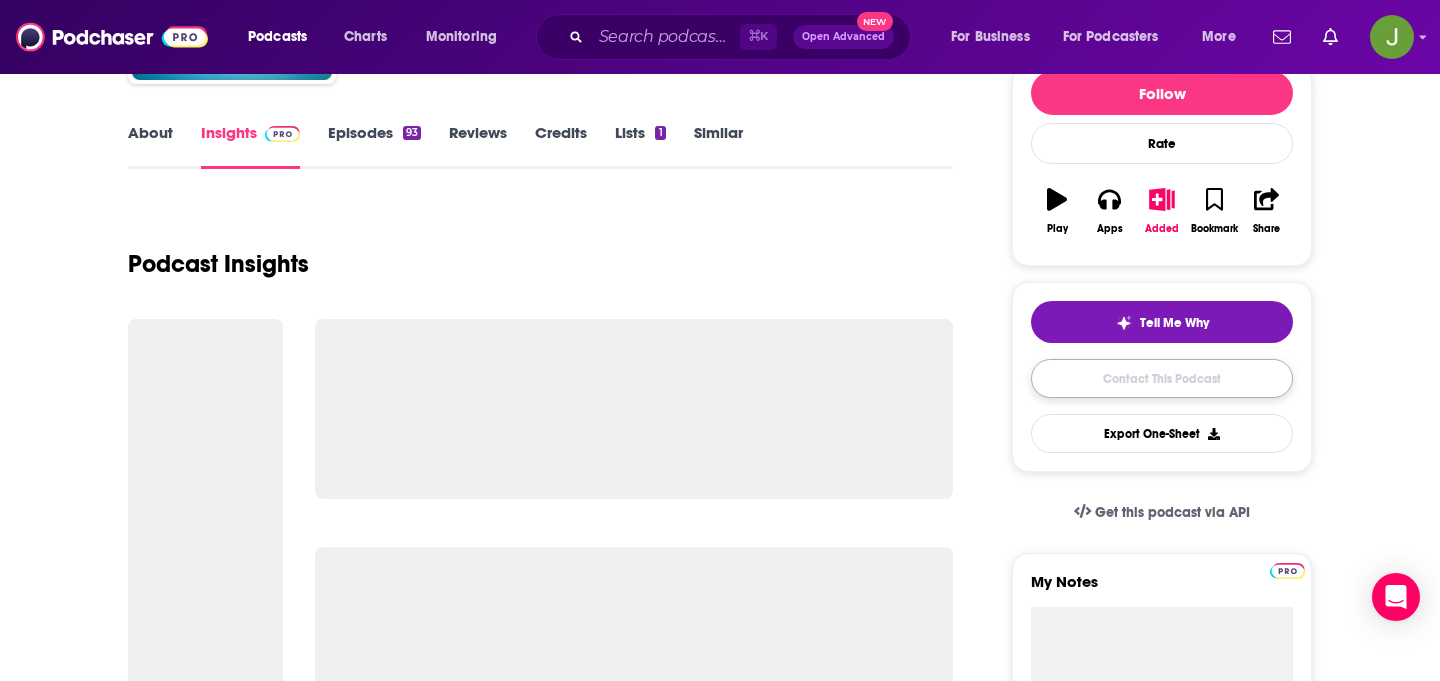 click on "Contact This Podcast" at bounding box center (1162, 378) 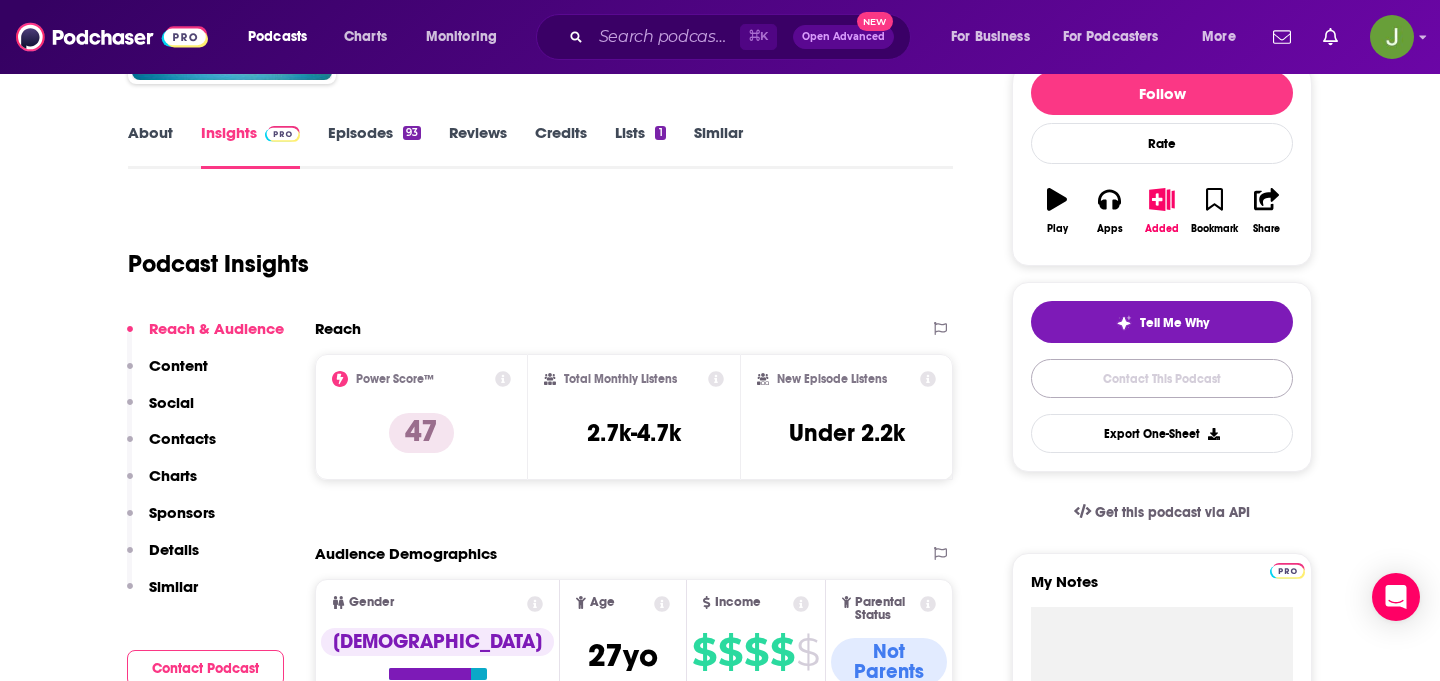 scroll, scrollTop: 0, scrollLeft: 0, axis: both 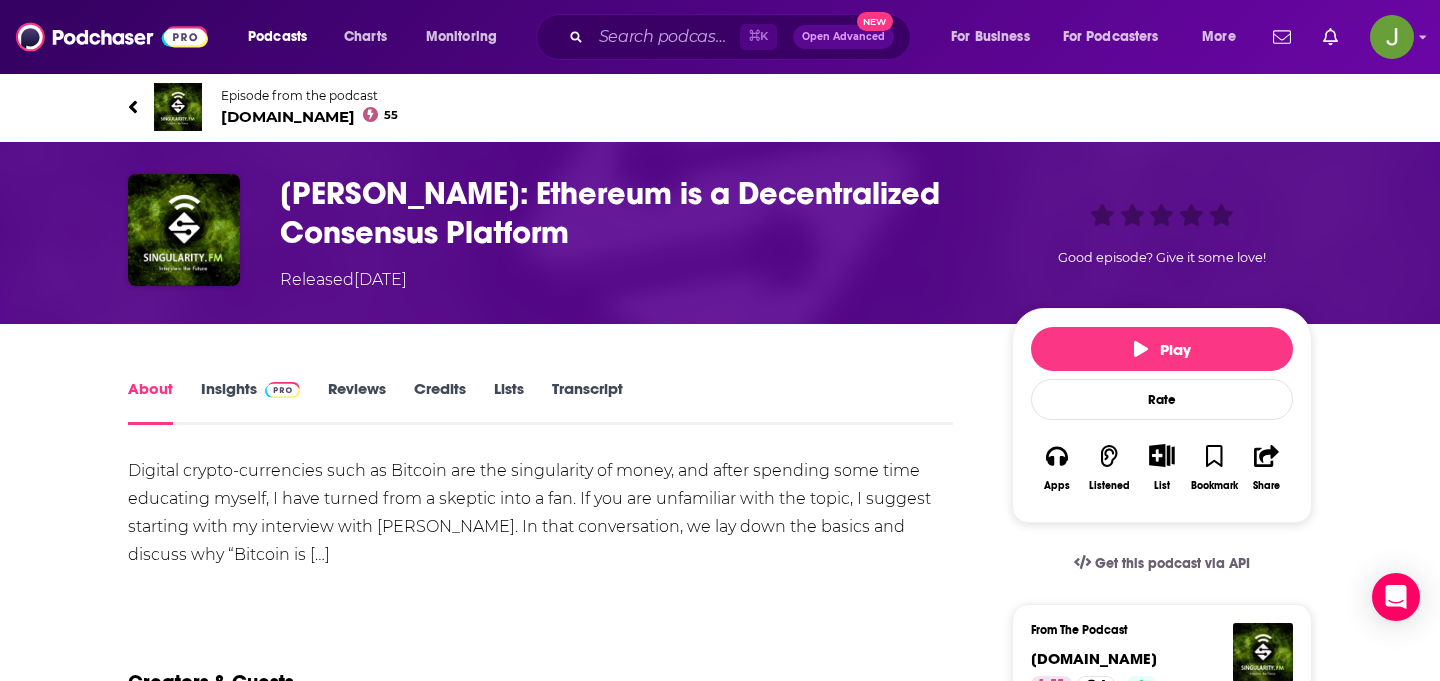 click on "[DOMAIN_NAME] 55" at bounding box center (309, 116) 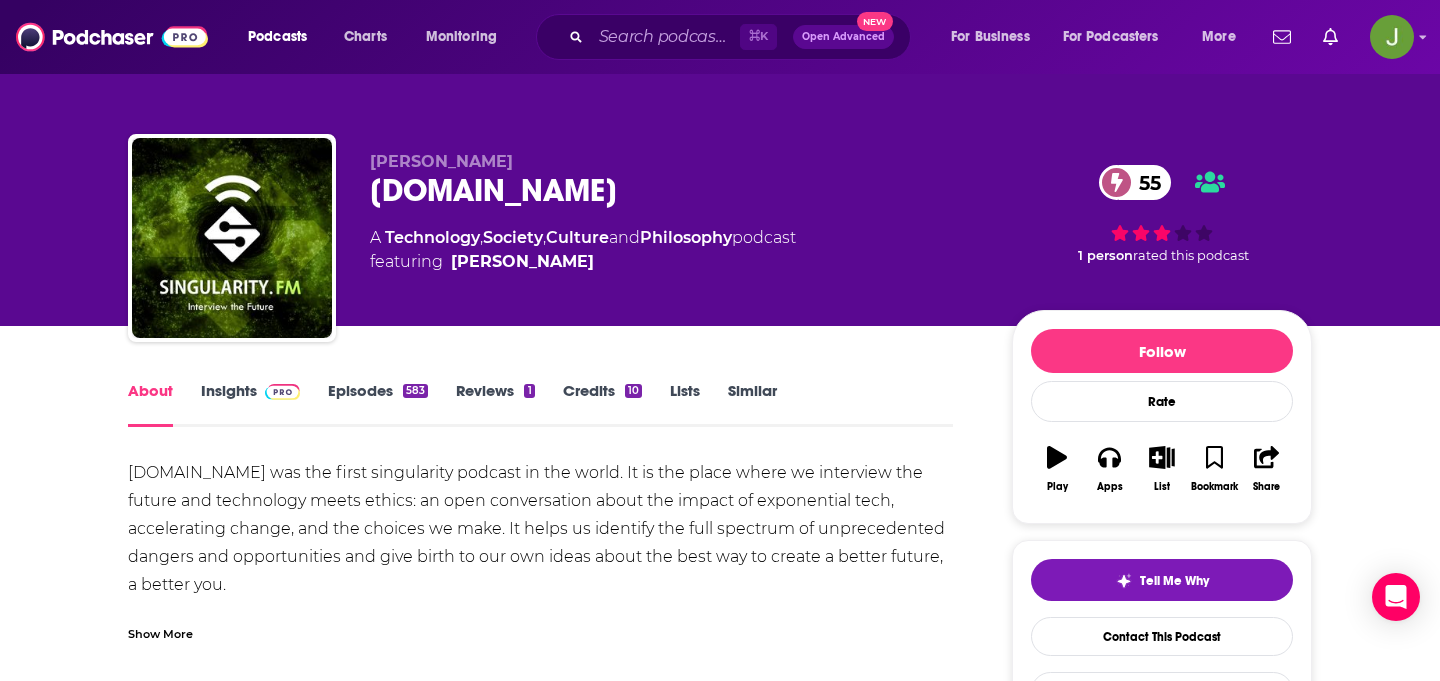 drag, startPoint x: 586, startPoint y: 192, endPoint x: 360, endPoint y: 192, distance: 226 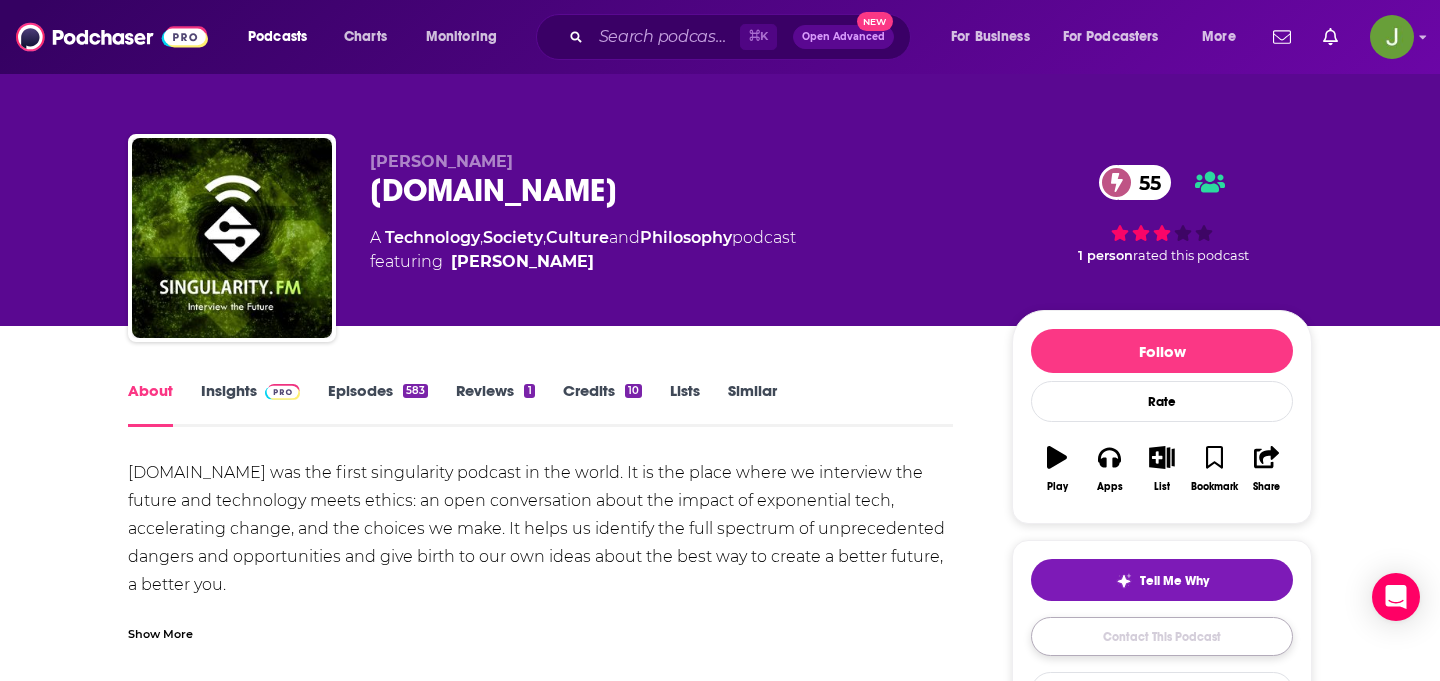 click on "Contact This Podcast" at bounding box center (1162, 636) 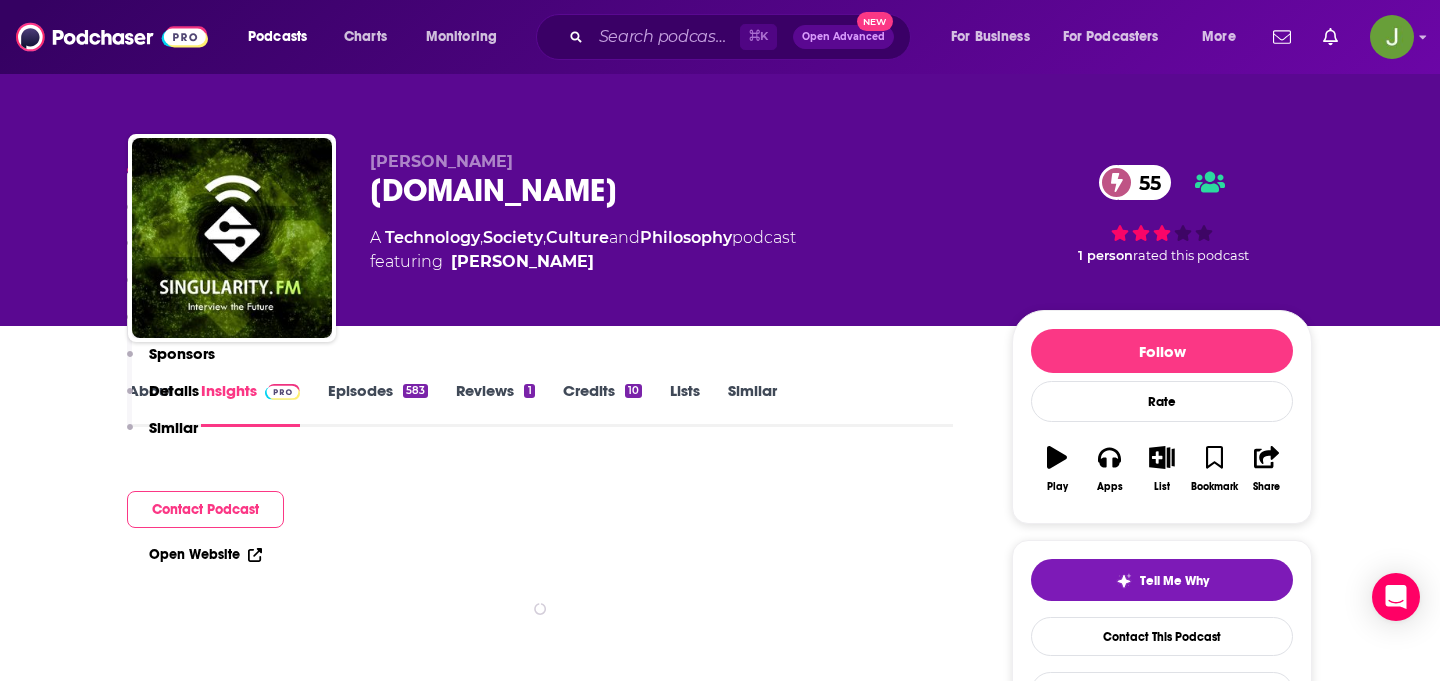 scroll, scrollTop: 4258, scrollLeft: 0, axis: vertical 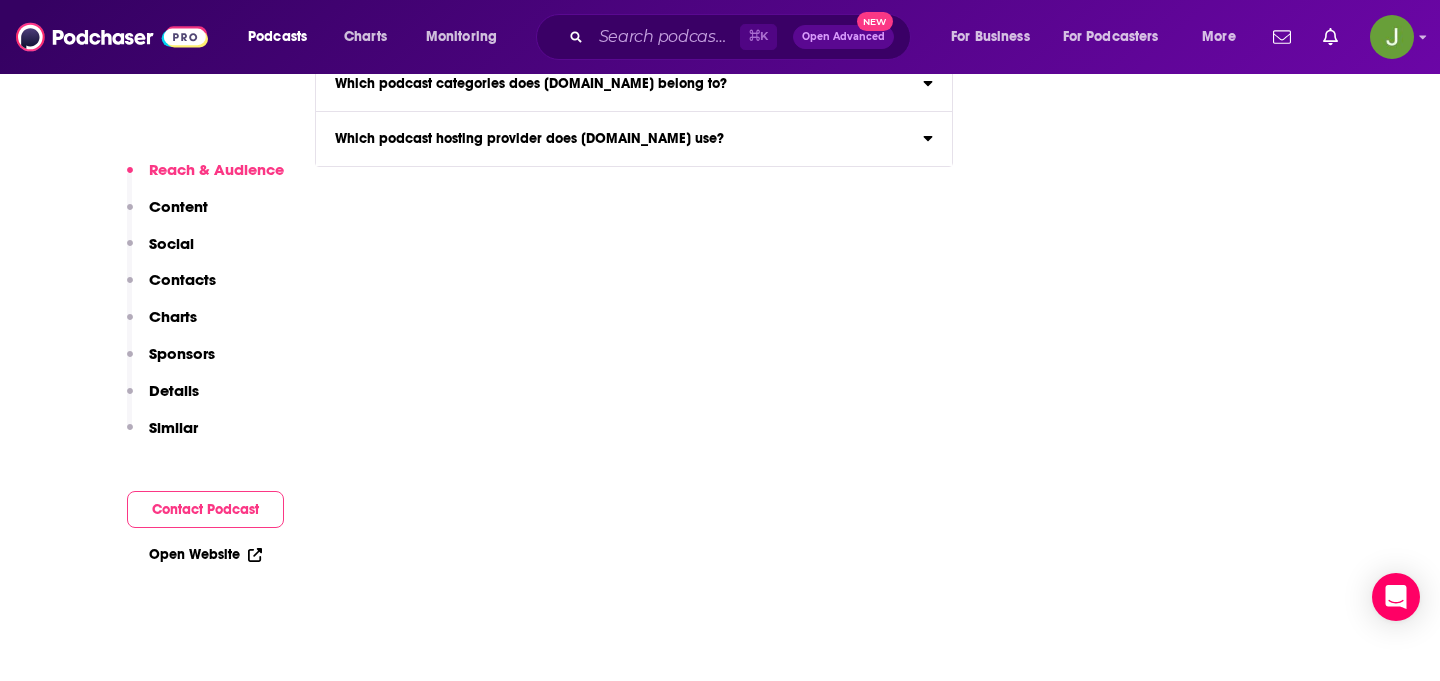 click on "Contacts" at bounding box center [182, 279] 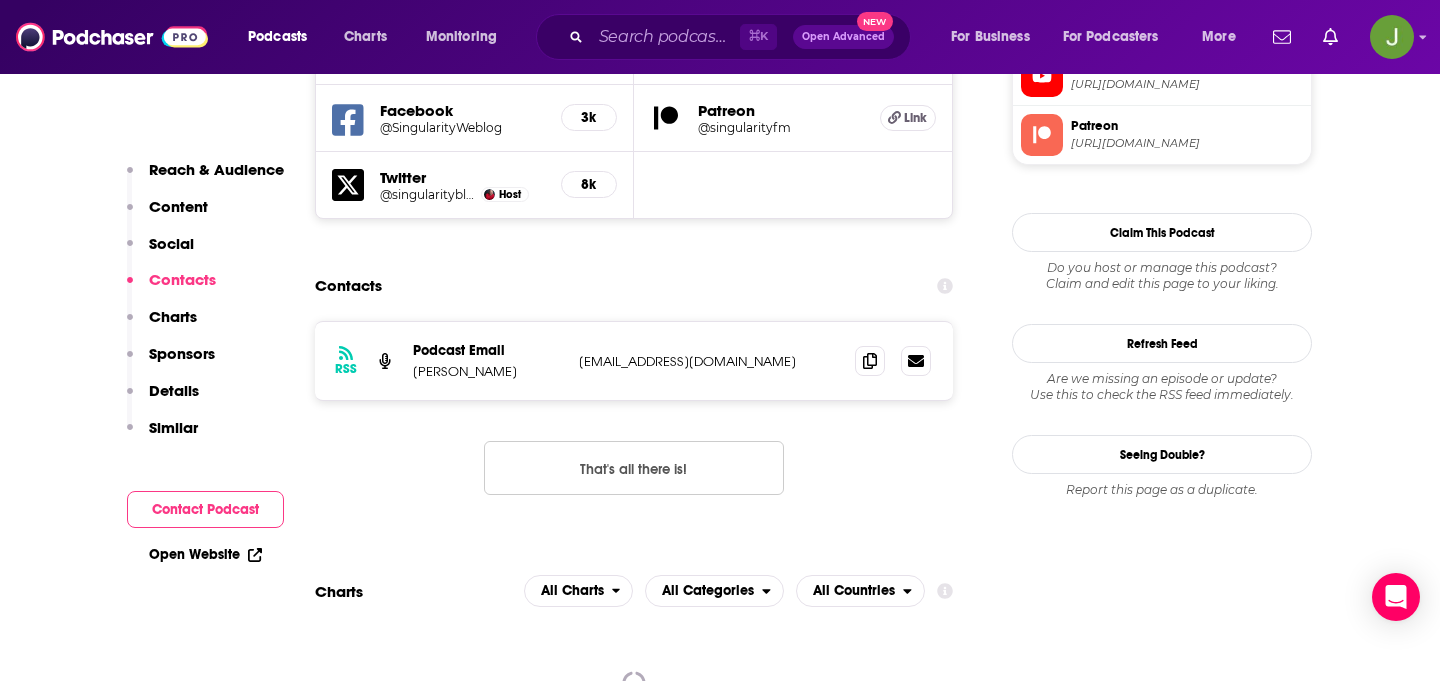 scroll, scrollTop: 1762, scrollLeft: 0, axis: vertical 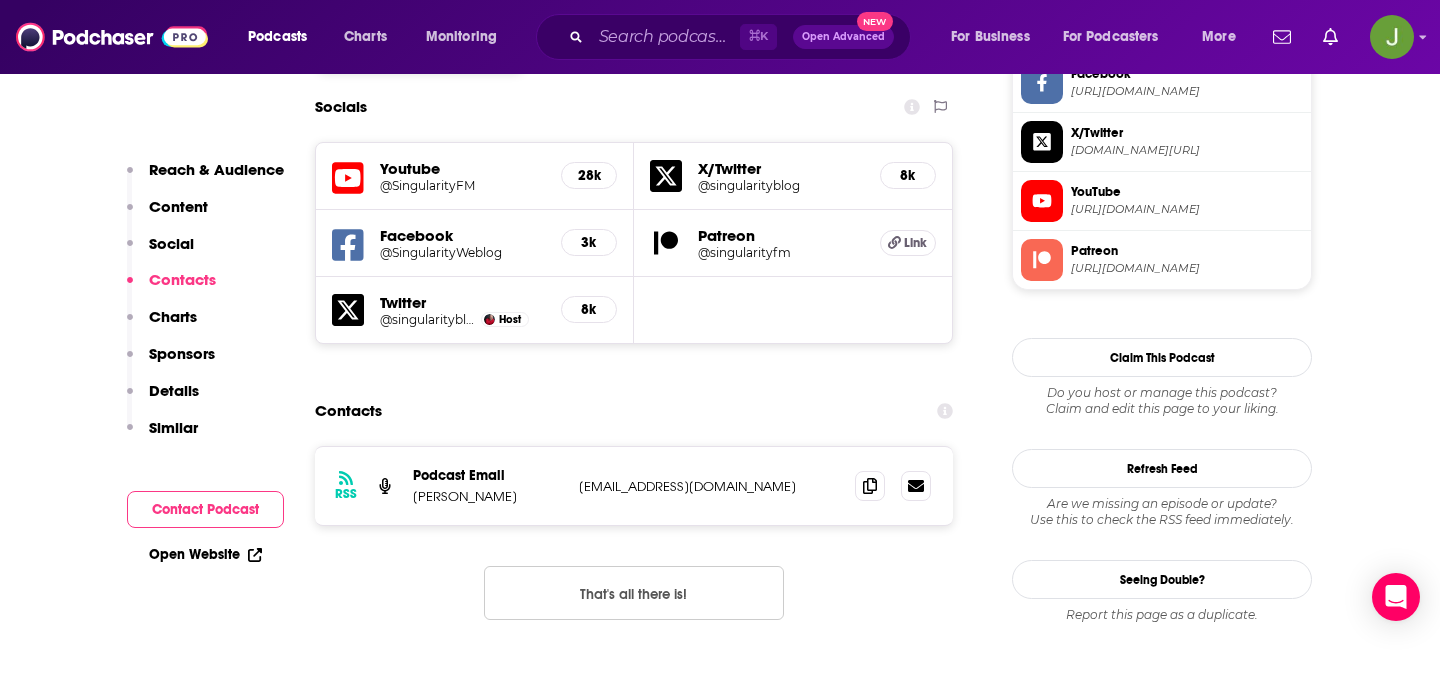 drag, startPoint x: 775, startPoint y: 375, endPoint x: 558, endPoint y: 375, distance: 217 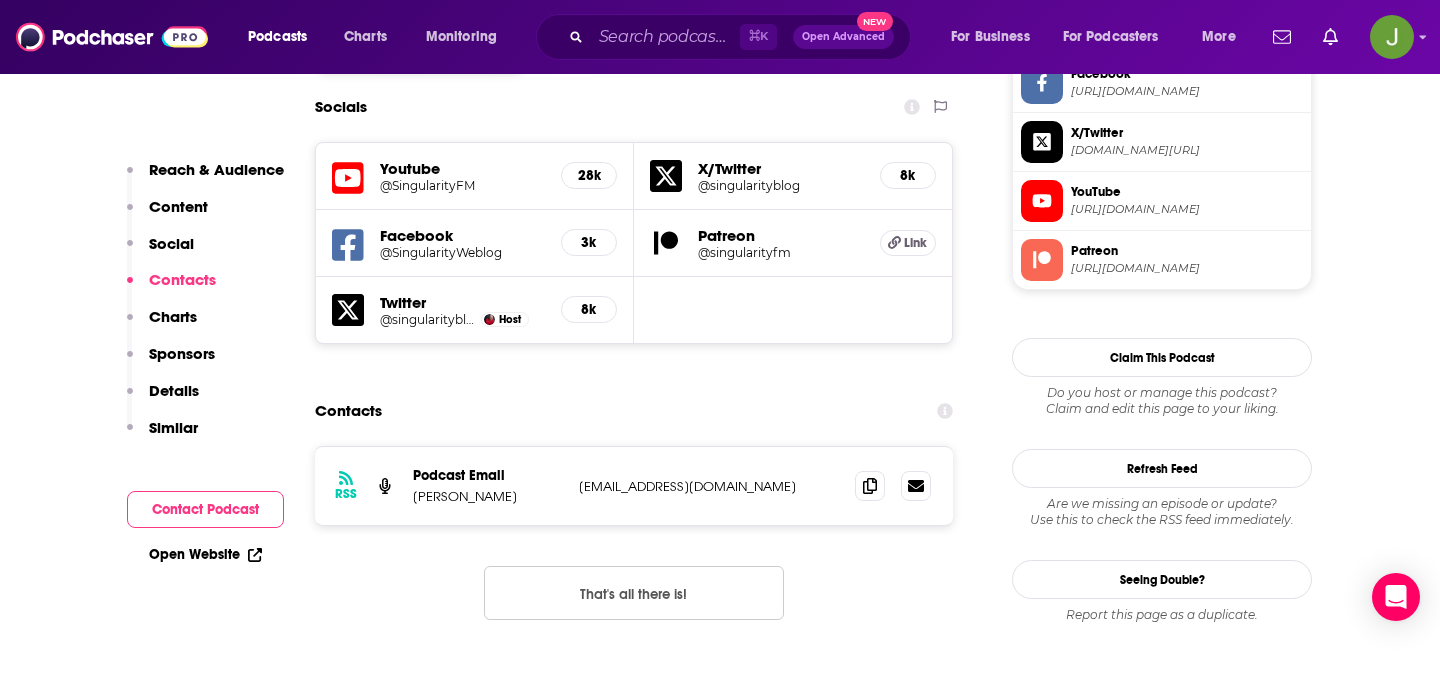 drag, startPoint x: 520, startPoint y: 384, endPoint x: 411, endPoint y: 389, distance: 109.11462 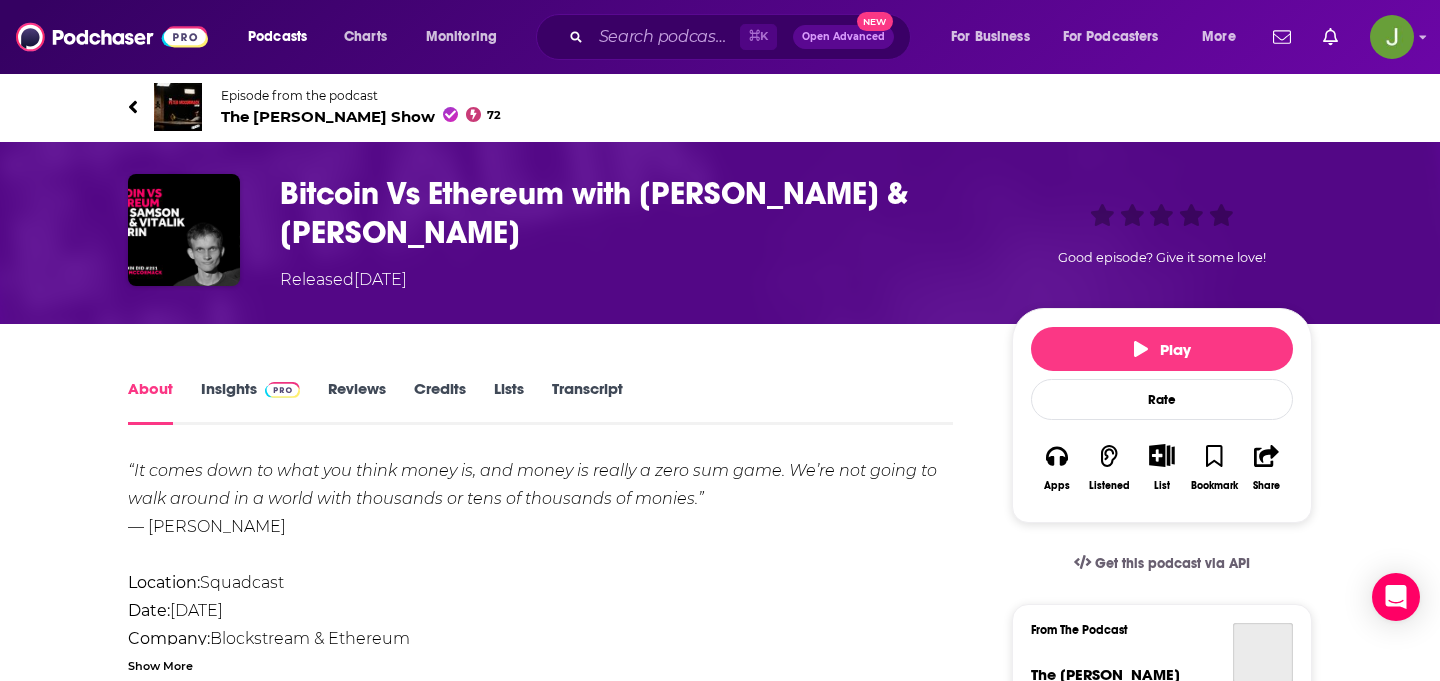 scroll, scrollTop: 0, scrollLeft: 0, axis: both 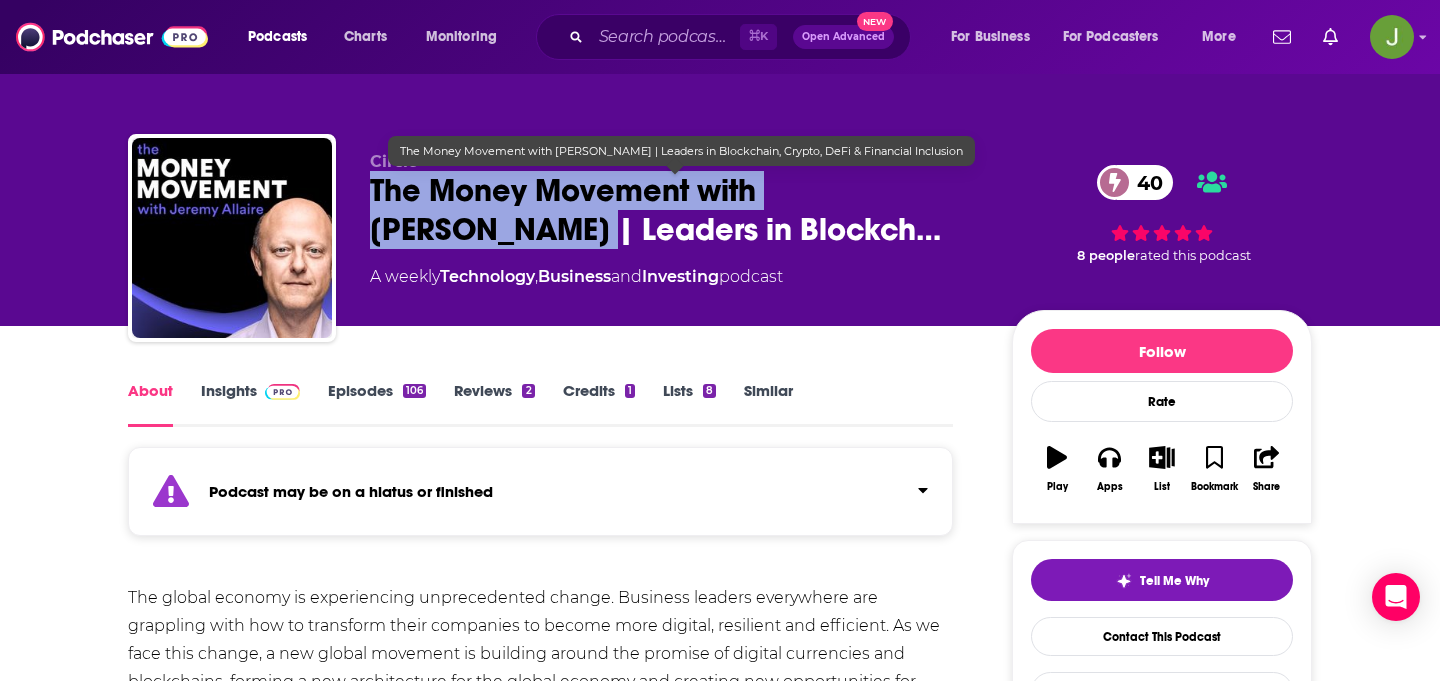 drag, startPoint x: 448, startPoint y: 185, endPoint x: 977, endPoint y: 185, distance: 529 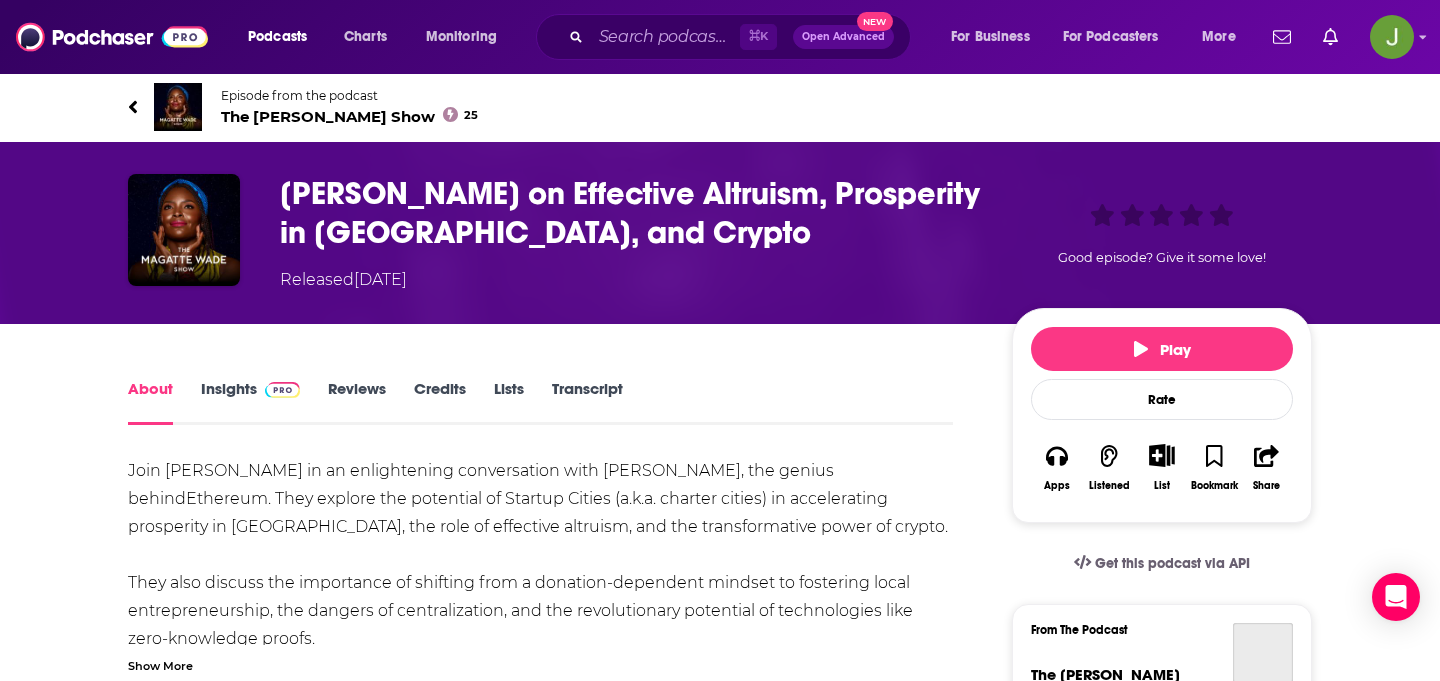 scroll, scrollTop: 0, scrollLeft: 0, axis: both 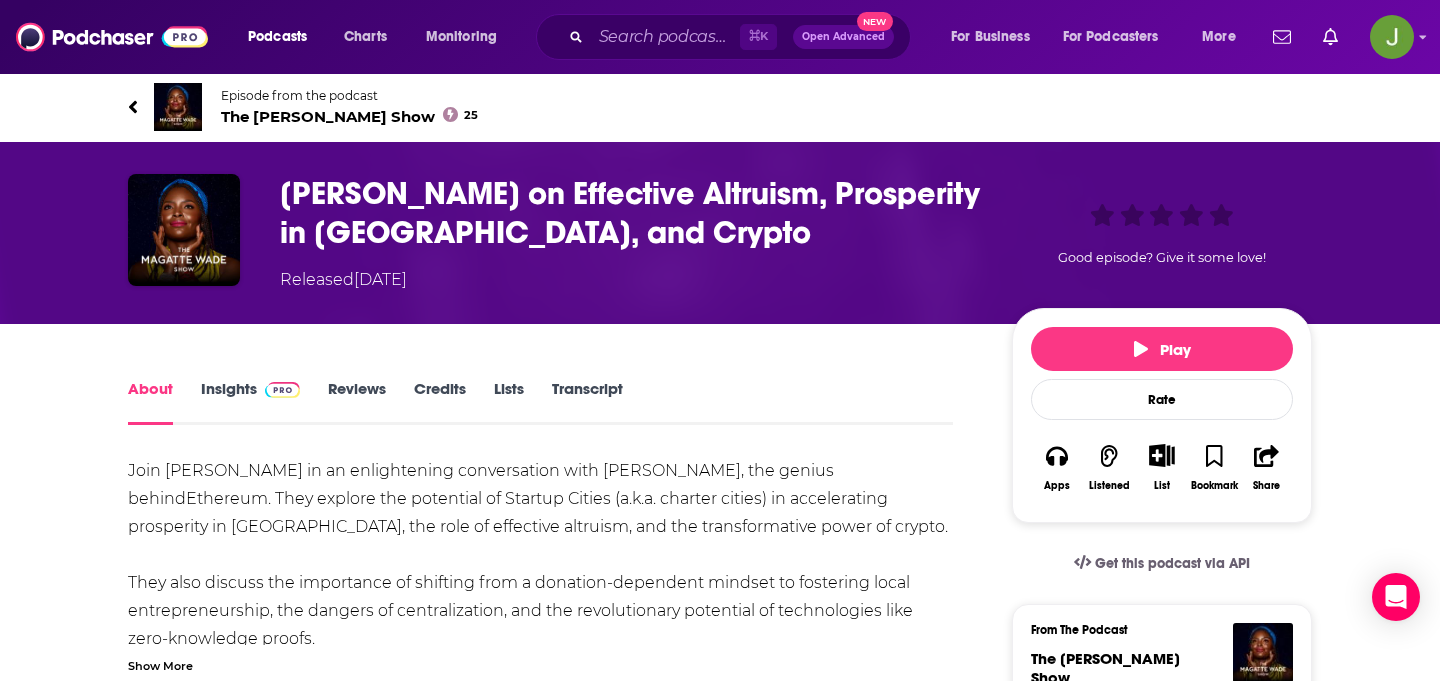 click on "The Magatte Wade Show 25" at bounding box center (349, 116) 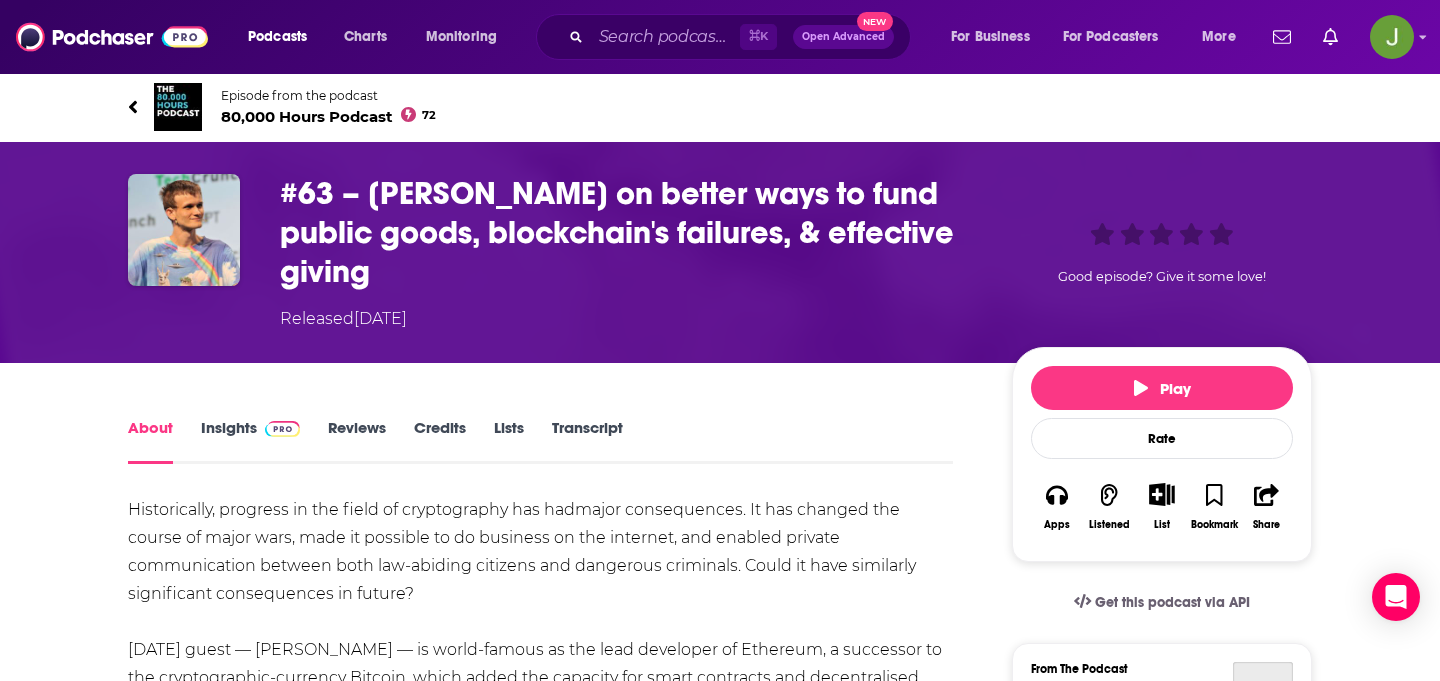 scroll, scrollTop: 0, scrollLeft: 0, axis: both 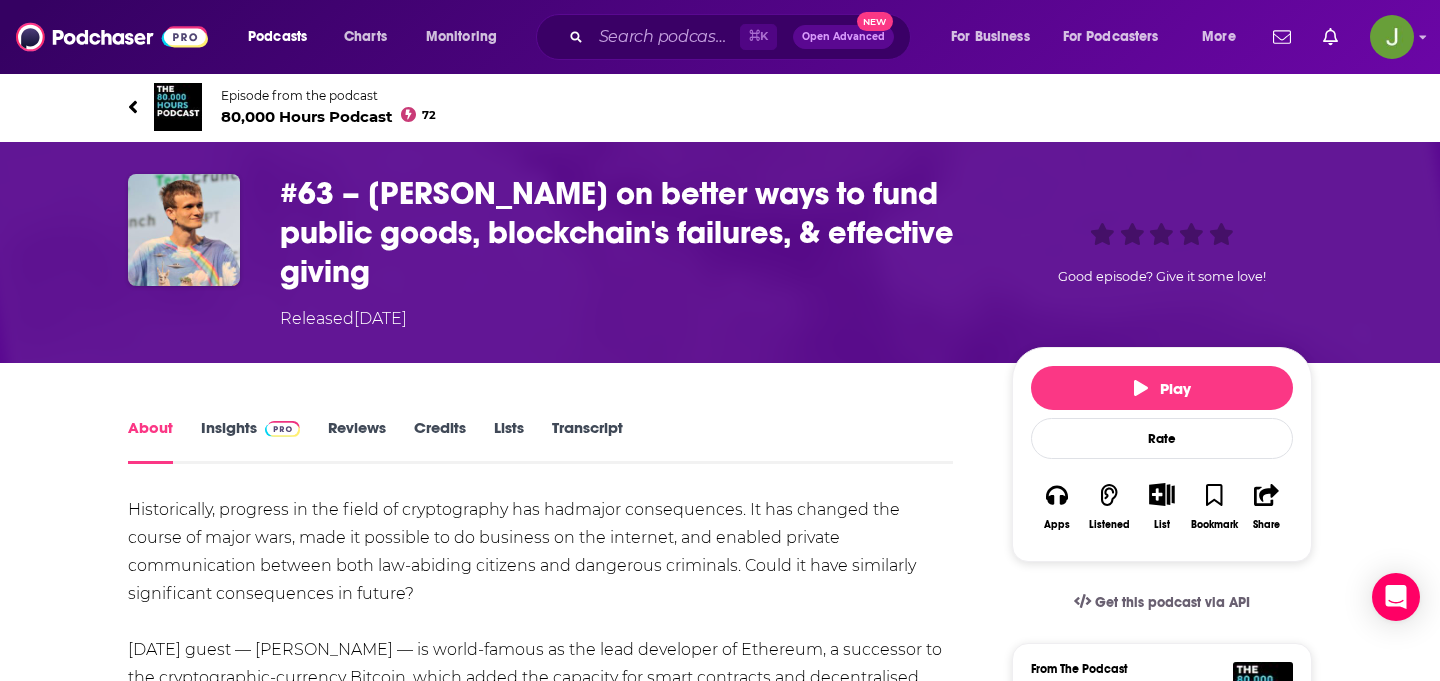 click on "80,000 Hours Podcast 72" at bounding box center (328, 116) 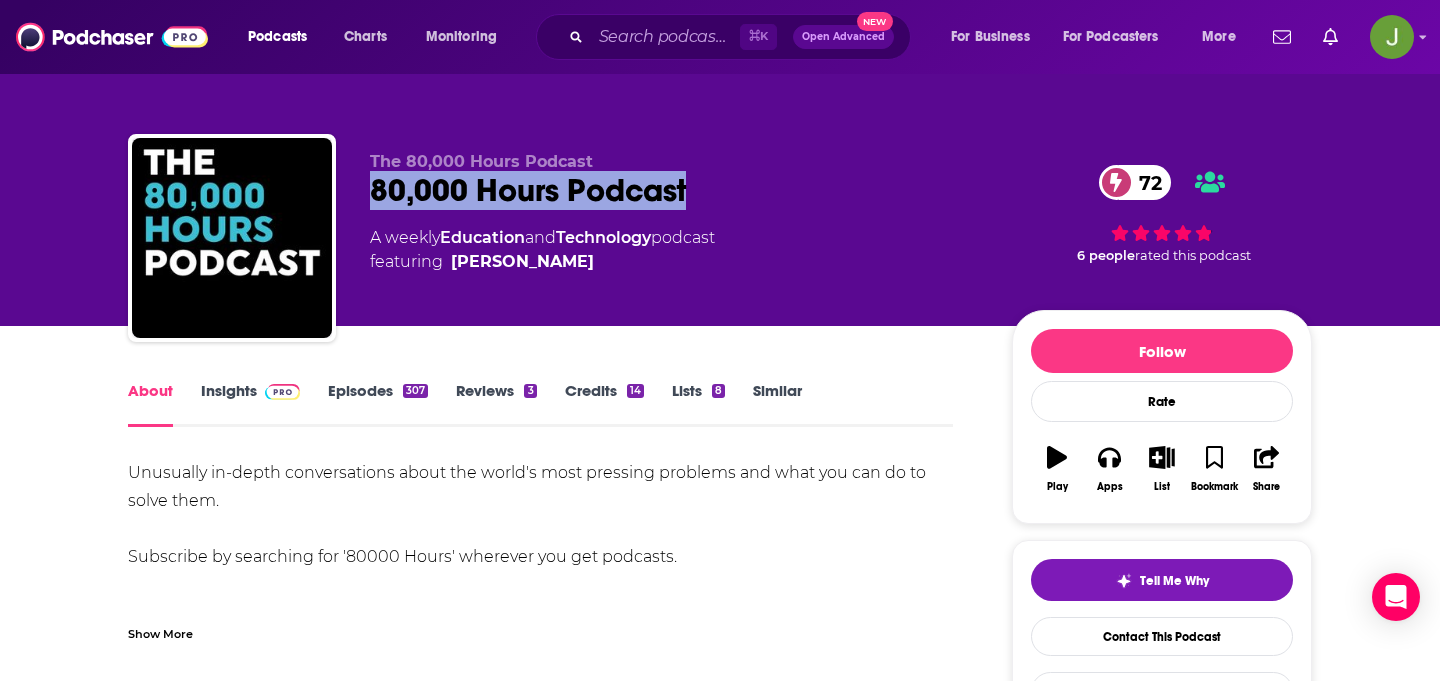 drag, startPoint x: 371, startPoint y: 189, endPoint x: 690, endPoint y: 189, distance: 319 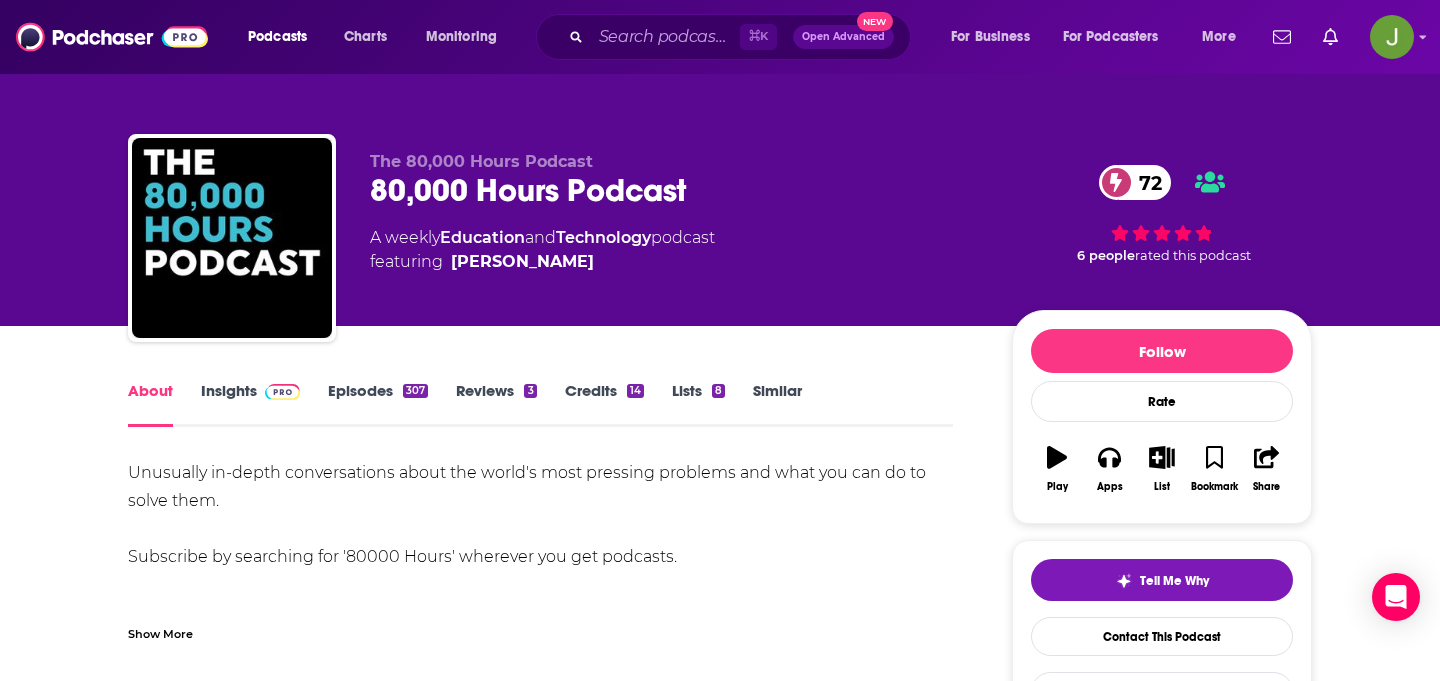 click on "Tell Me Why Contact This Podcast Export One-Sheet" at bounding box center (1162, 635) 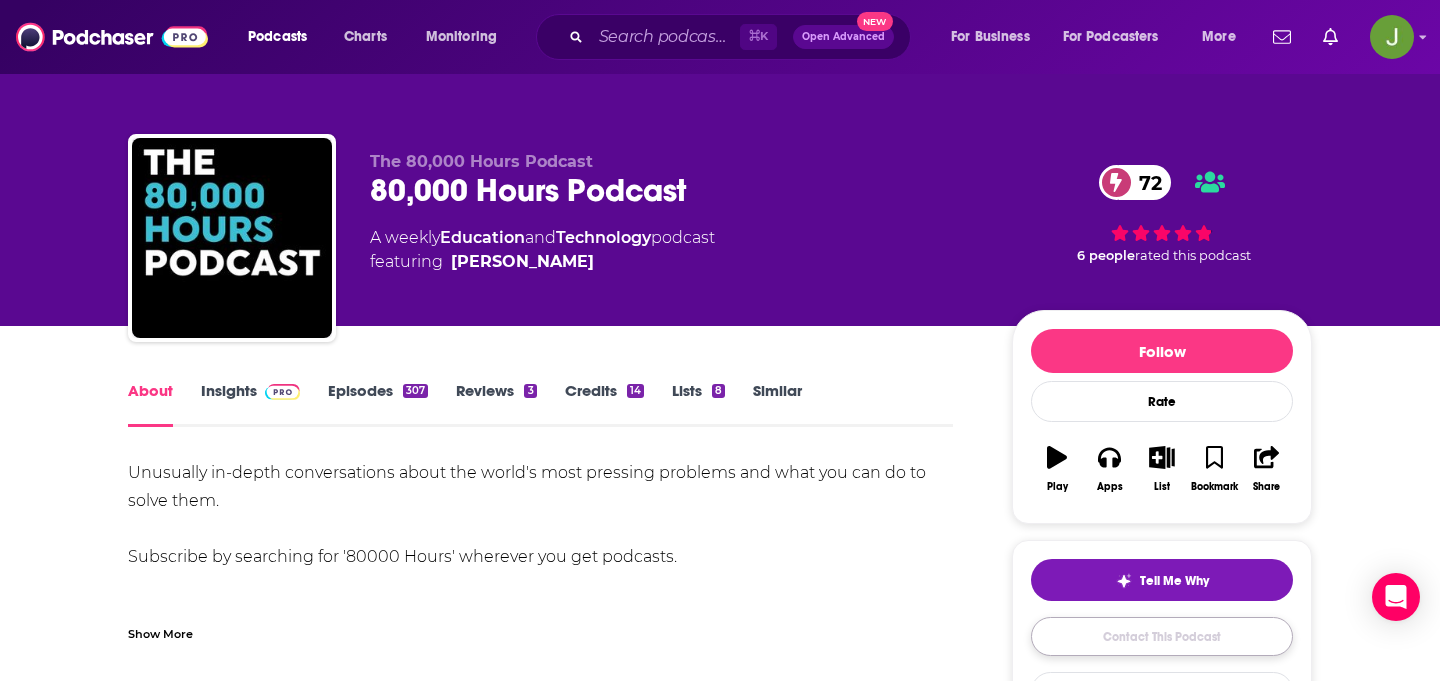 click on "Contact This Podcast" at bounding box center (1162, 636) 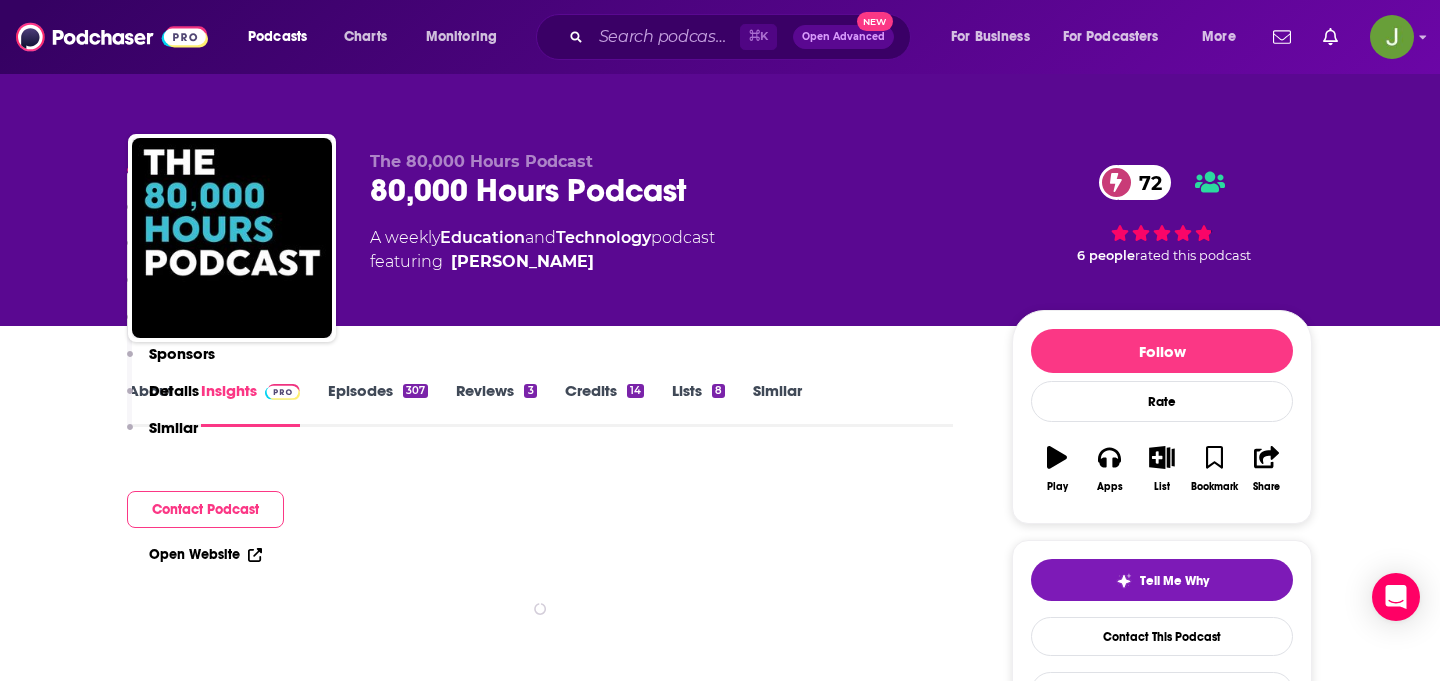 scroll, scrollTop: 4258, scrollLeft: 0, axis: vertical 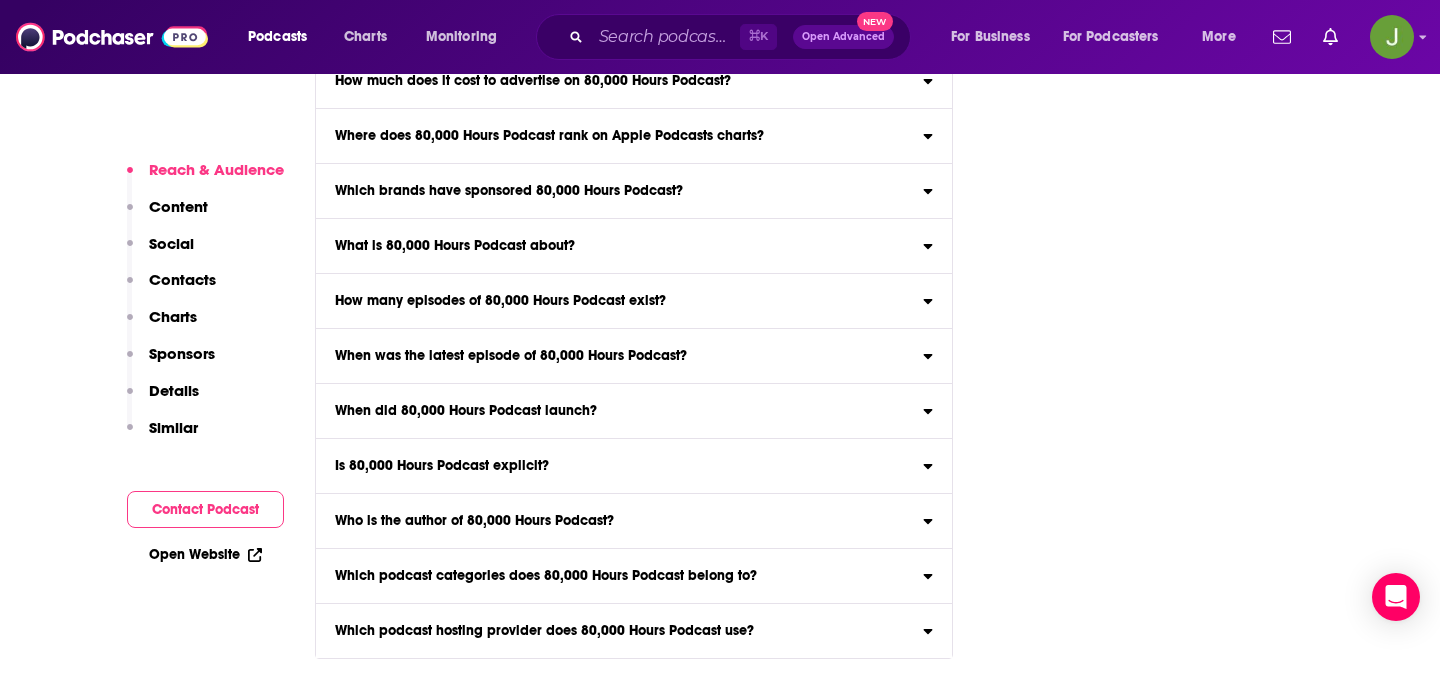 click on "Contacts" at bounding box center [182, 279] 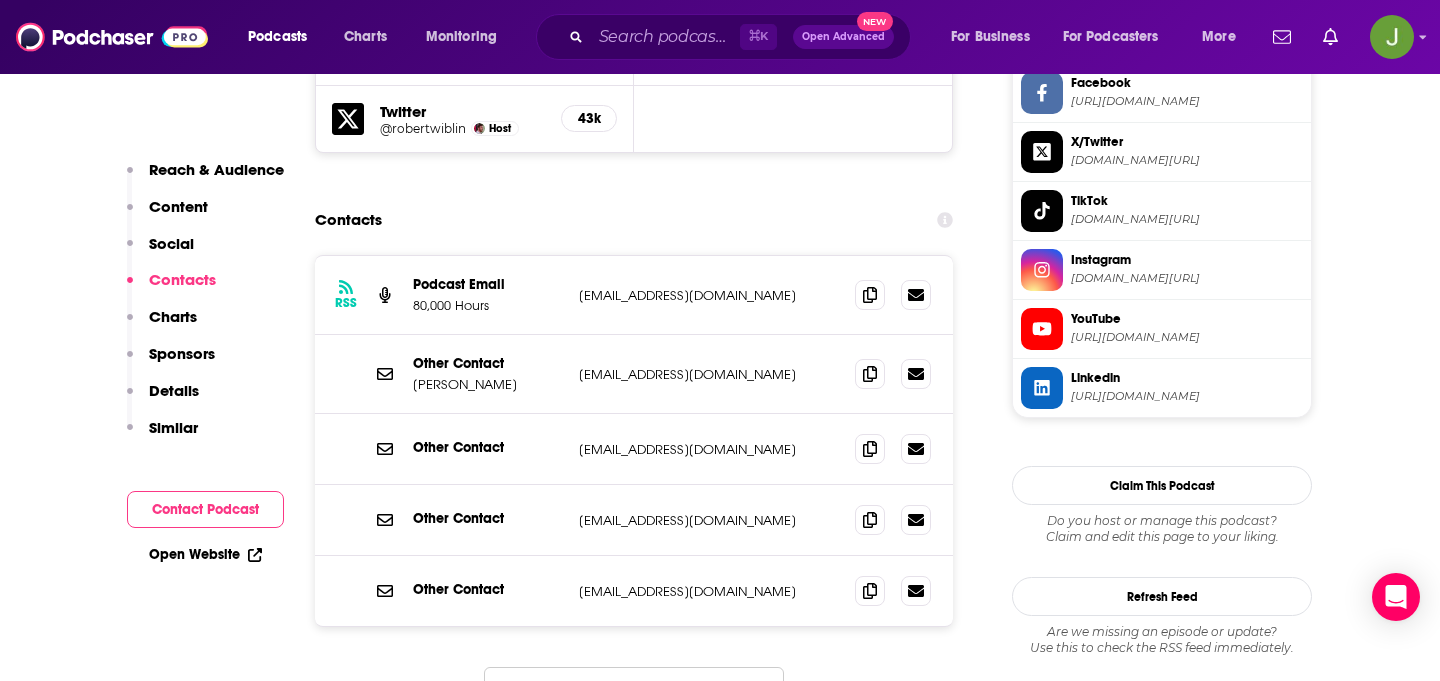 scroll, scrollTop: 1806, scrollLeft: 0, axis: vertical 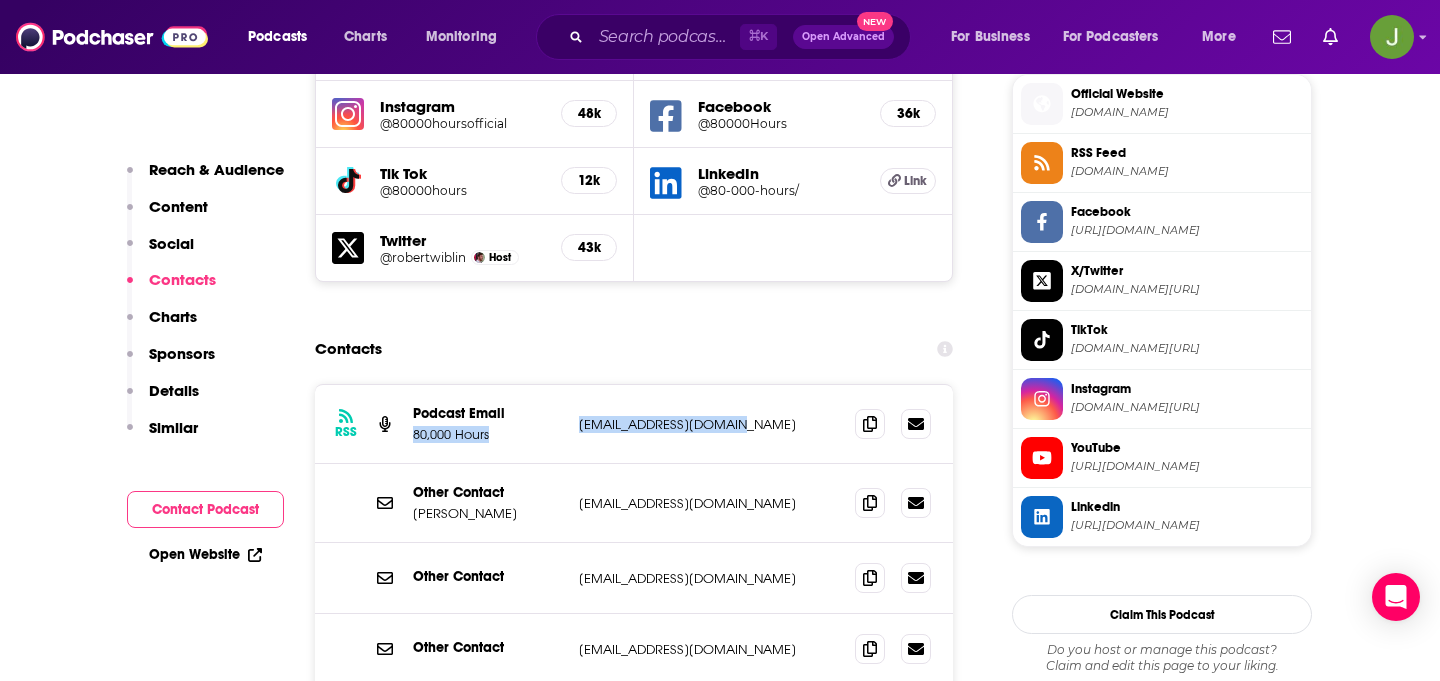 drag, startPoint x: 741, startPoint y: 374, endPoint x: 569, endPoint y: 374, distance: 172 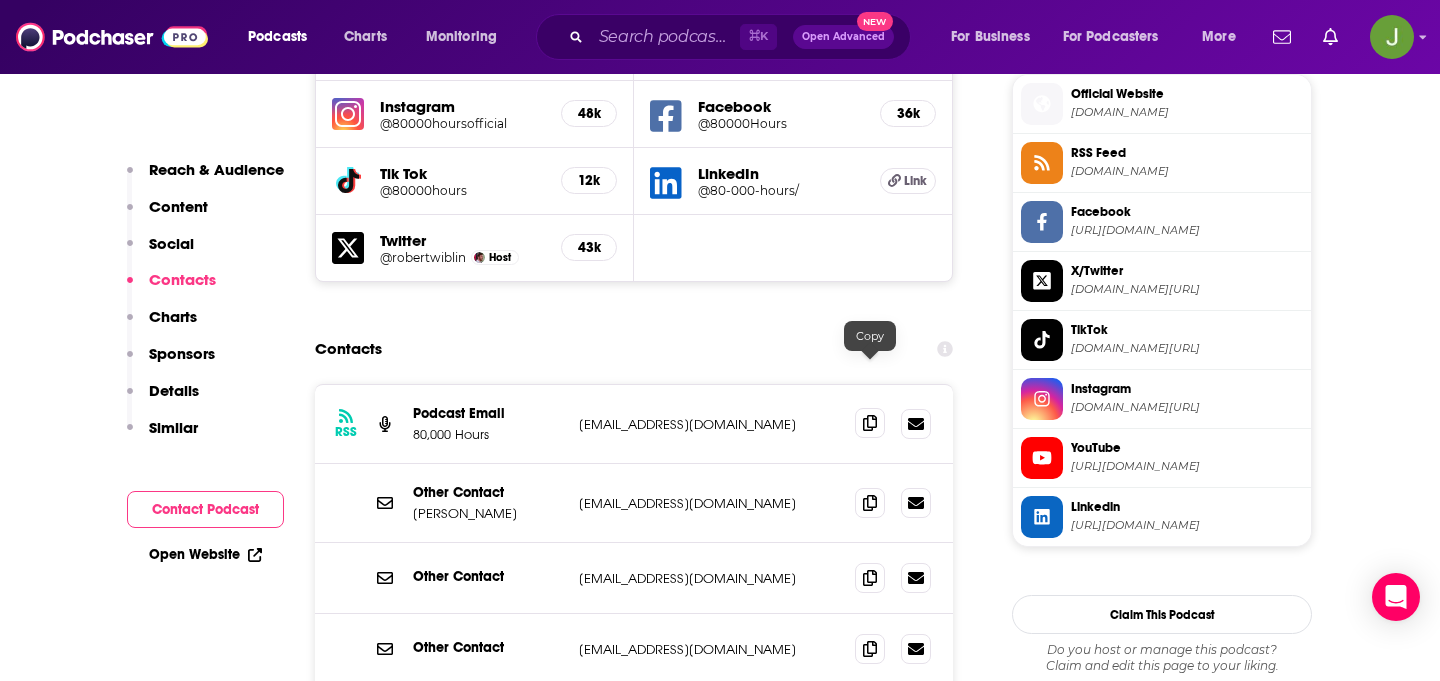 click 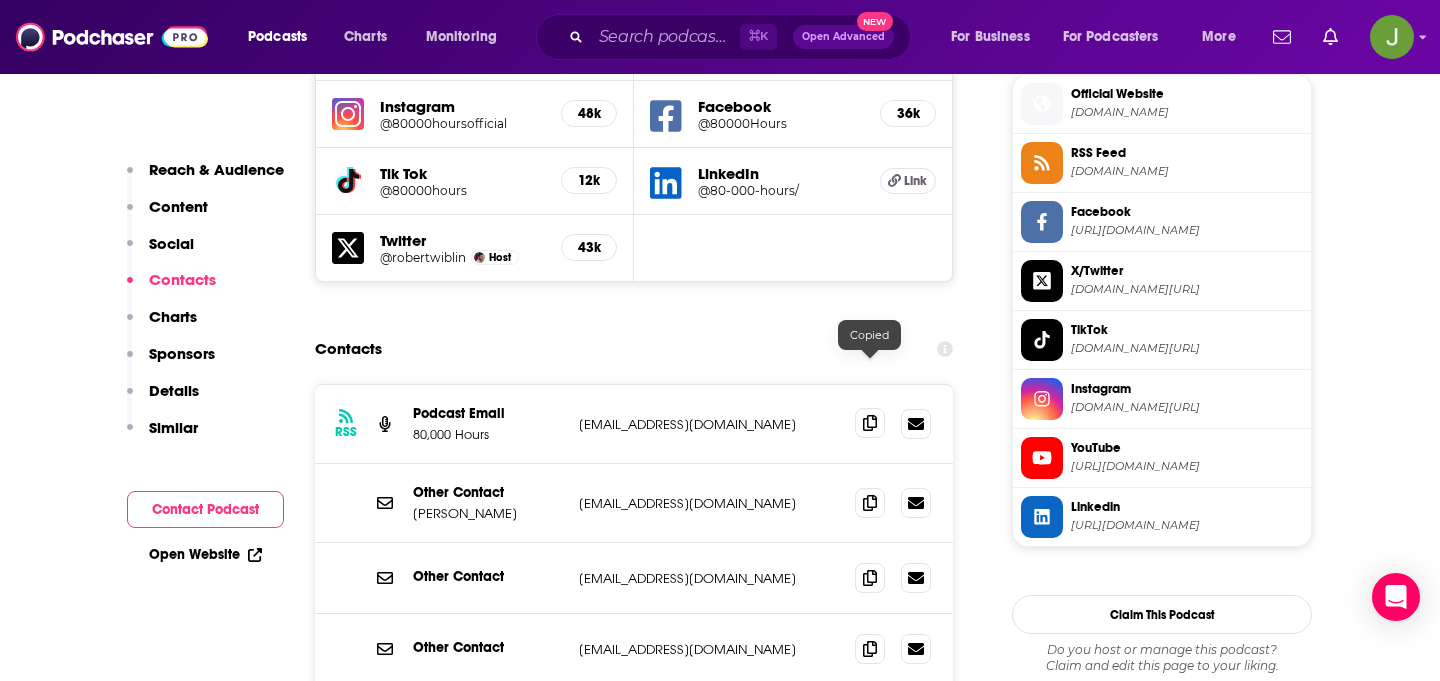 scroll, scrollTop: 1856, scrollLeft: 0, axis: vertical 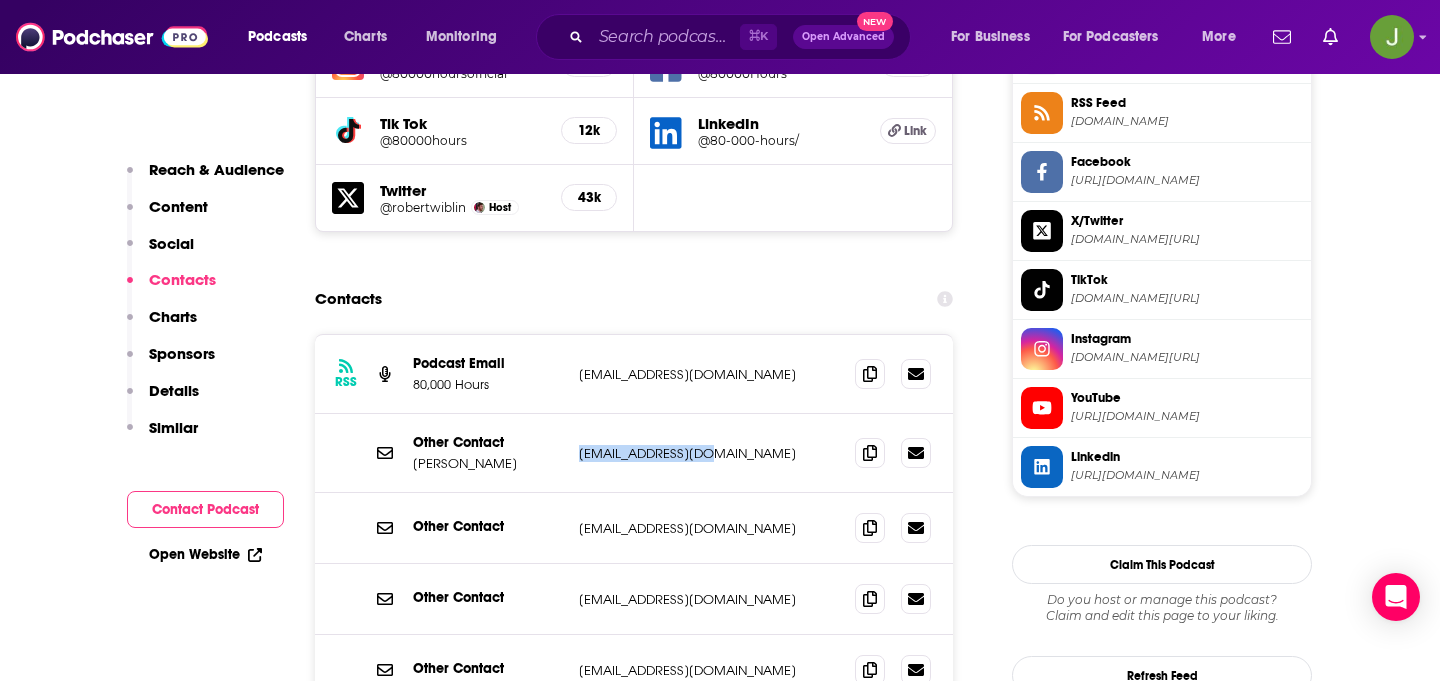 drag, startPoint x: 727, startPoint y: 395, endPoint x: 567, endPoint y: 407, distance: 160.44937 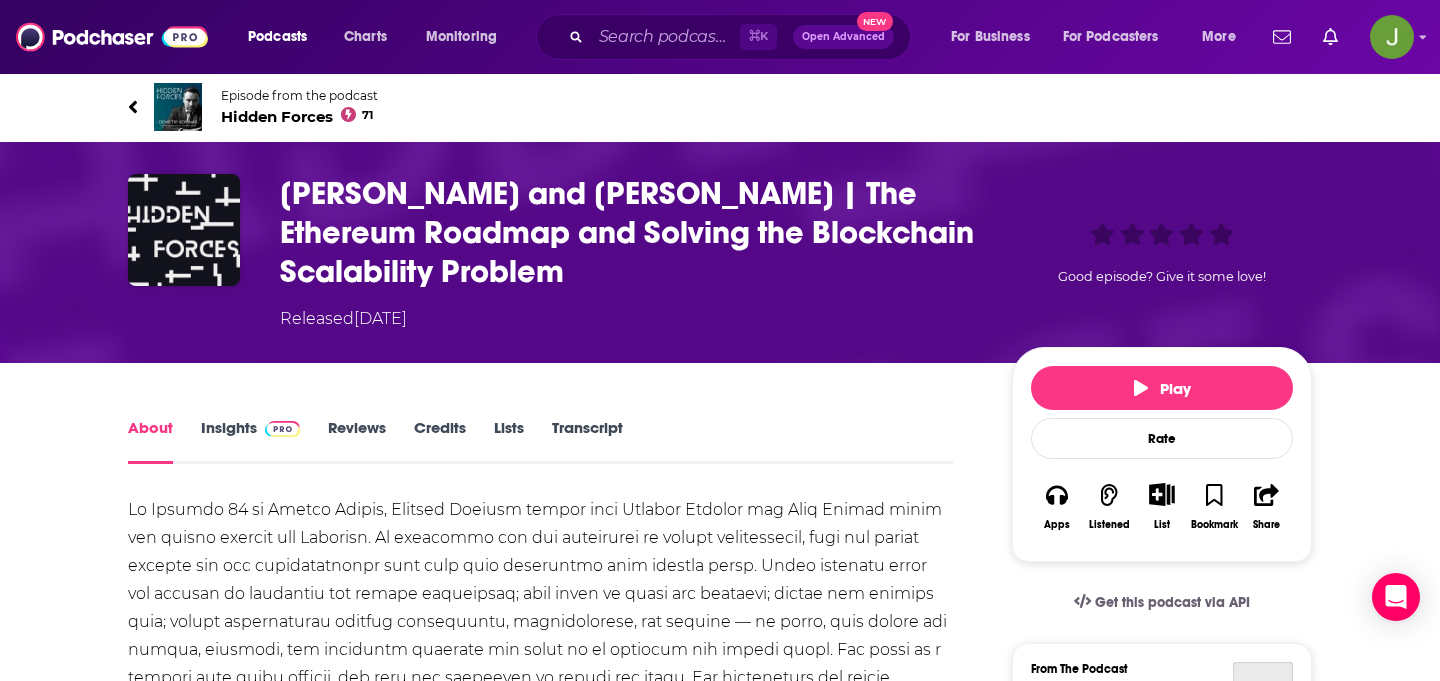 scroll, scrollTop: 0, scrollLeft: 0, axis: both 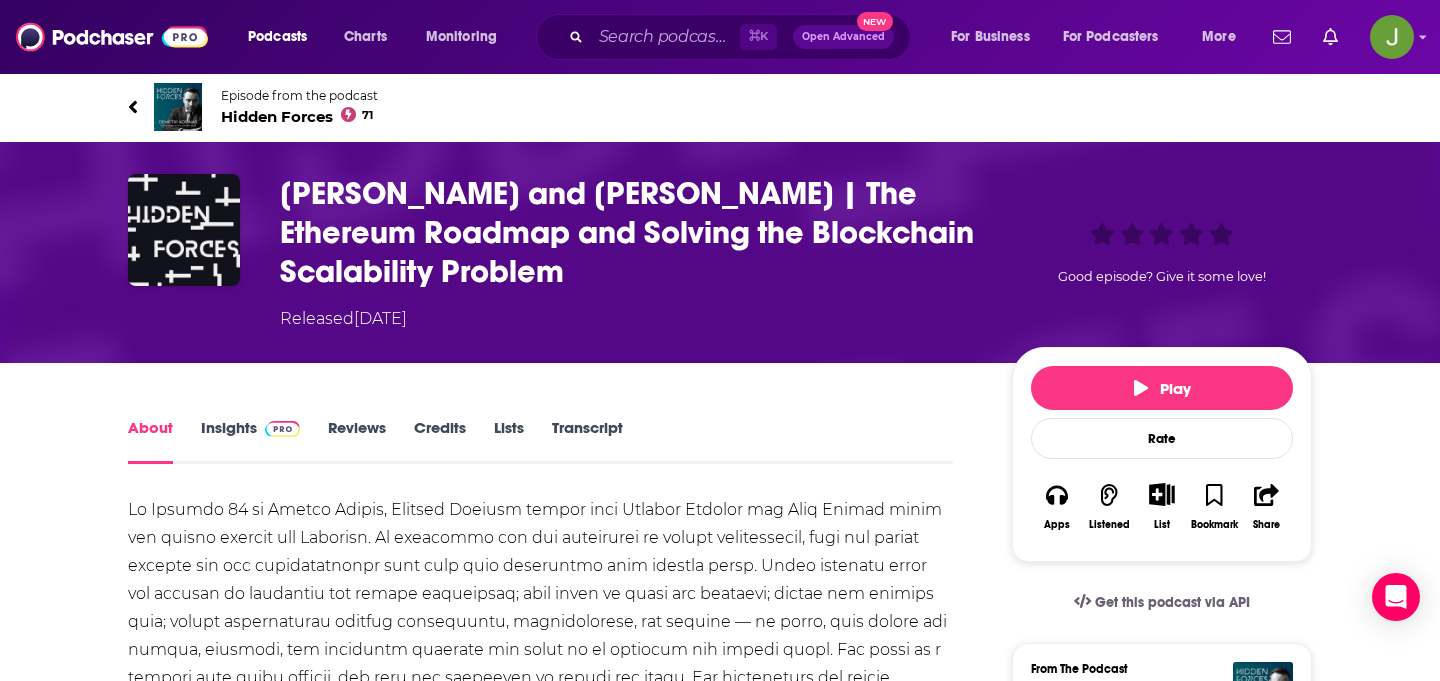 click on "Hidden Forces 71" at bounding box center [299, 116] 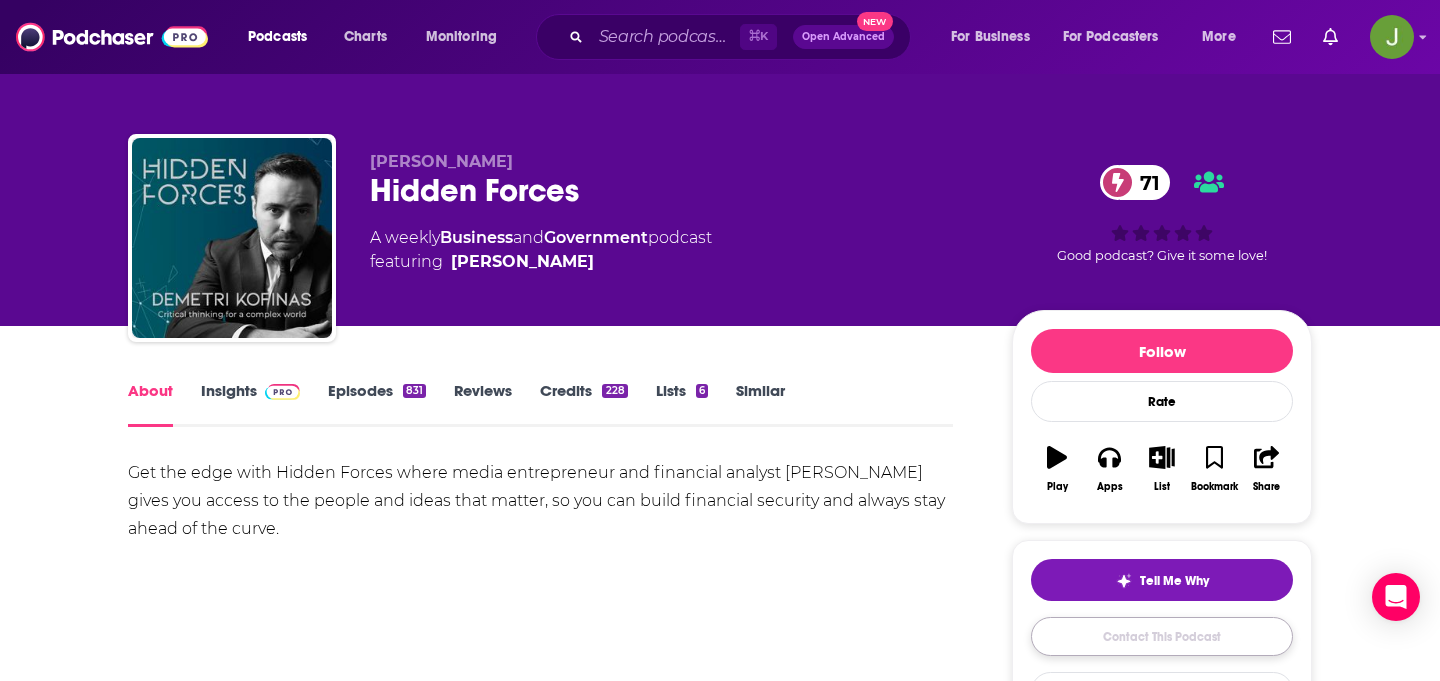 click on "Contact This Podcast" at bounding box center [1162, 636] 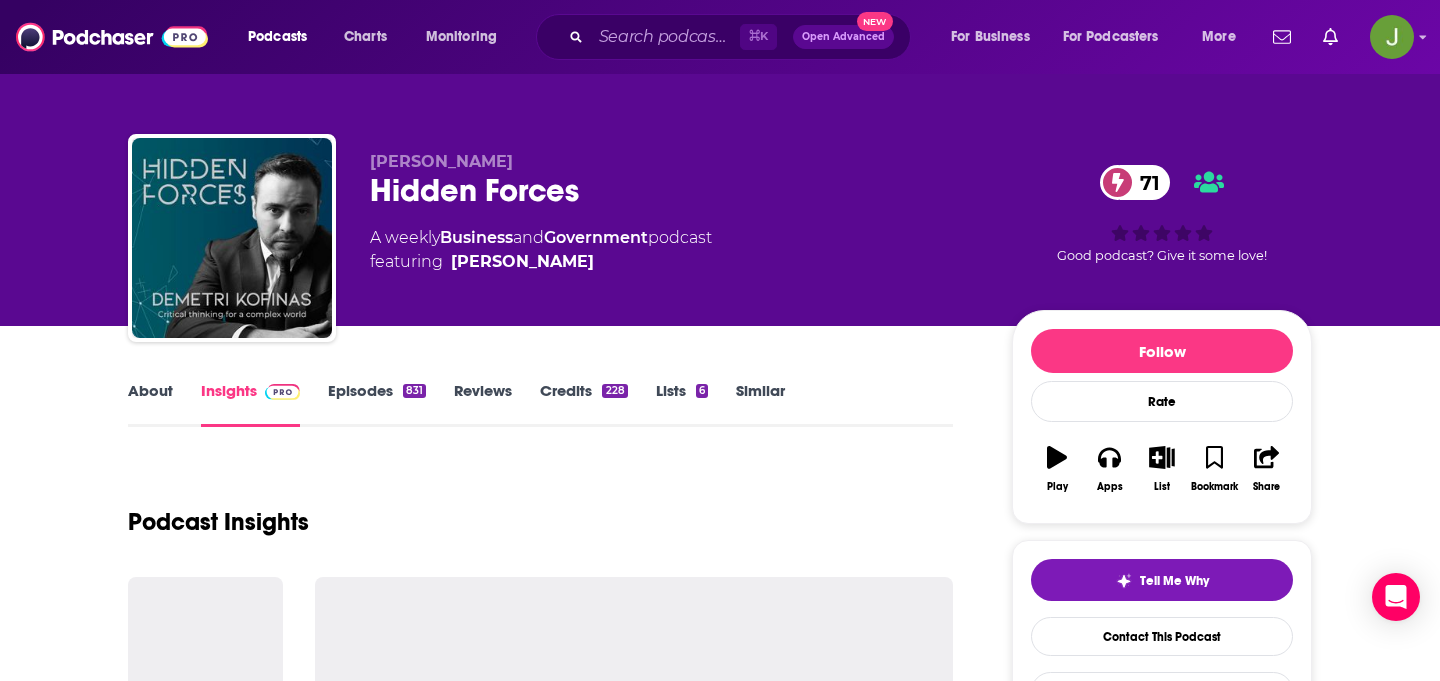 scroll, scrollTop: 378, scrollLeft: 0, axis: vertical 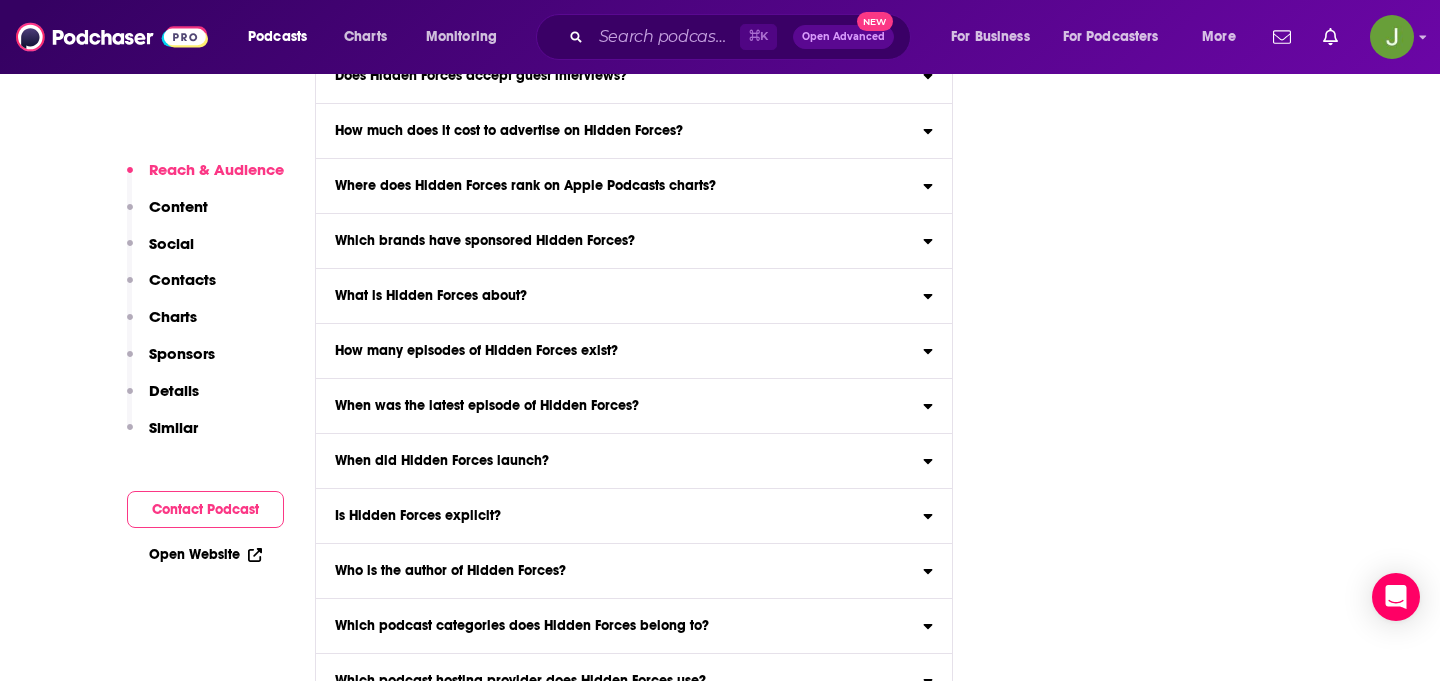 click on "Contacts" at bounding box center (182, 279) 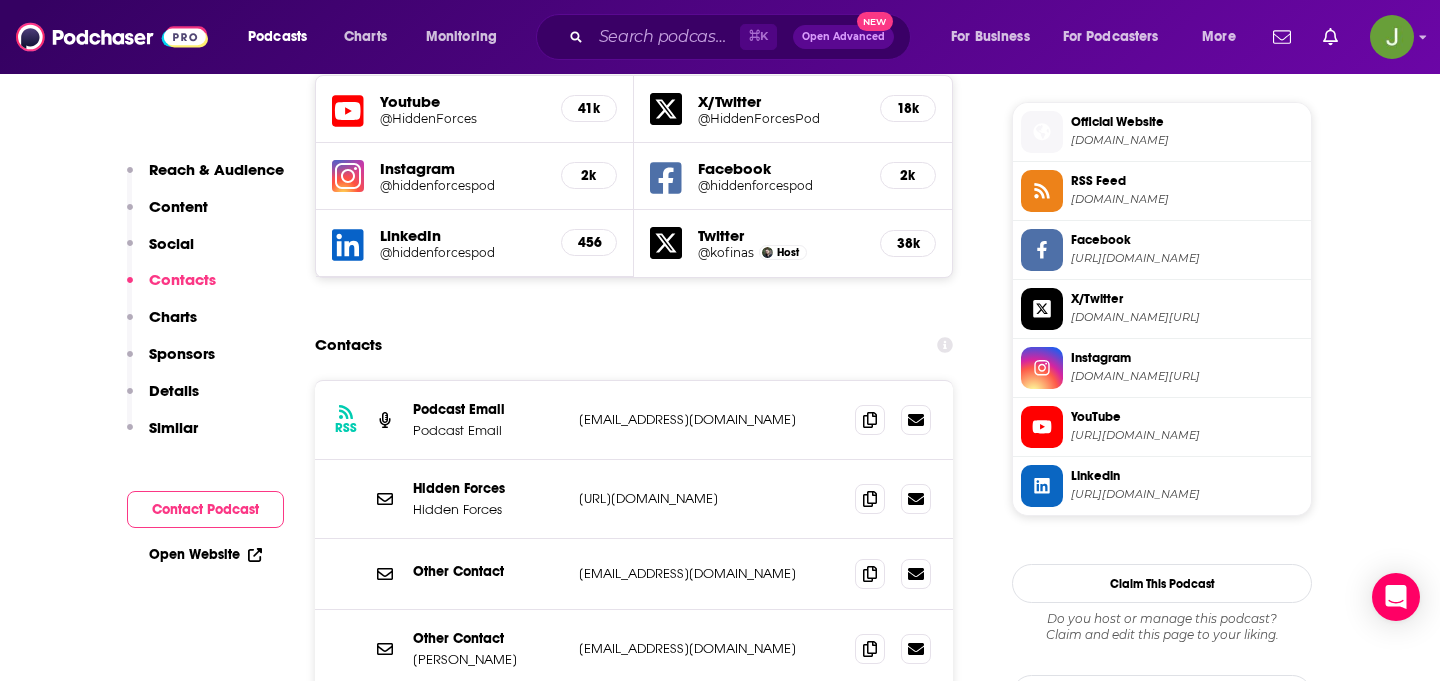 scroll, scrollTop: 1858, scrollLeft: 0, axis: vertical 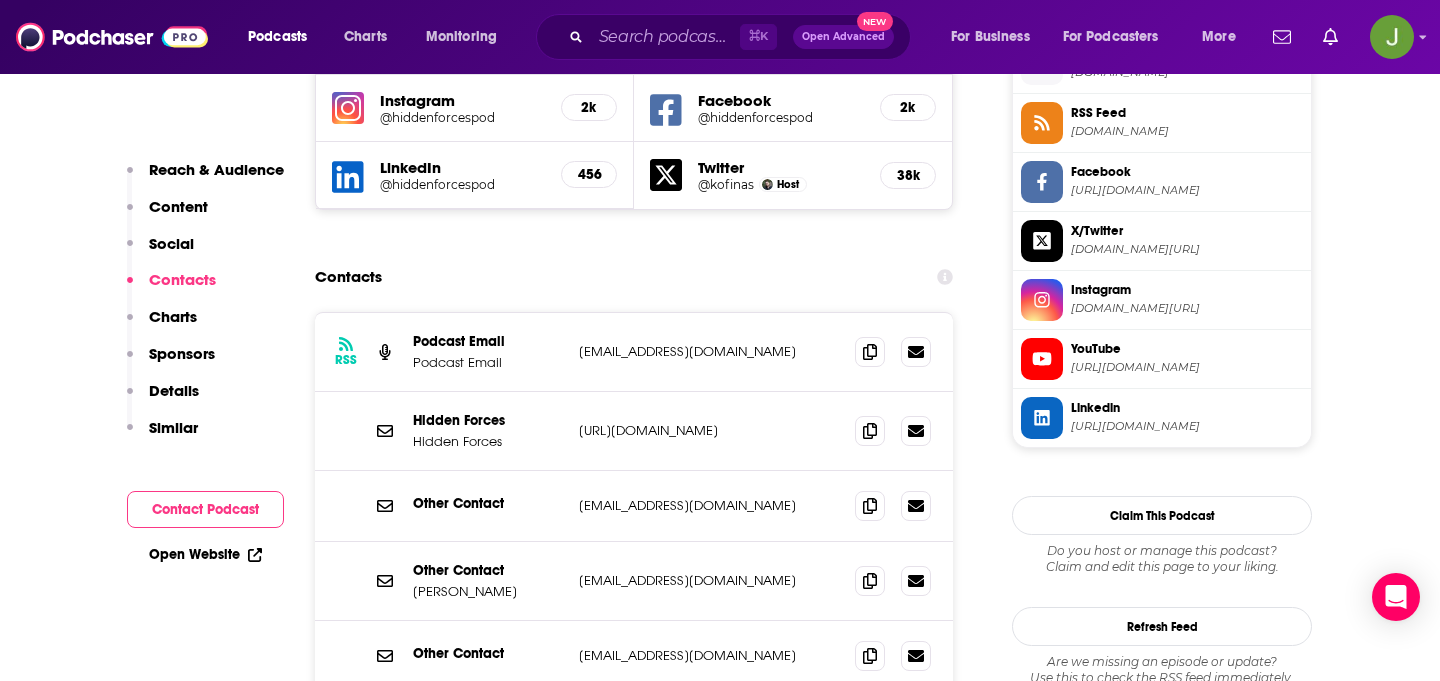 drag, startPoint x: 765, startPoint y: 273, endPoint x: 647, endPoint y: 273, distance: 118 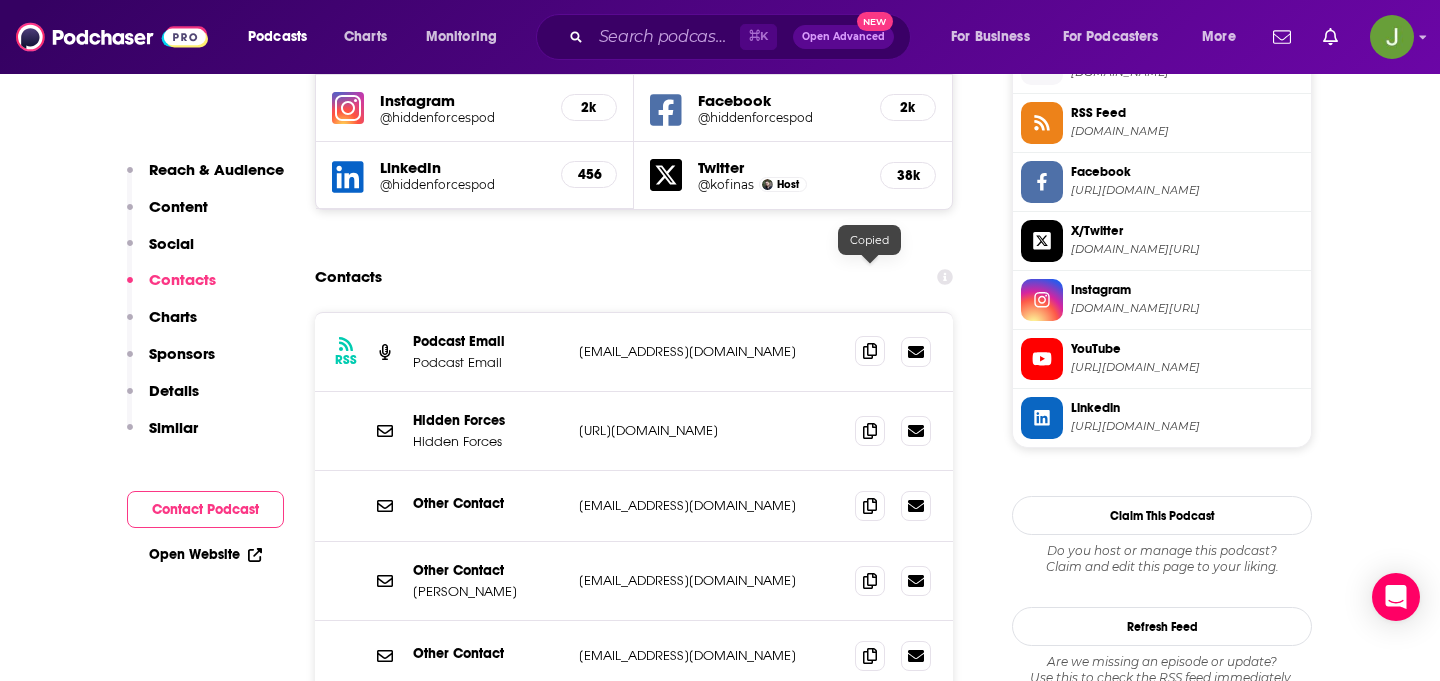 click at bounding box center (870, 351) 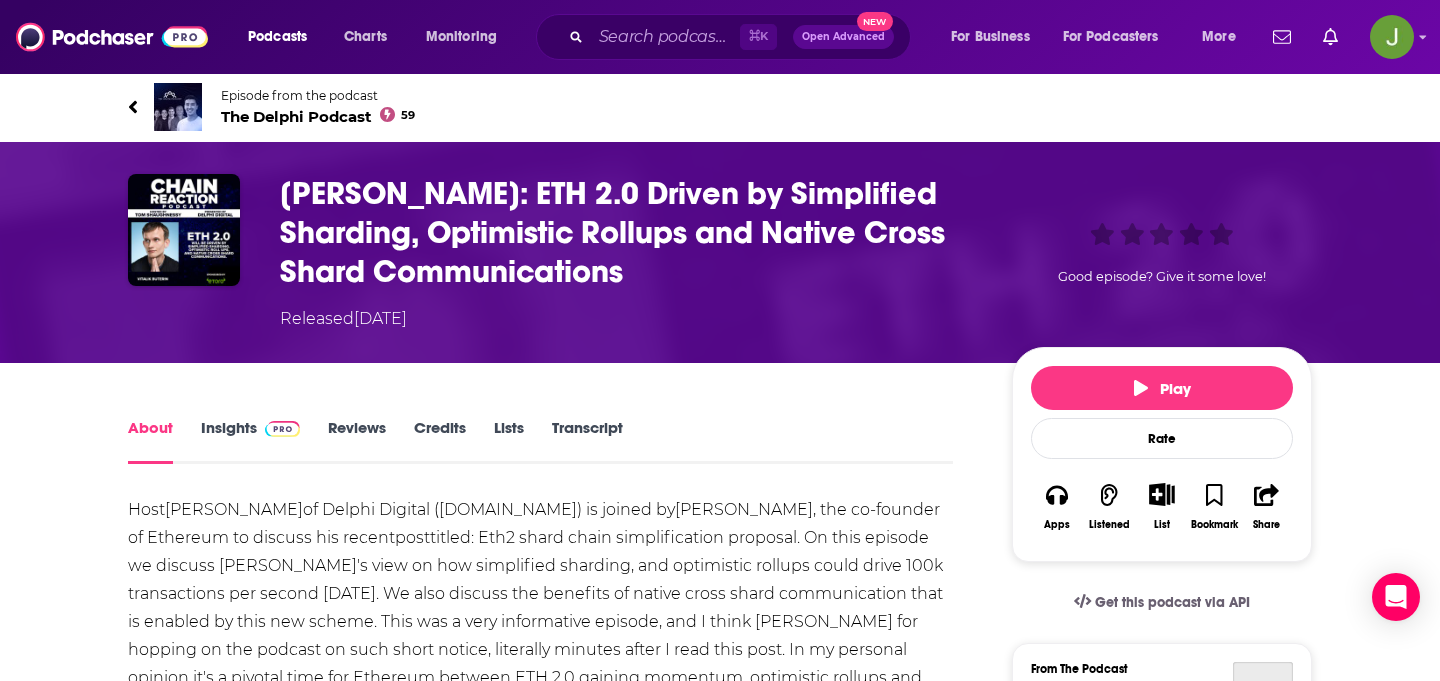 scroll, scrollTop: 0, scrollLeft: 0, axis: both 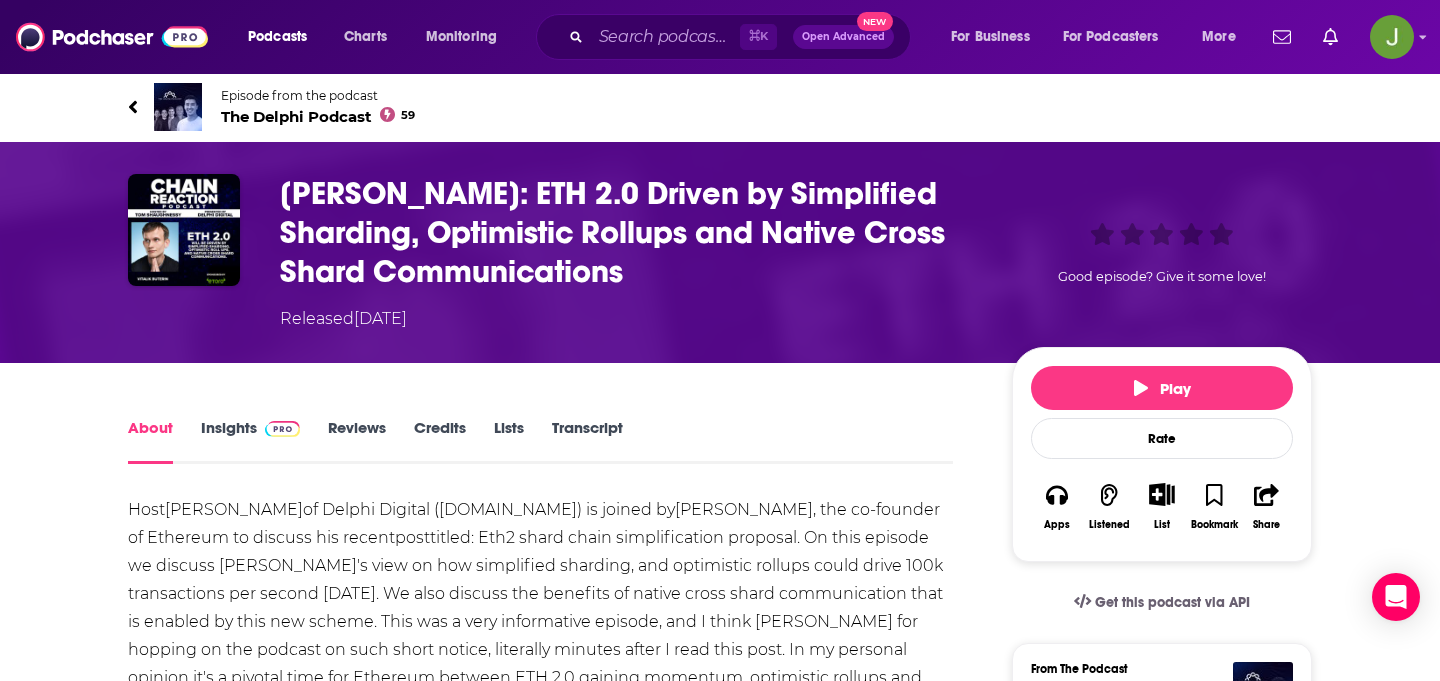 click on "The Delphi Podcast 59" at bounding box center [318, 116] 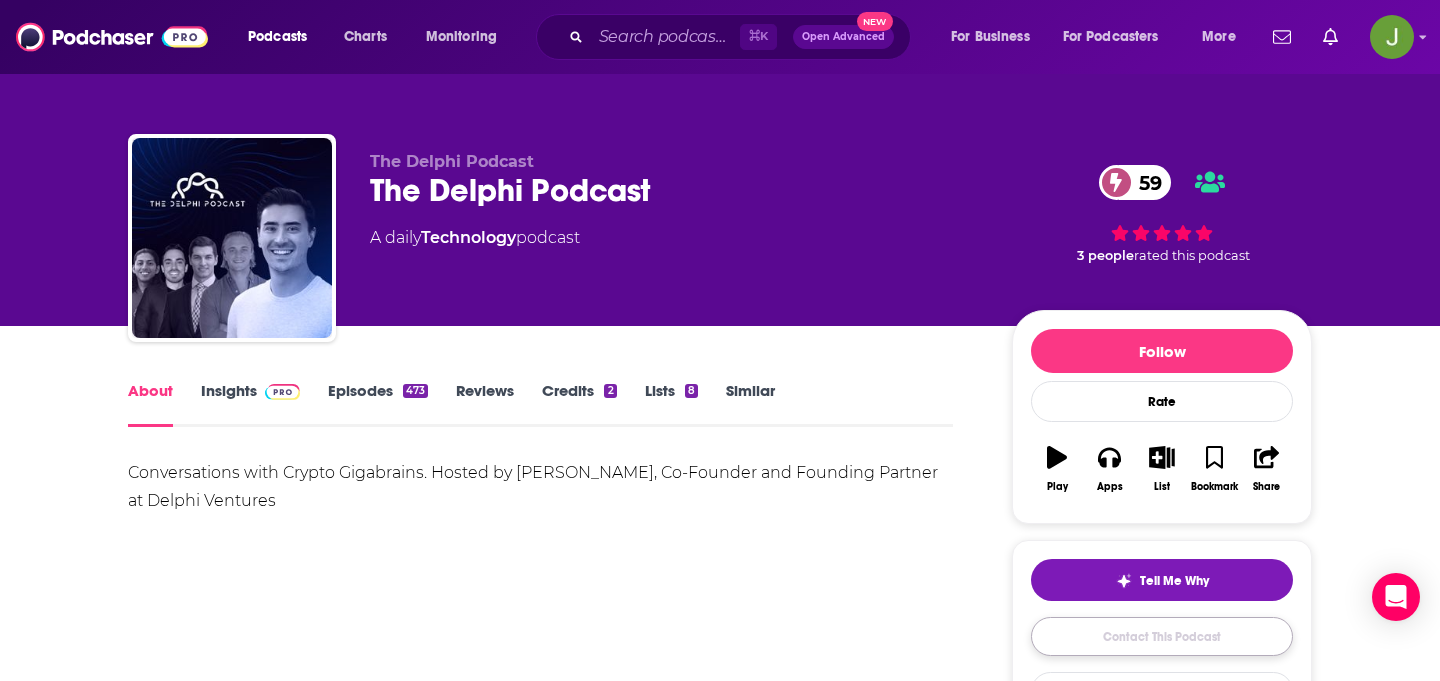 click on "Contact This Podcast" at bounding box center (1162, 636) 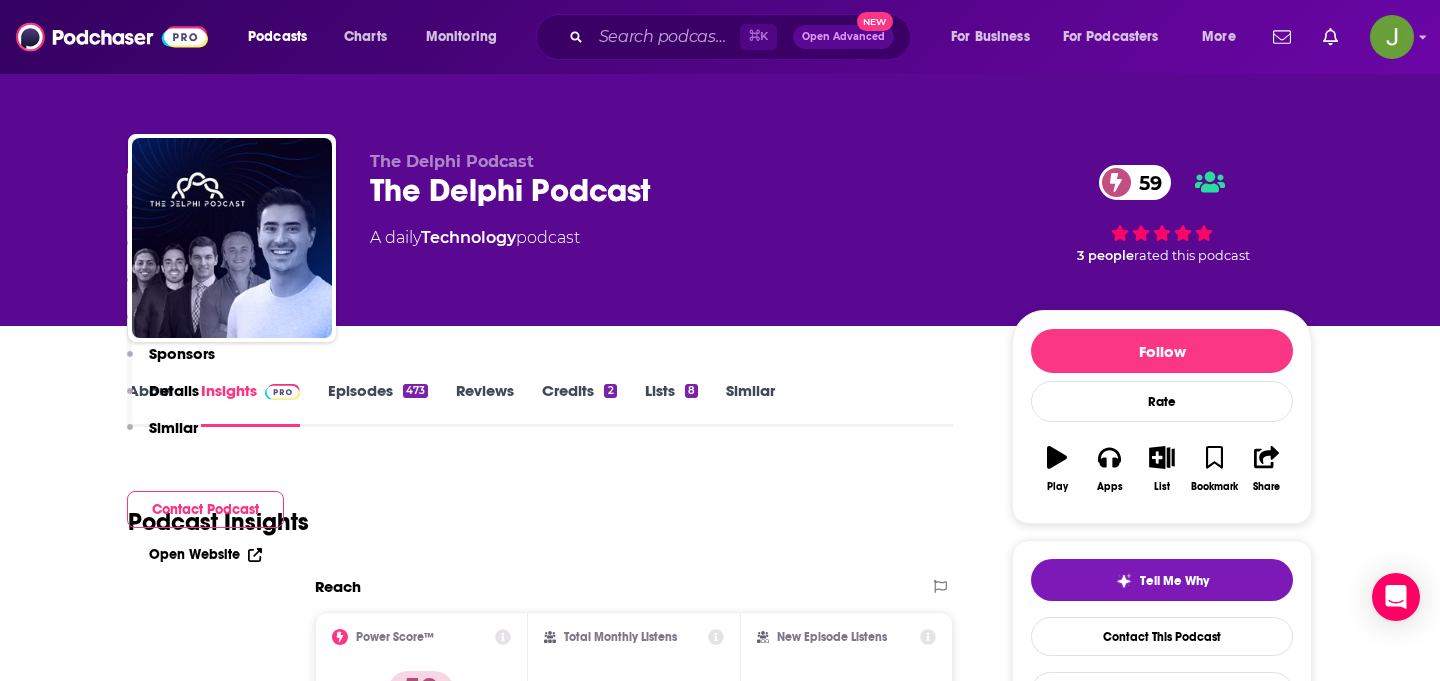 scroll, scrollTop: 0, scrollLeft: 0, axis: both 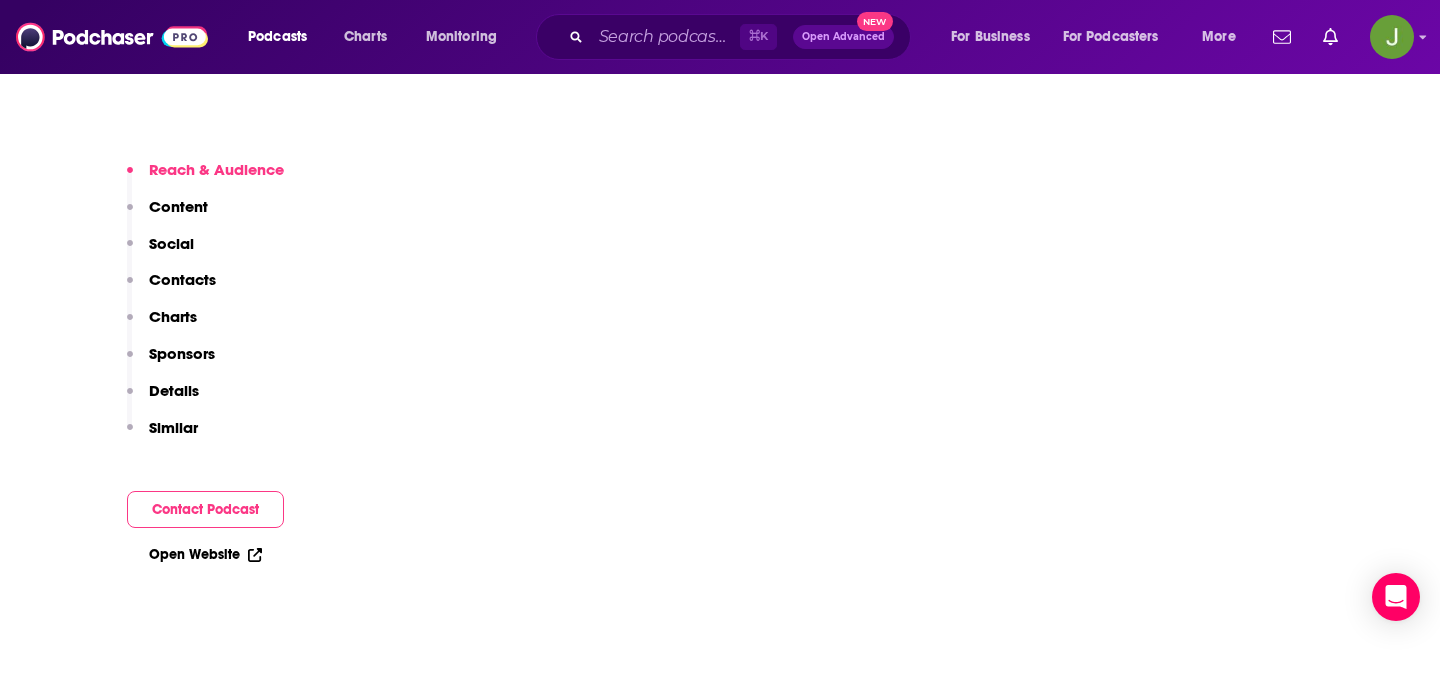 click on "Contacts" at bounding box center [182, 279] 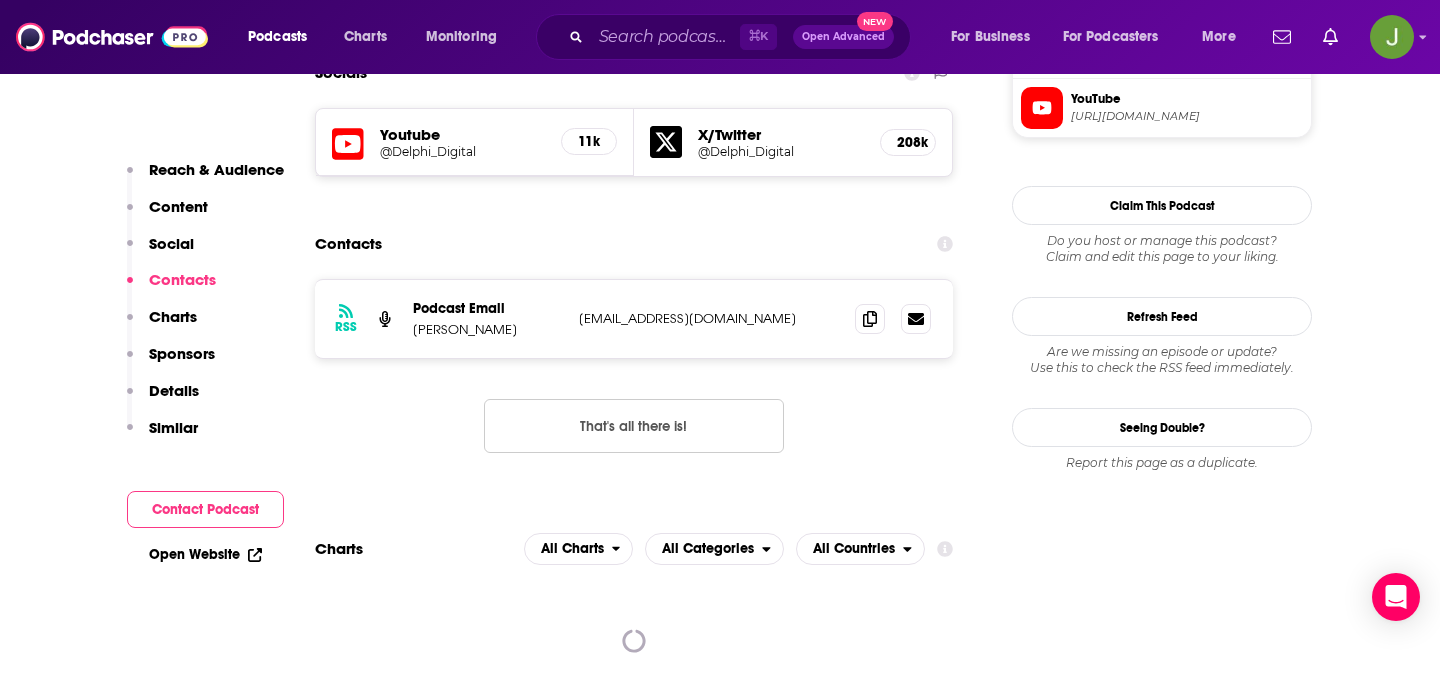 scroll, scrollTop: 1650, scrollLeft: 0, axis: vertical 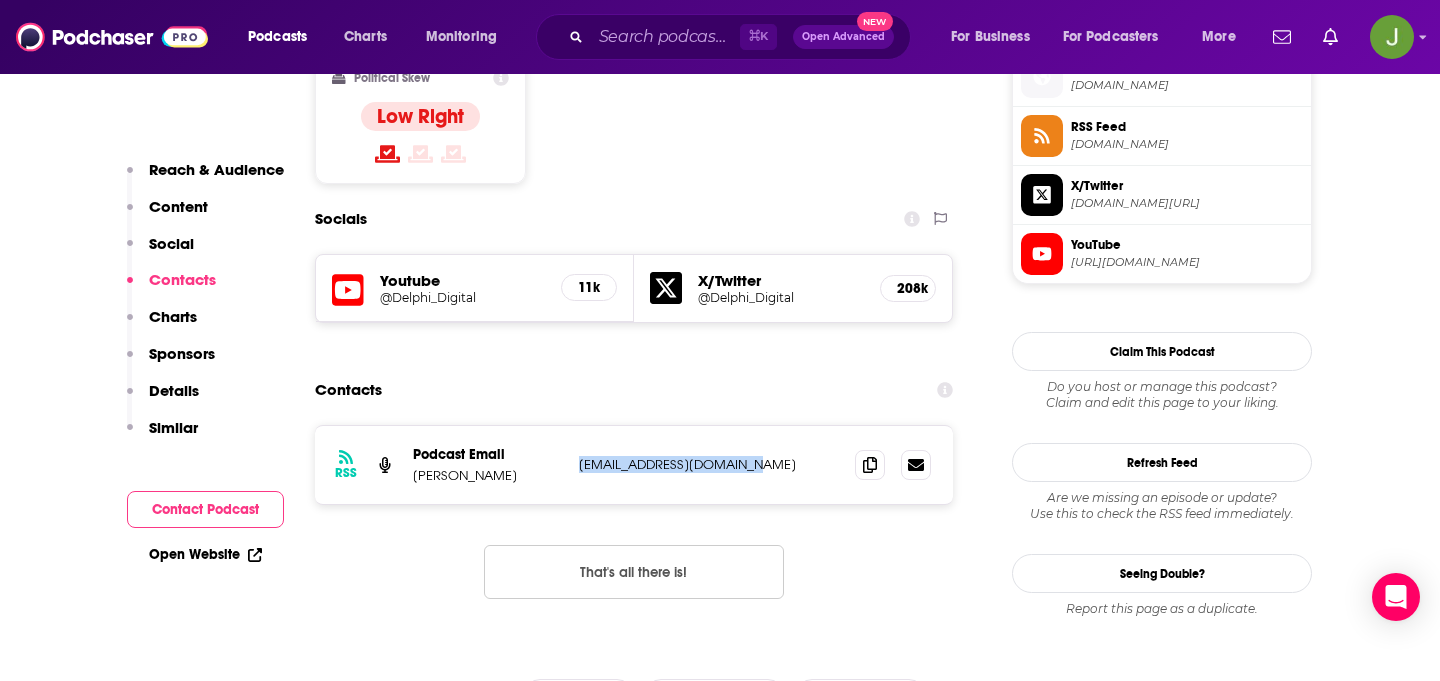 drag, startPoint x: 758, startPoint y: 364, endPoint x: 577, endPoint y: 364, distance: 181 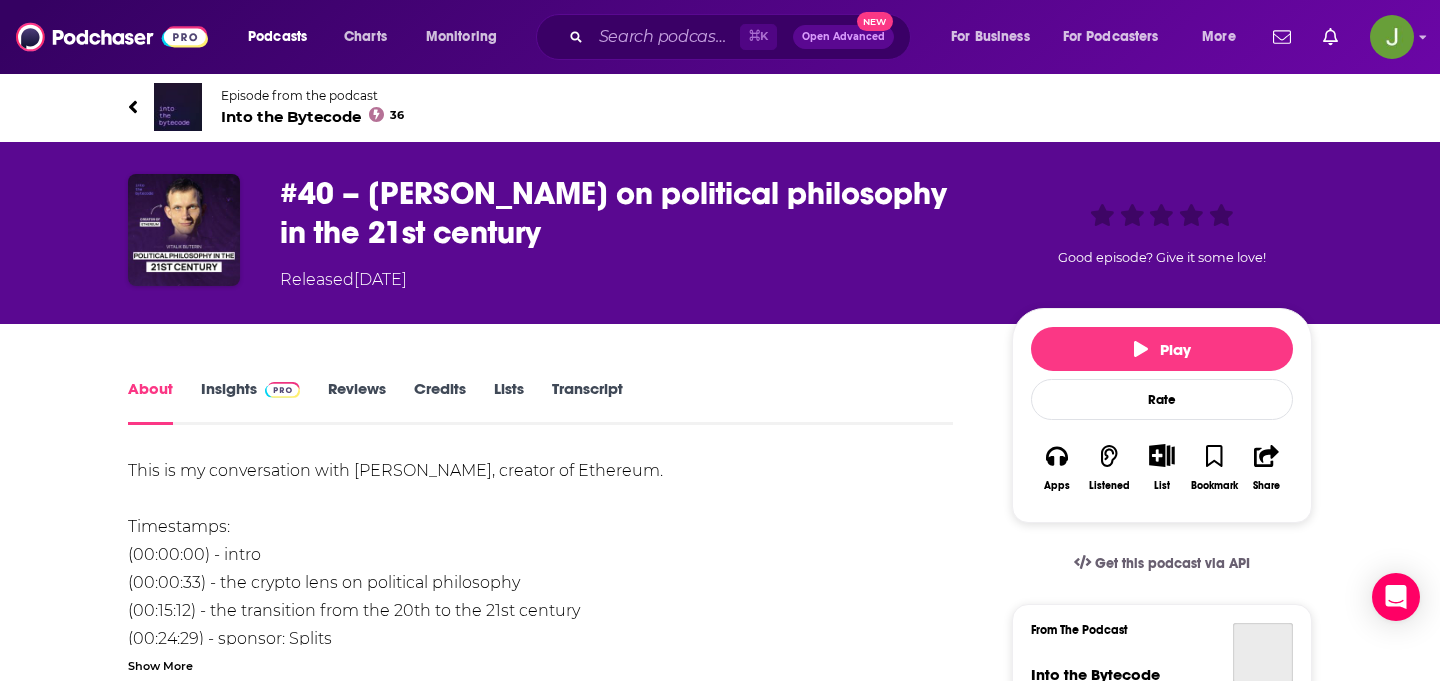 scroll, scrollTop: 0, scrollLeft: 0, axis: both 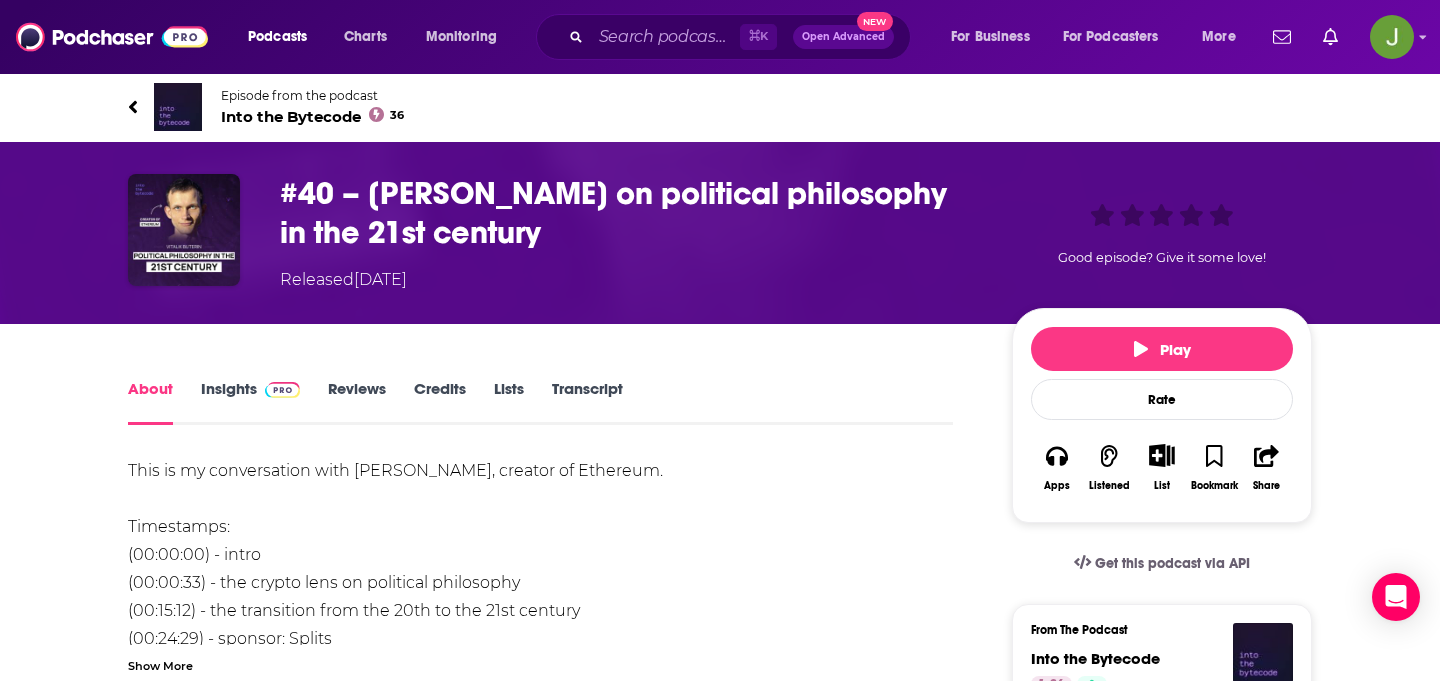 click on "Into the Bytecode 36" at bounding box center [312, 116] 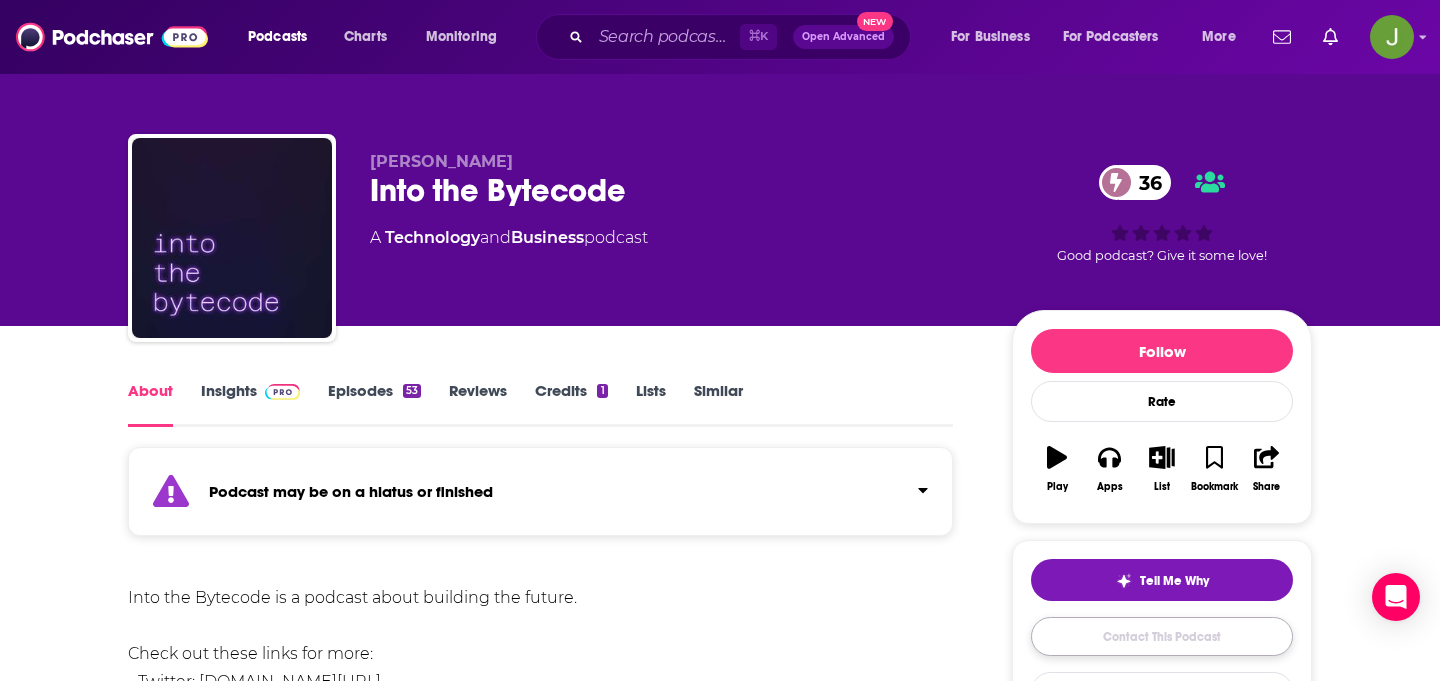 click on "Contact This Podcast" at bounding box center (1162, 636) 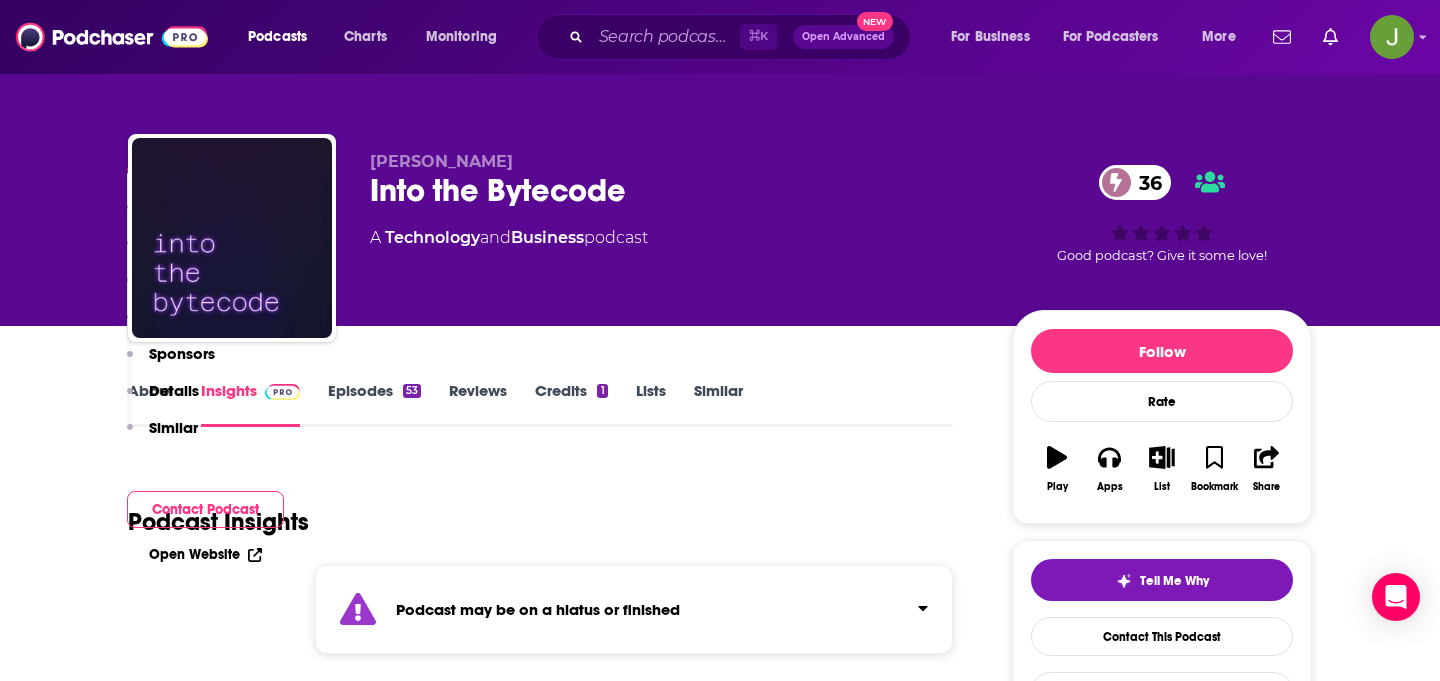scroll, scrollTop: 4258, scrollLeft: 0, axis: vertical 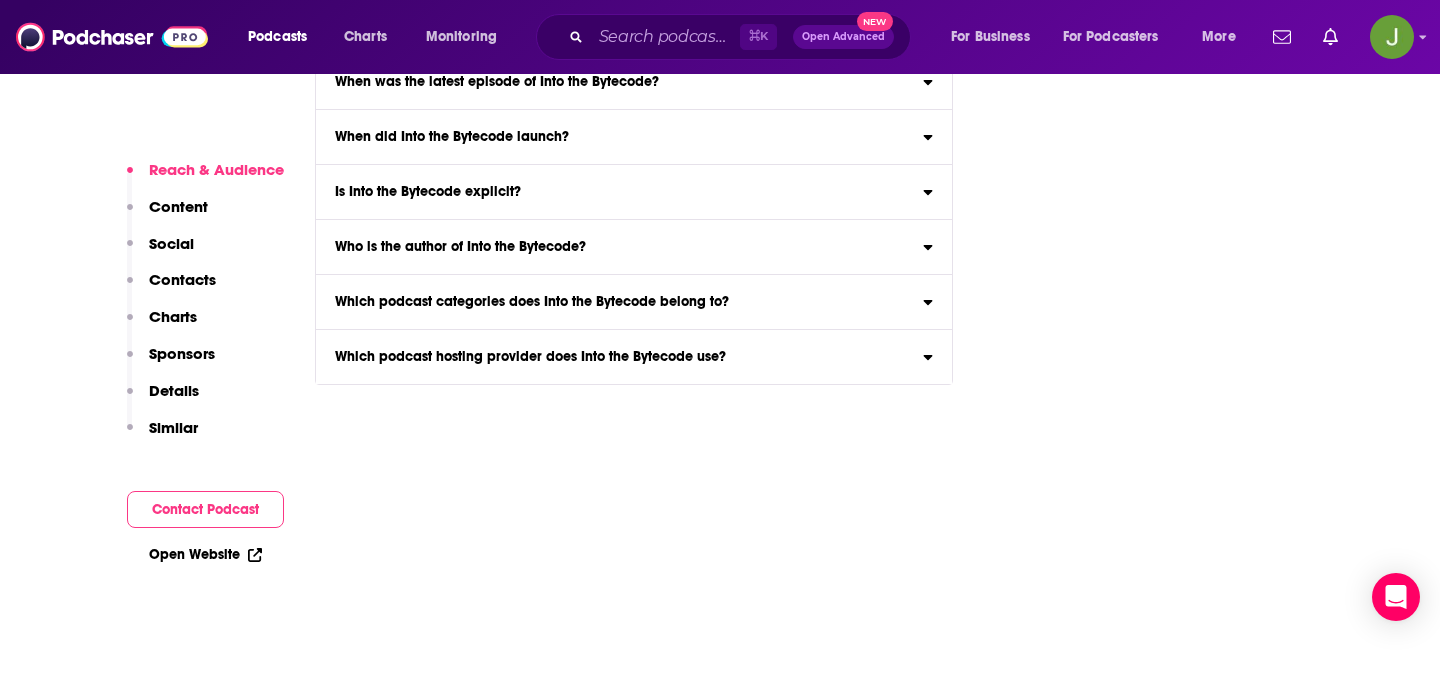 click on "Contacts" at bounding box center (182, 279) 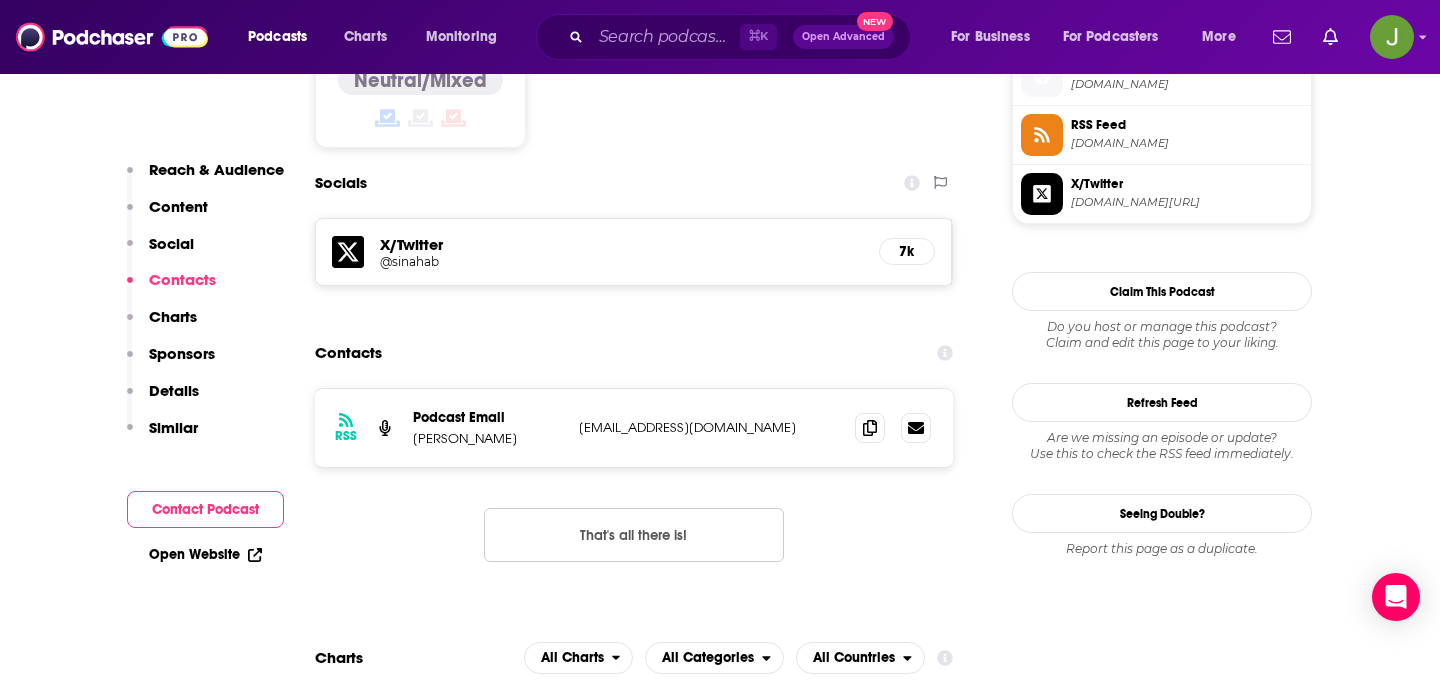scroll, scrollTop: 1751, scrollLeft: 0, axis: vertical 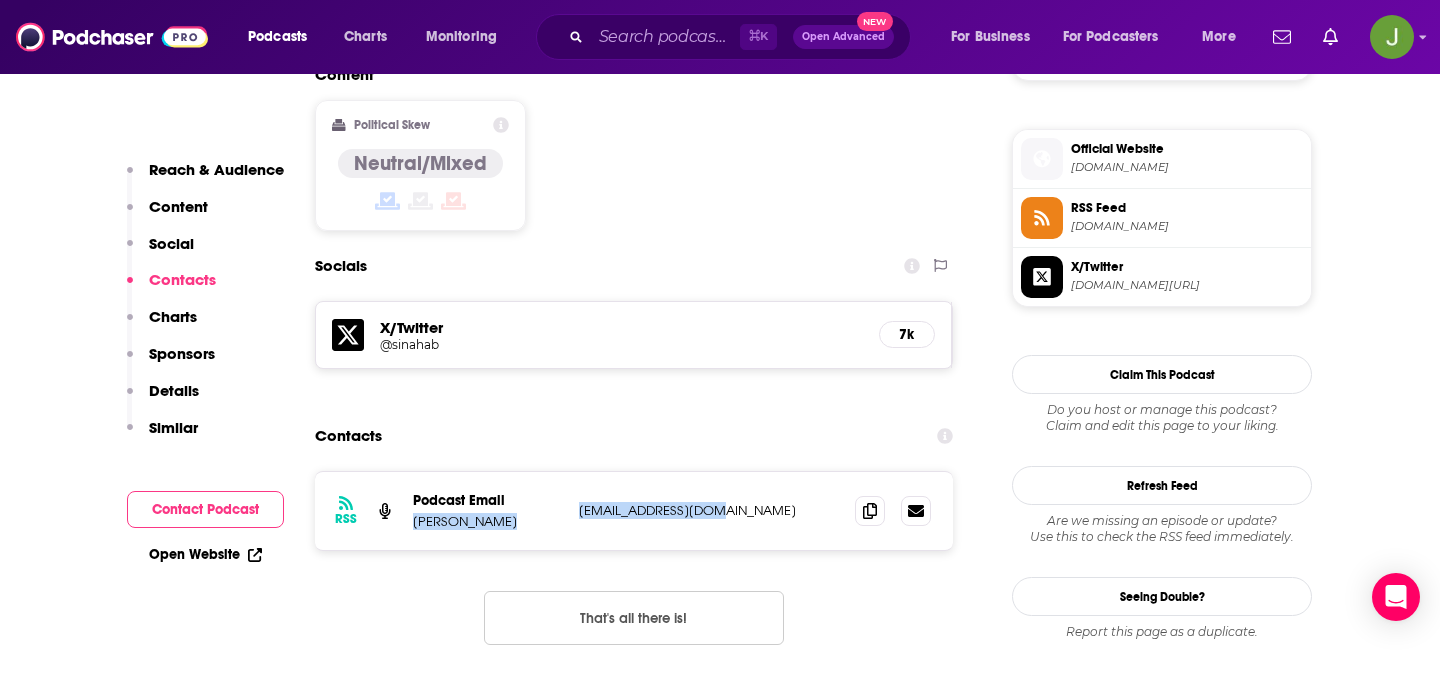 drag, startPoint x: 732, startPoint y: 368, endPoint x: 563, endPoint y: 368, distance: 169 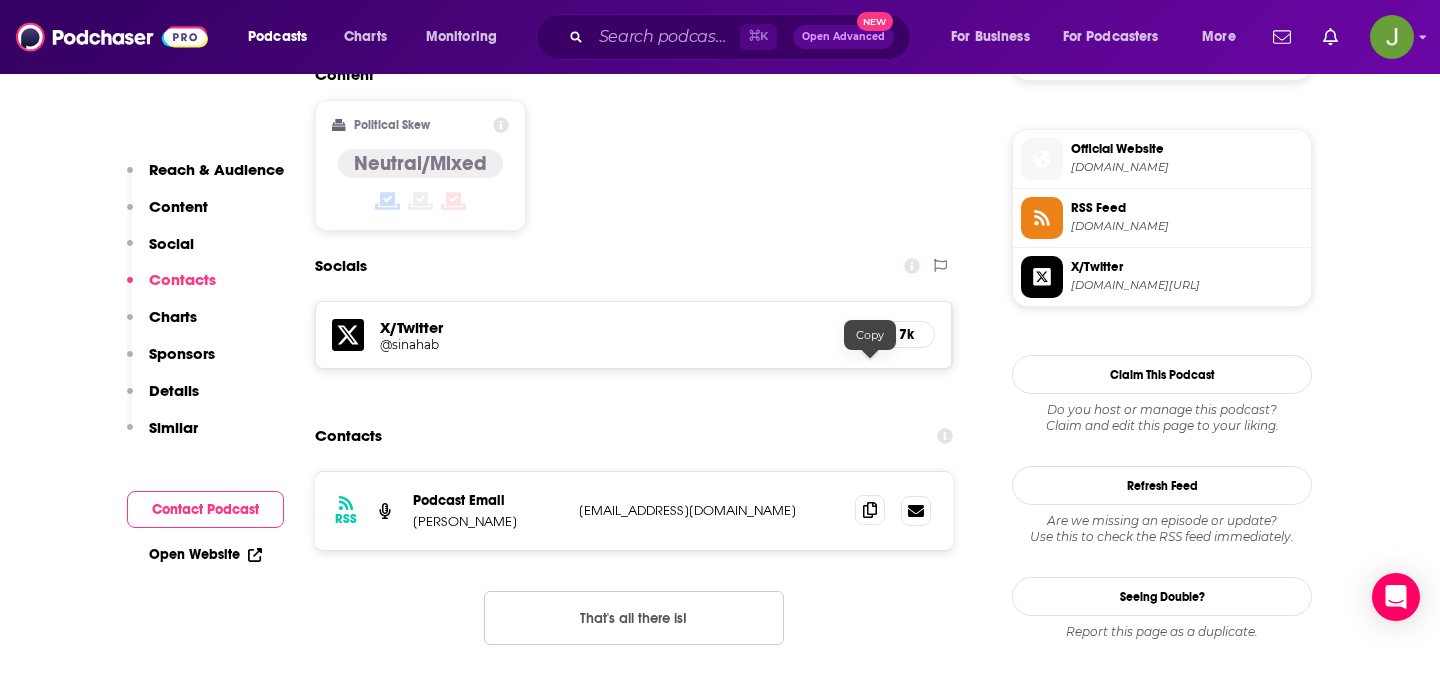 click 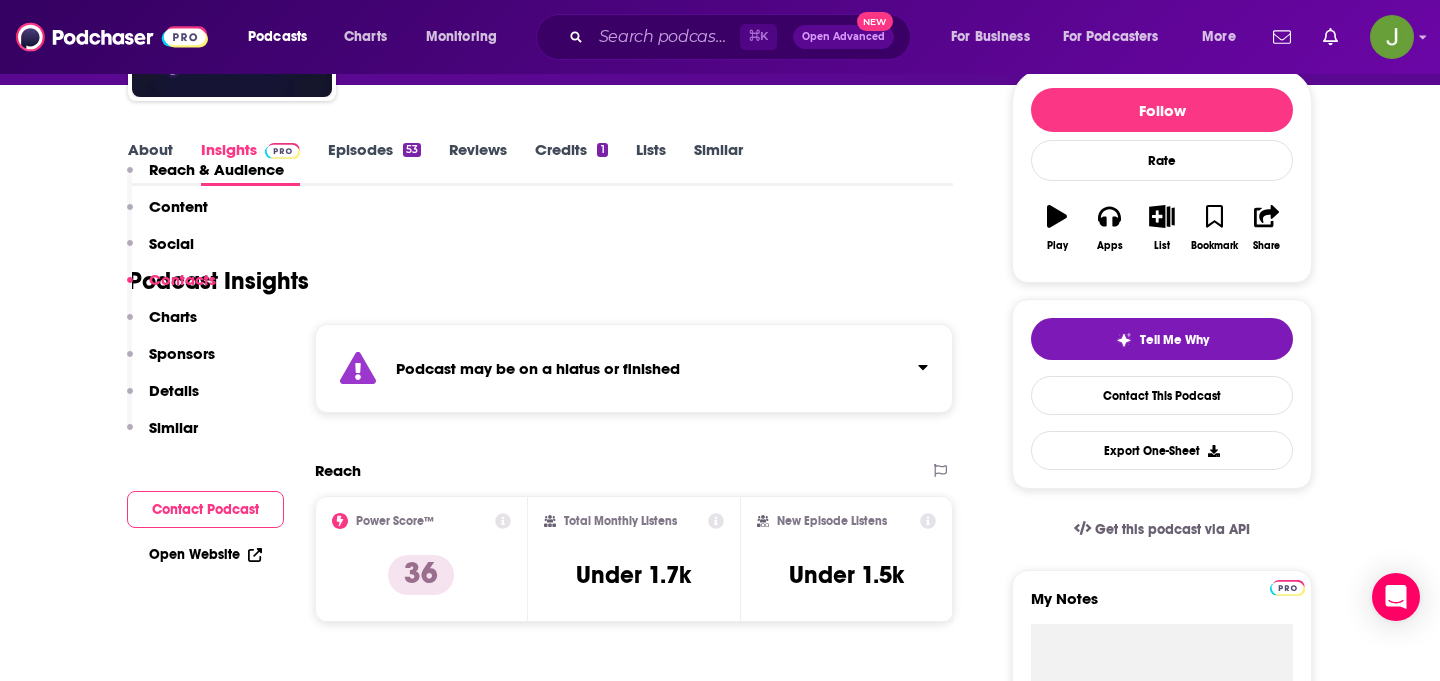 scroll, scrollTop: 0, scrollLeft: 0, axis: both 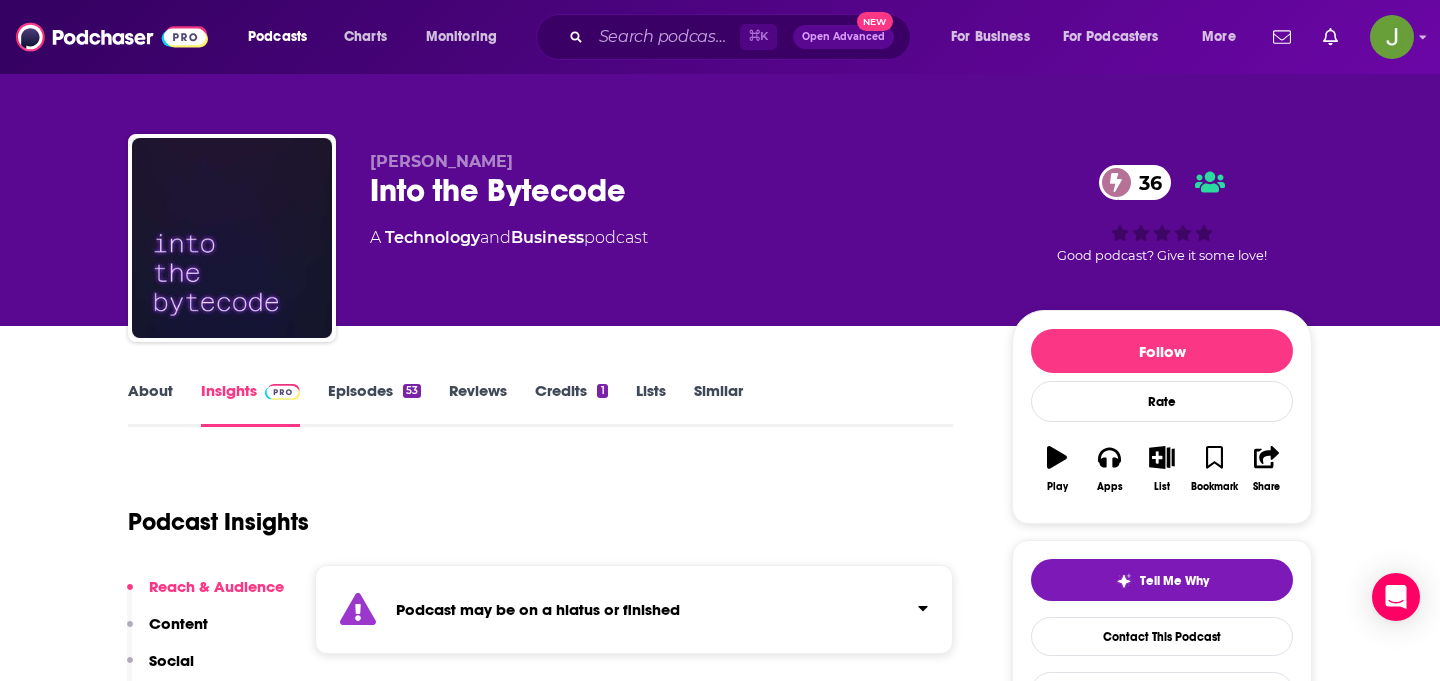 click on "Episodes 53" at bounding box center (374, 404) 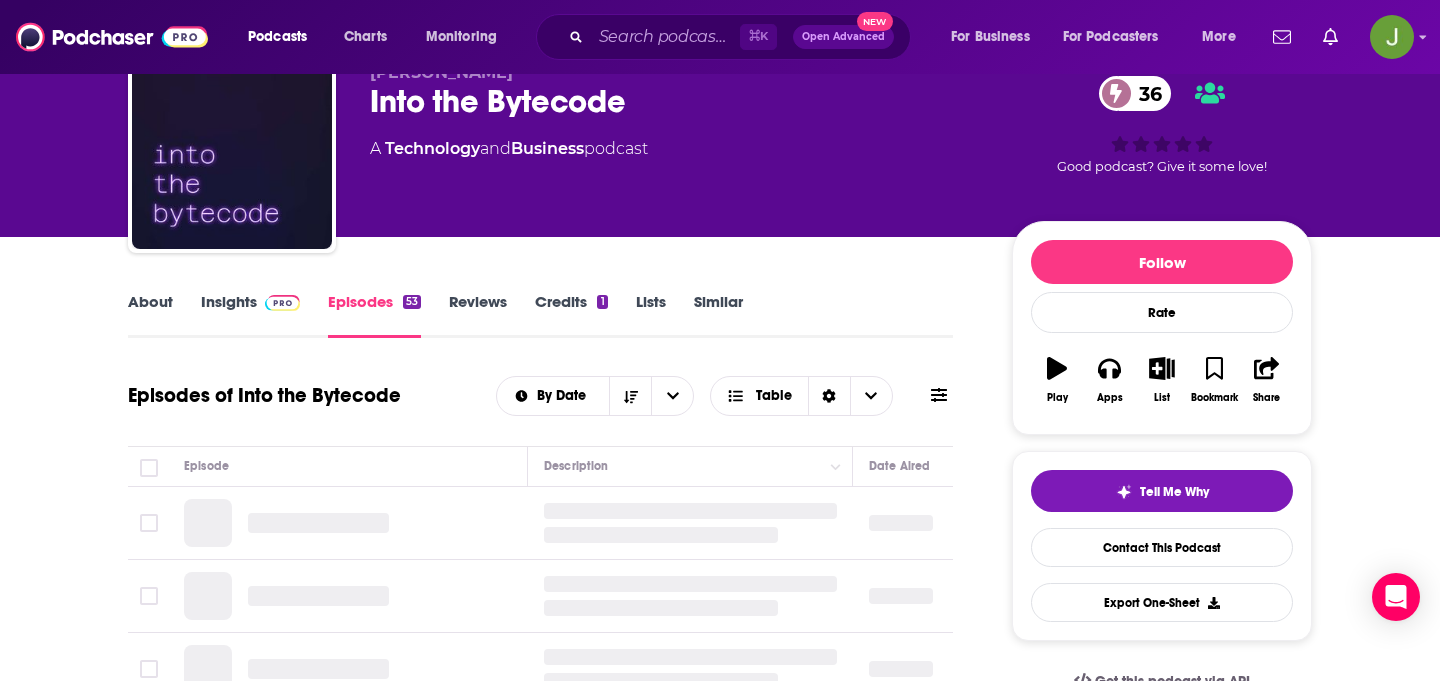 scroll, scrollTop: 152, scrollLeft: 0, axis: vertical 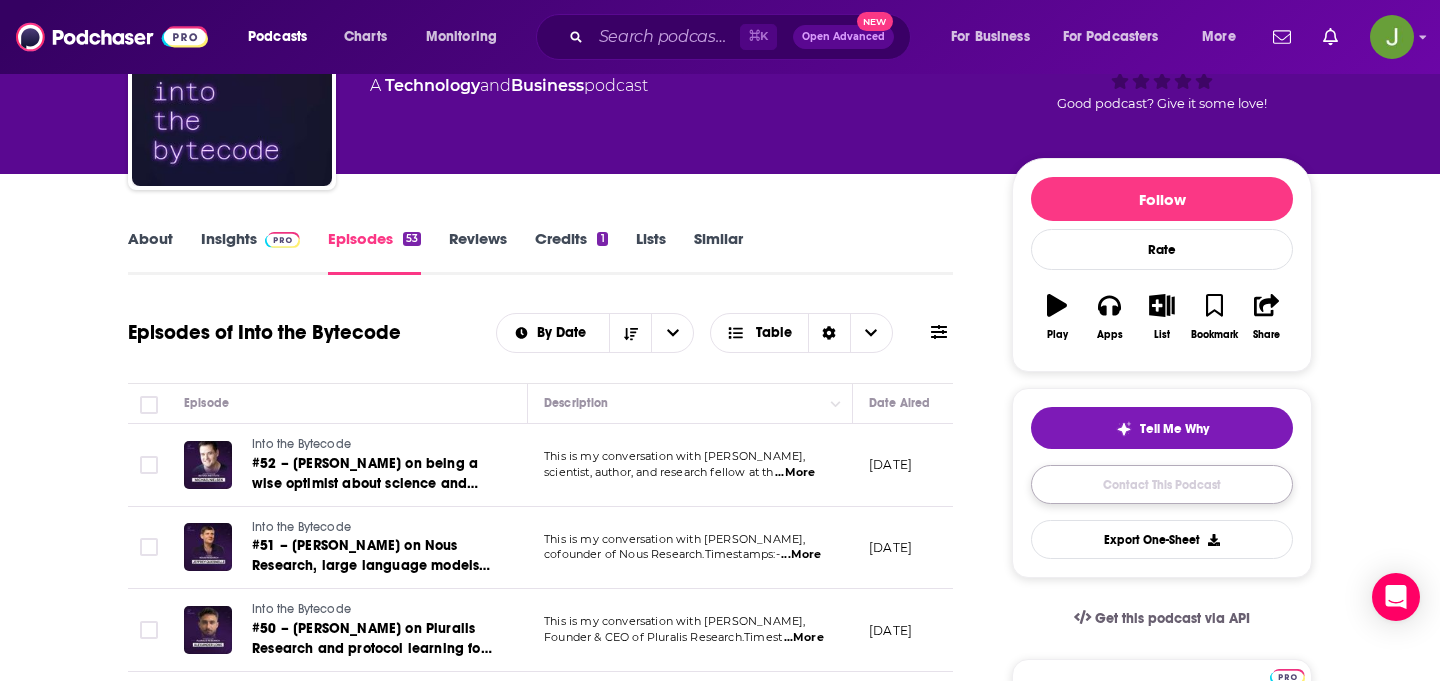 click on "Contact This Podcast" at bounding box center (1162, 484) 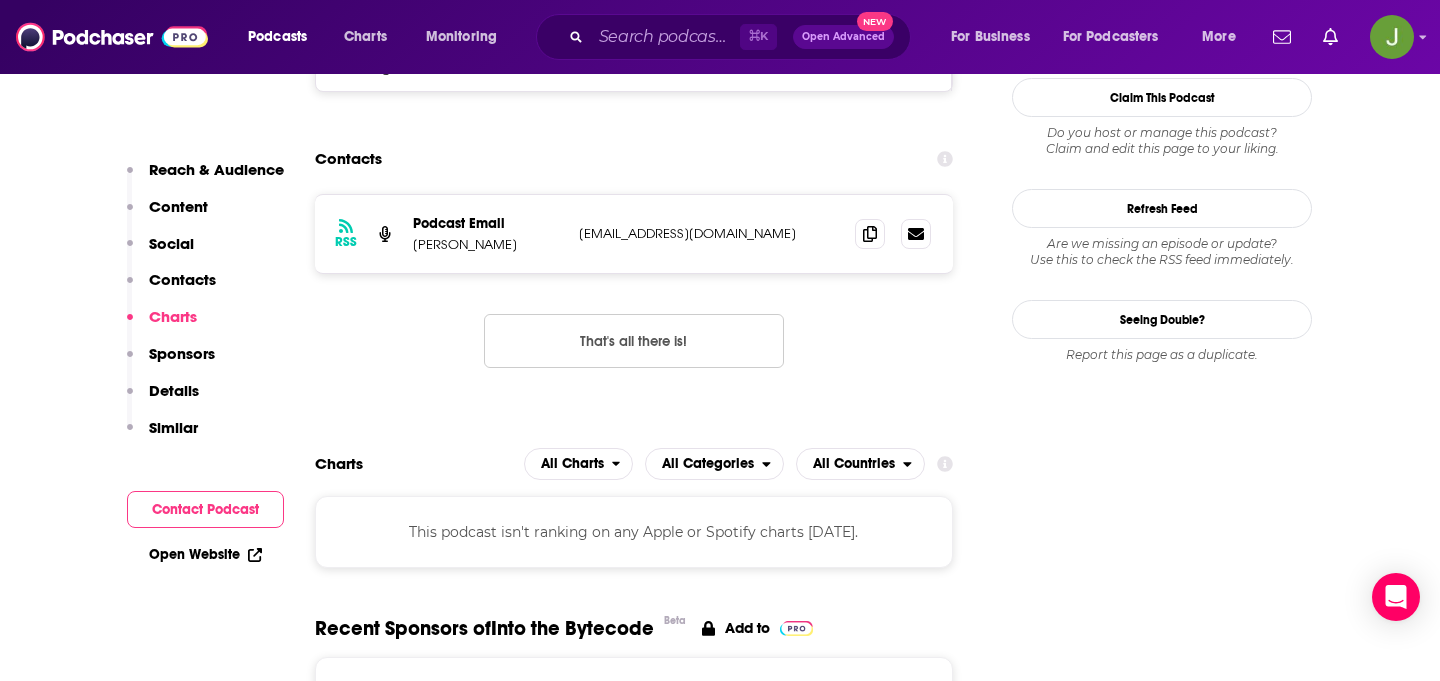 scroll, scrollTop: 1981, scrollLeft: 0, axis: vertical 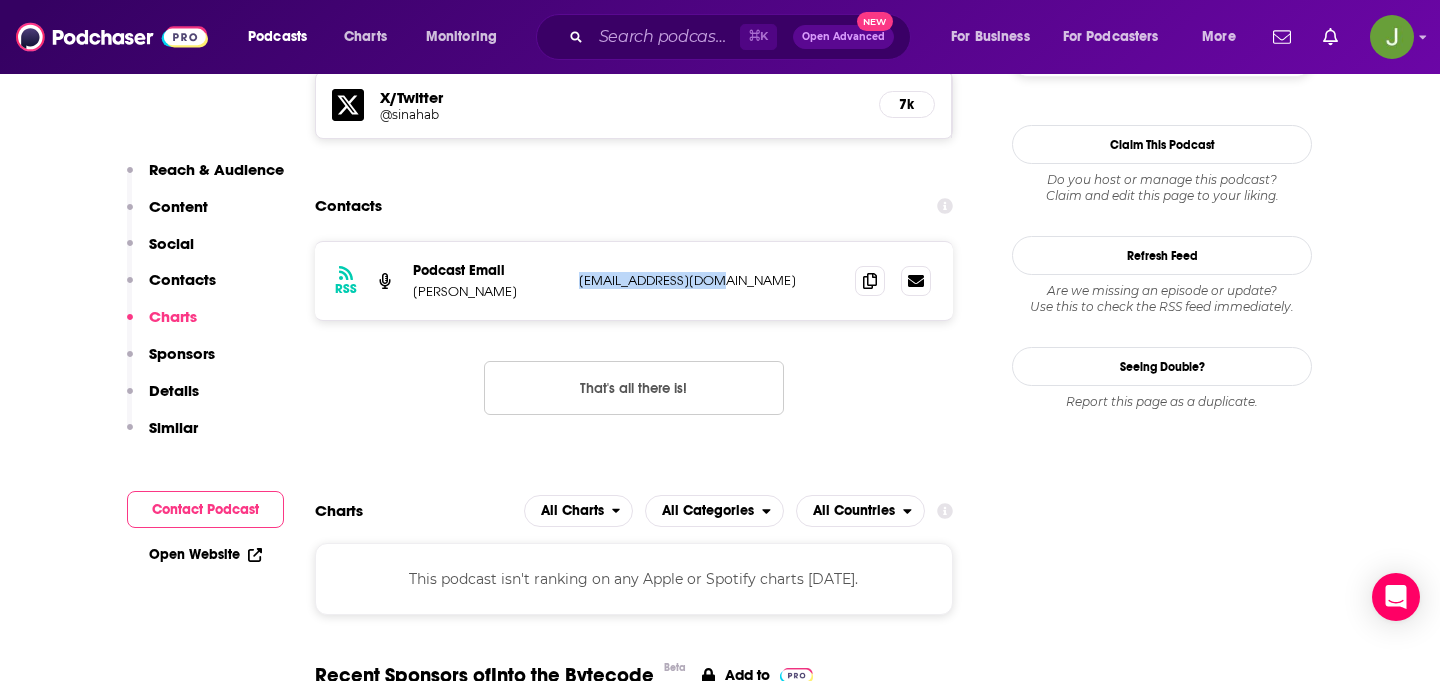 drag, startPoint x: 729, startPoint y: 146, endPoint x: 576, endPoint y: 145, distance: 153.00327 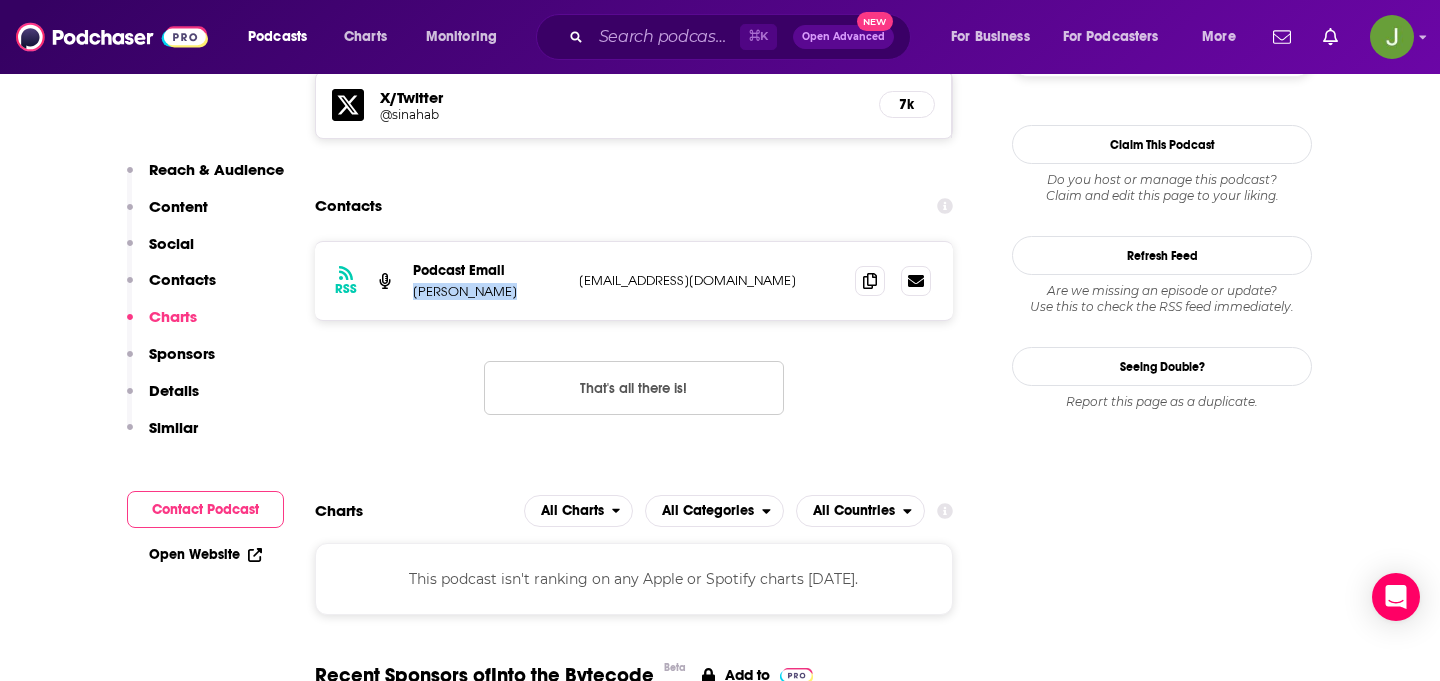 drag, startPoint x: 512, startPoint y: 156, endPoint x: 406, endPoint y: 152, distance: 106.07545 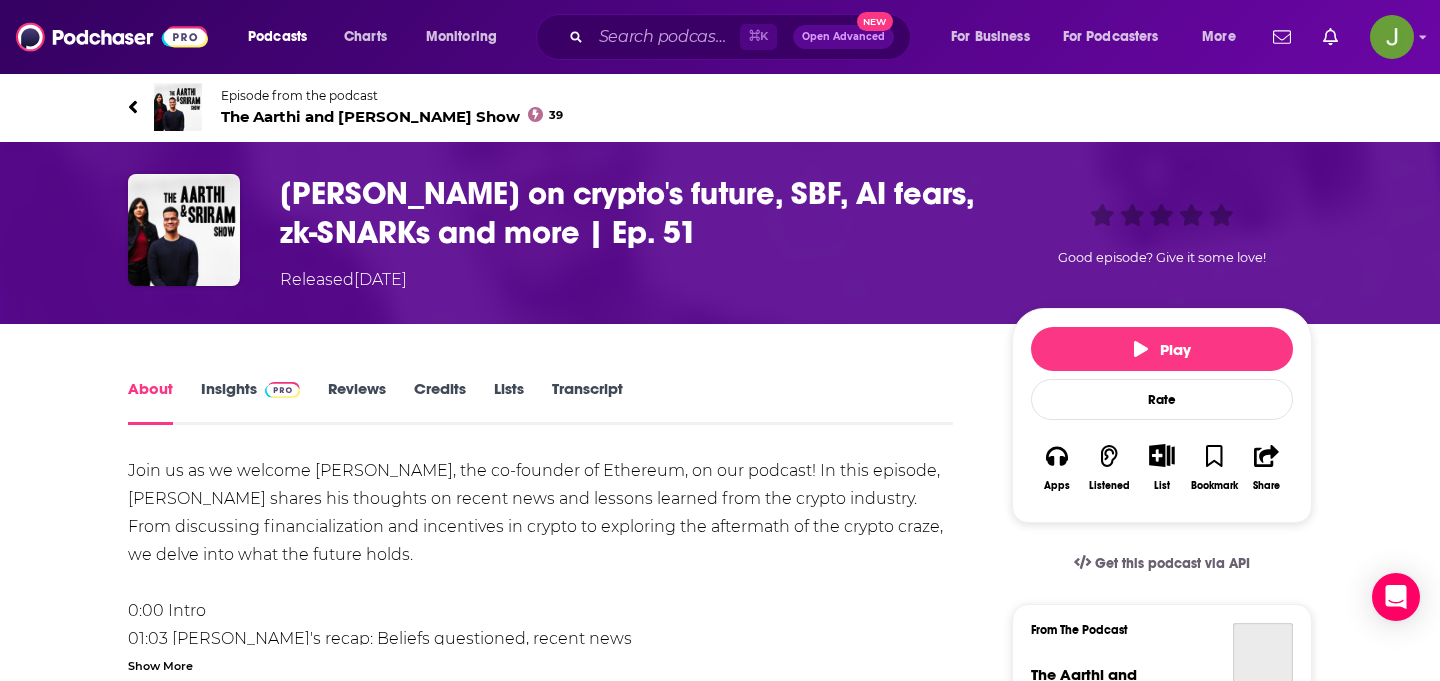 scroll, scrollTop: 0, scrollLeft: 0, axis: both 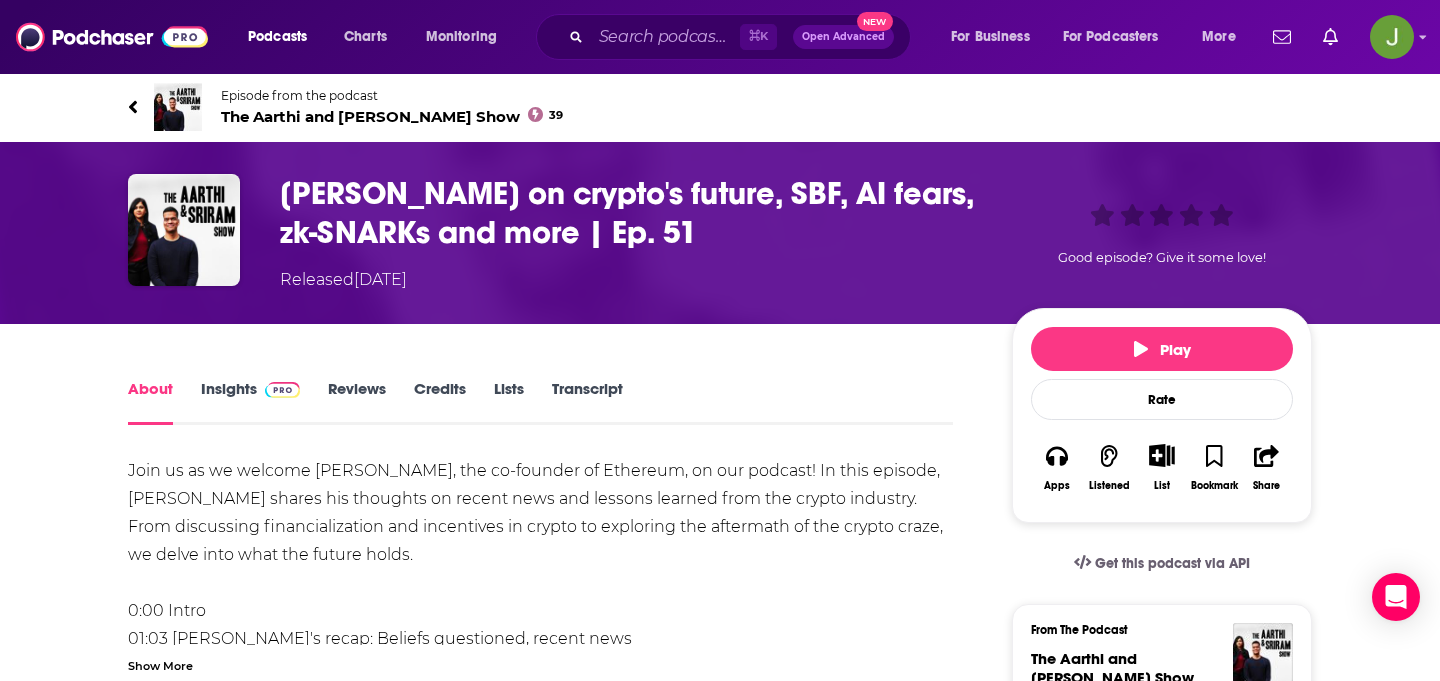 click on "The Aarthi and Sriram Show 39" at bounding box center [392, 116] 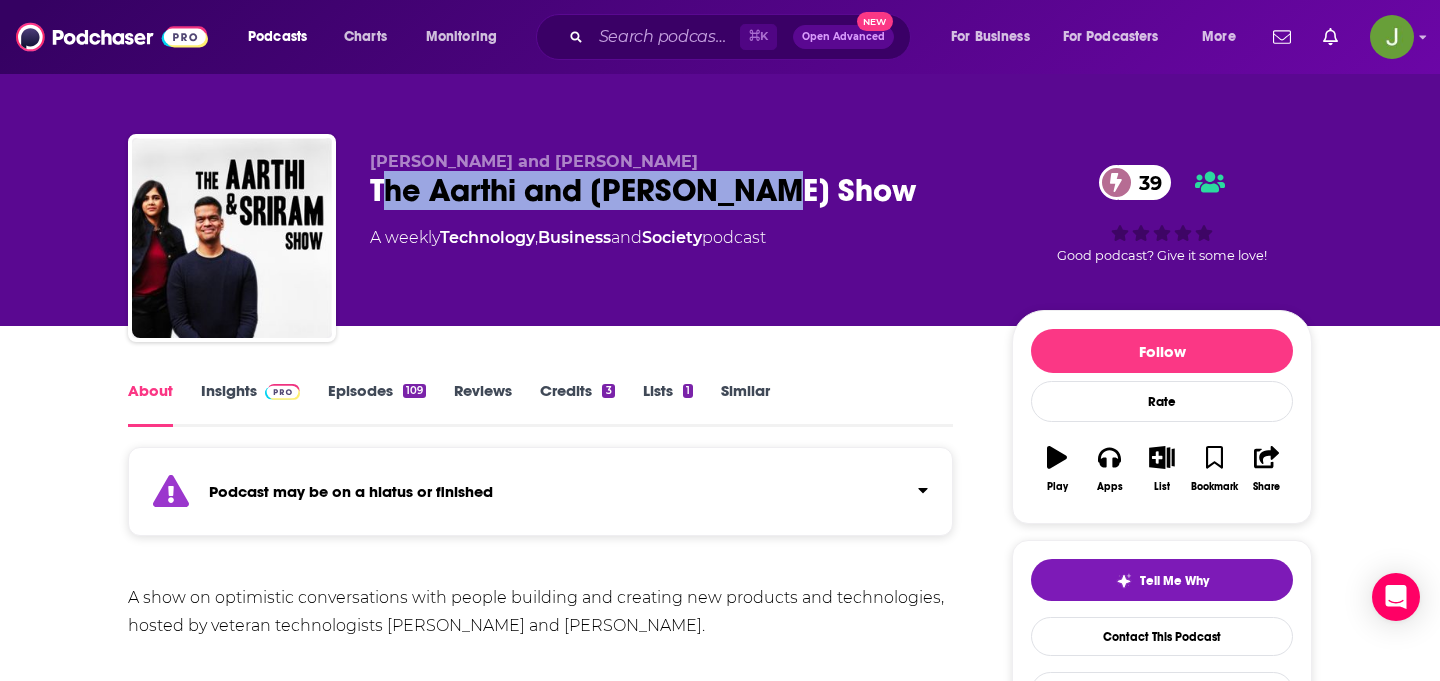 drag, startPoint x: 379, startPoint y: 194, endPoint x: 816, endPoint y: 194, distance: 437 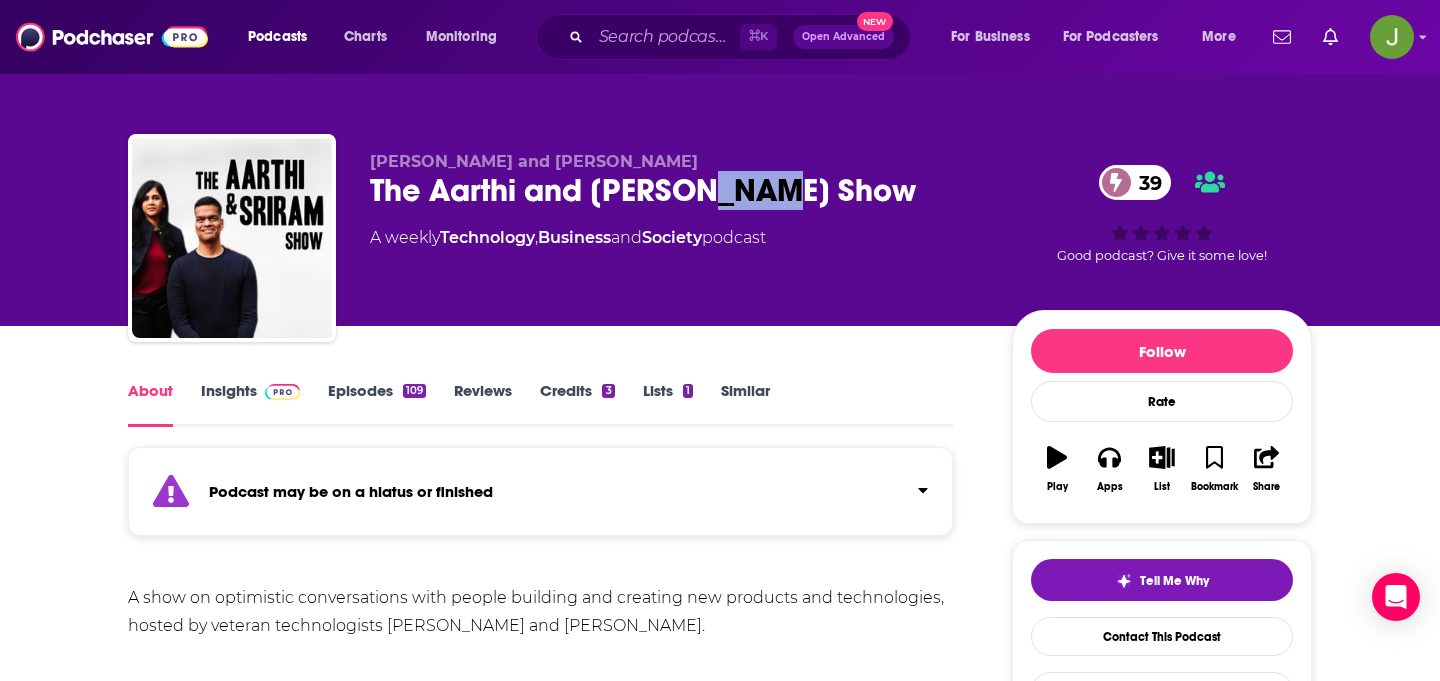 click on "The Aarthi and Sriram Show 39" at bounding box center (675, 190) 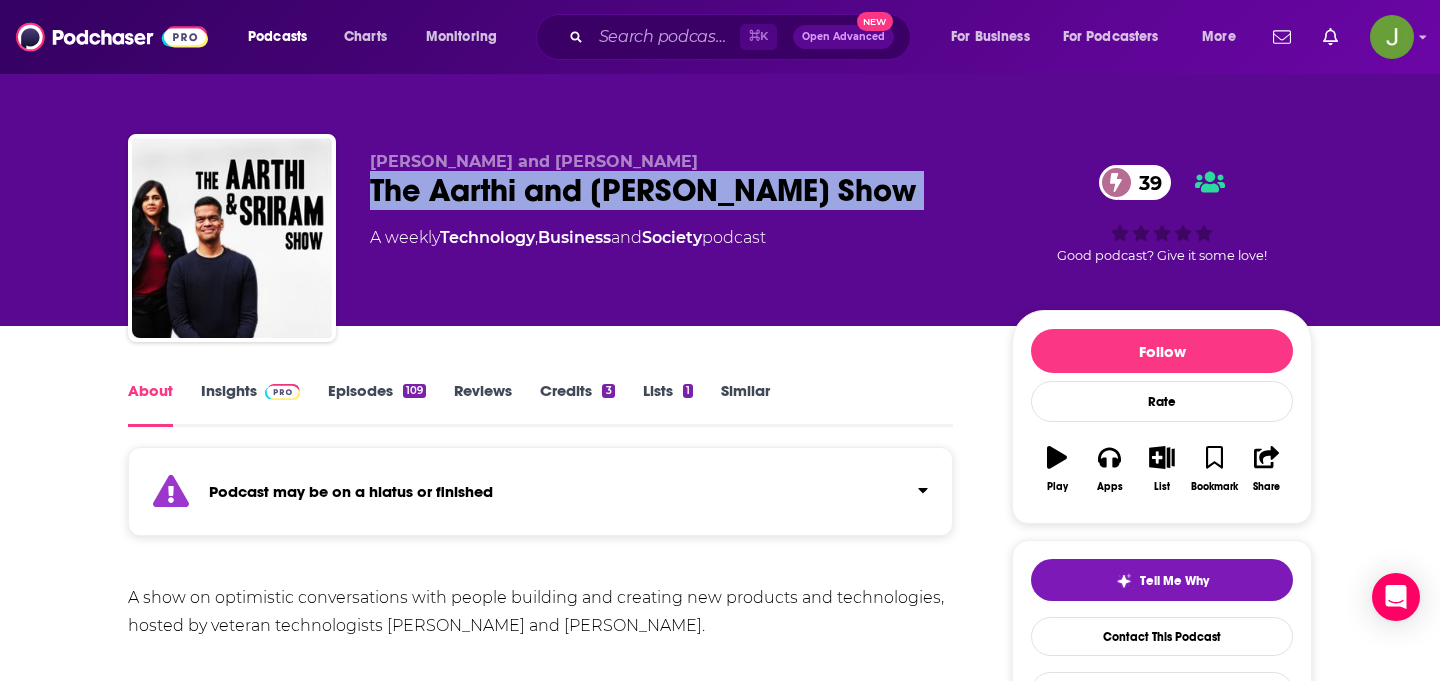 click on "The Aarthi and Sriram Show 39" at bounding box center (675, 190) 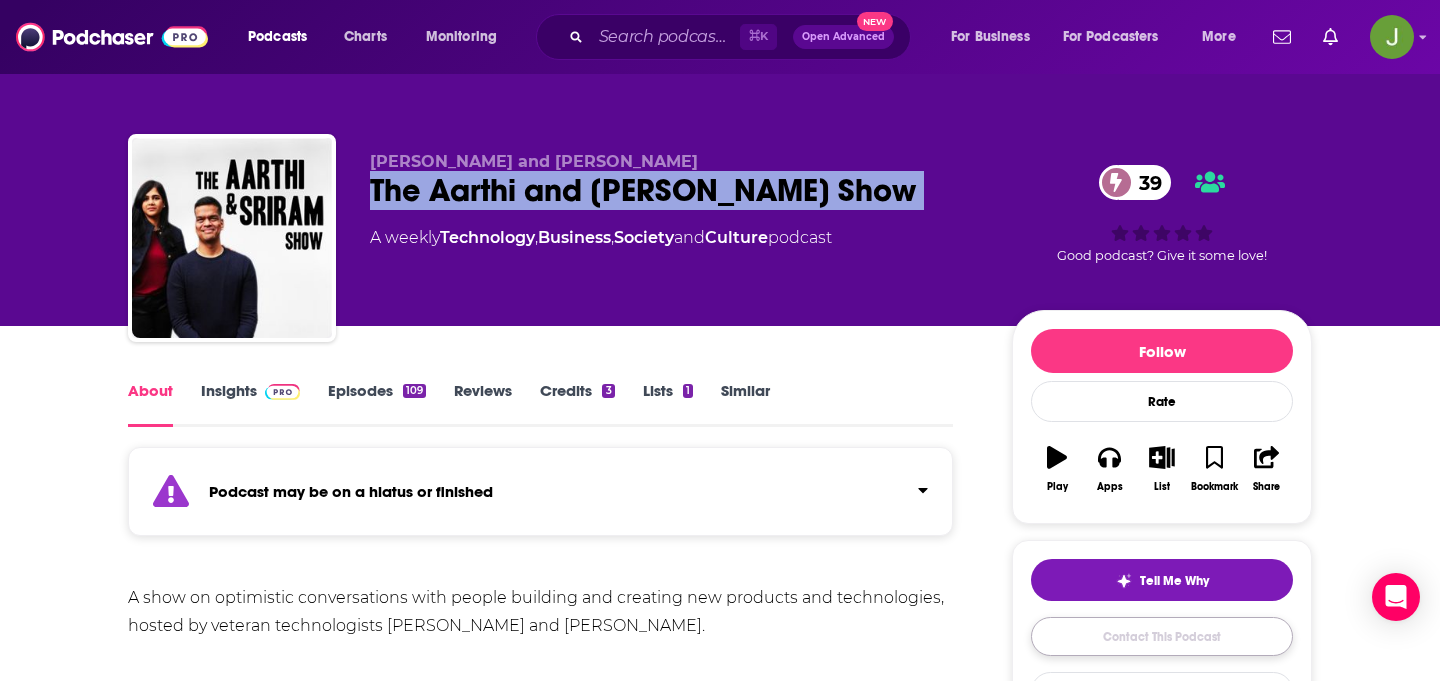 click on "Contact This Podcast" at bounding box center [1162, 636] 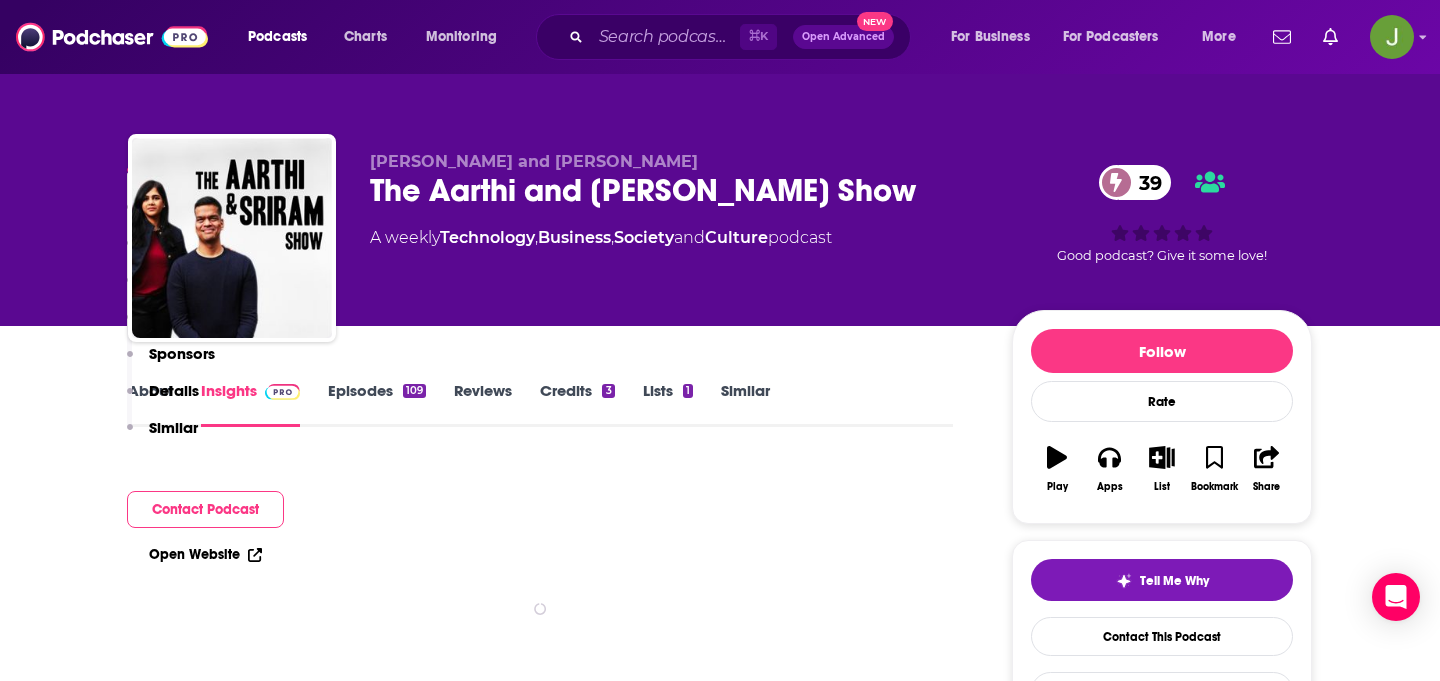 scroll, scrollTop: 4258, scrollLeft: 0, axis: vertical 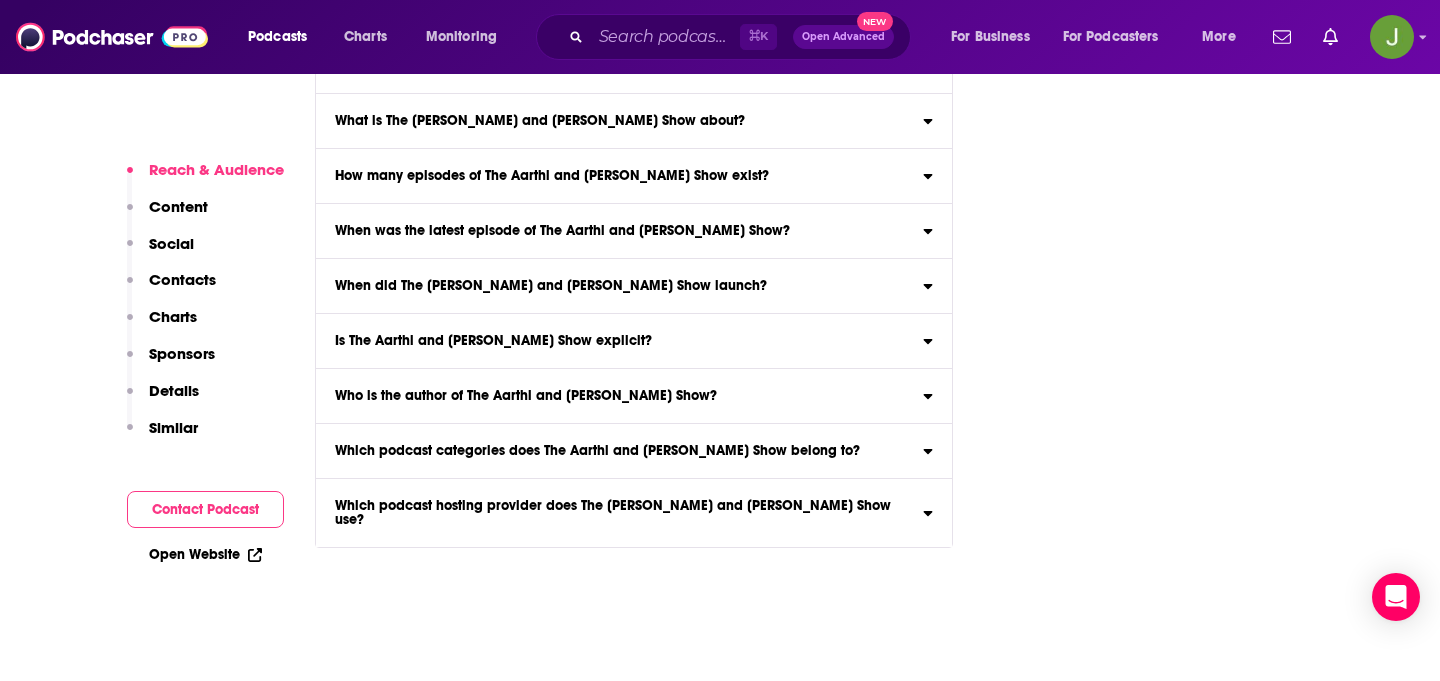click on "Contacts" at bounding box center (182, 279) 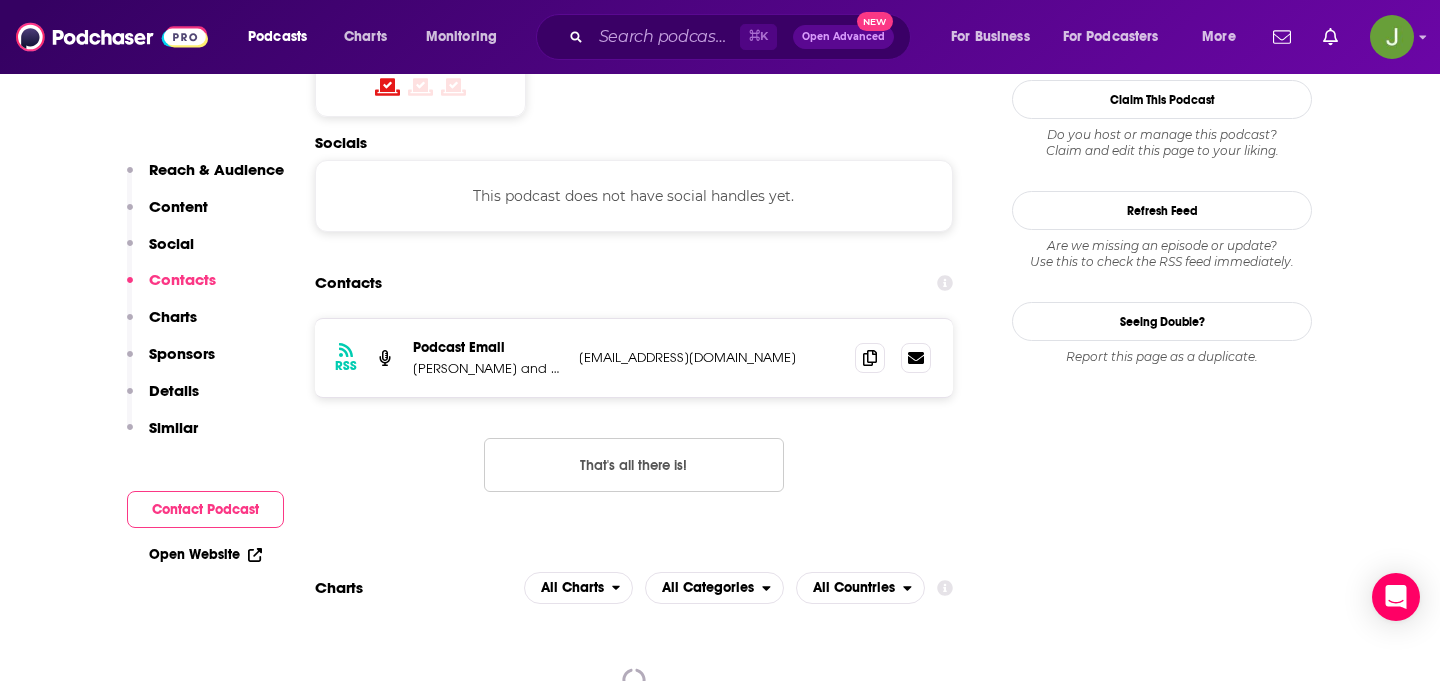 scroll, scrollTop: 1712, scrollLeft: 0, axis: vertical 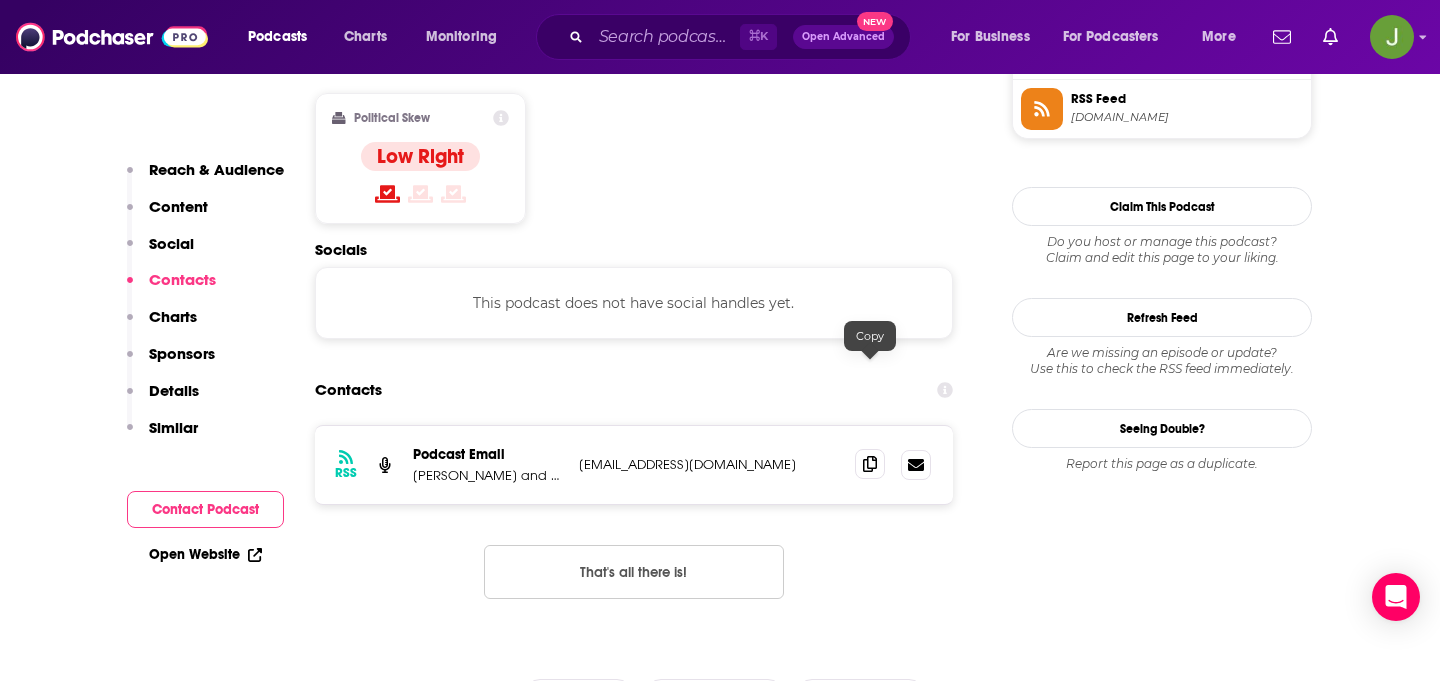 click at bounding box center [870, 464] 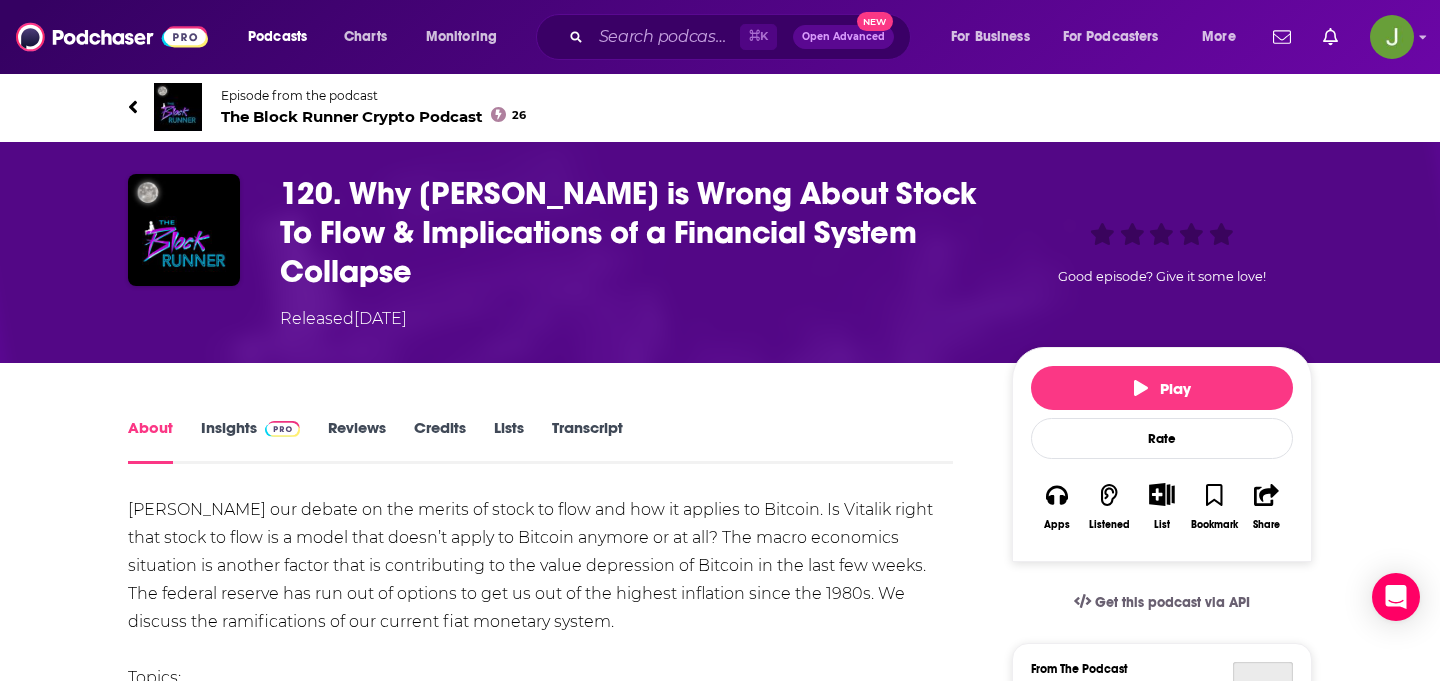 scroll, scrollTop: 0, scrollLeft: 0, axis: both 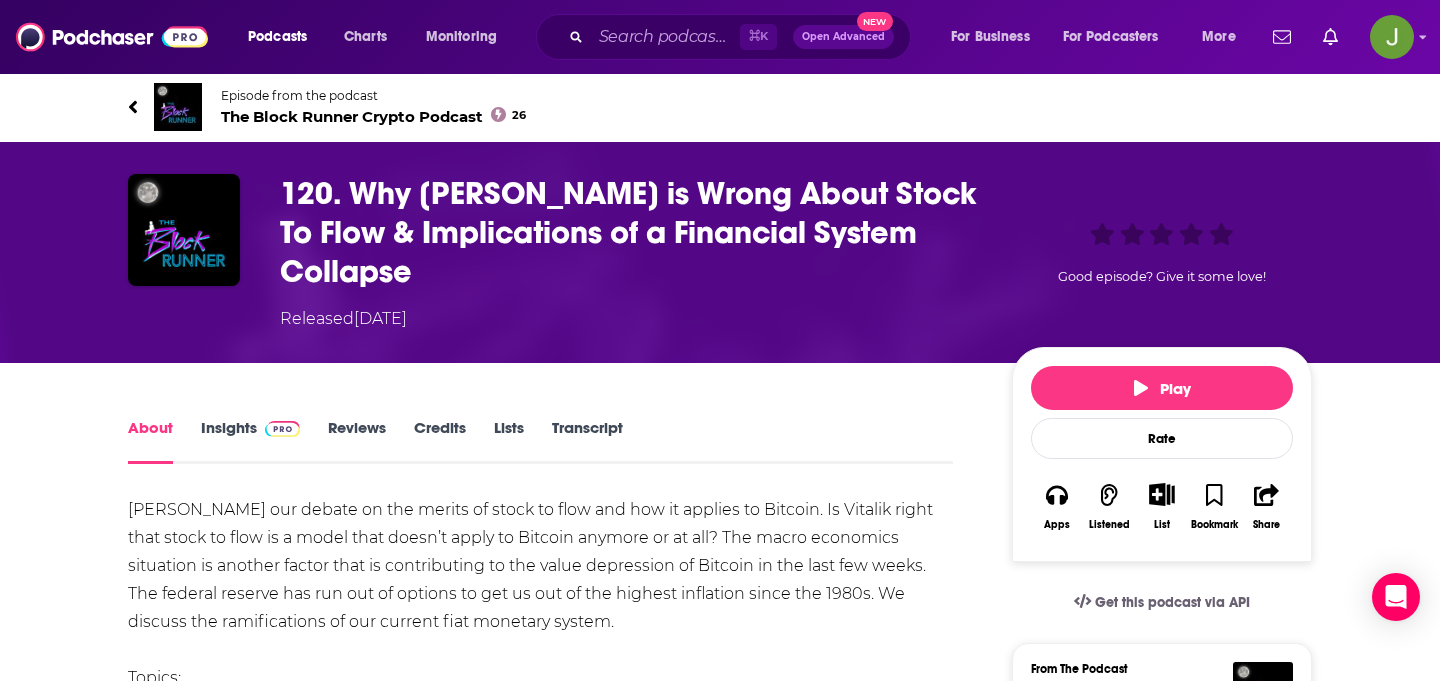 click on "The Block Runner Crypto Podcast 26" at bounding box center (373, 116) 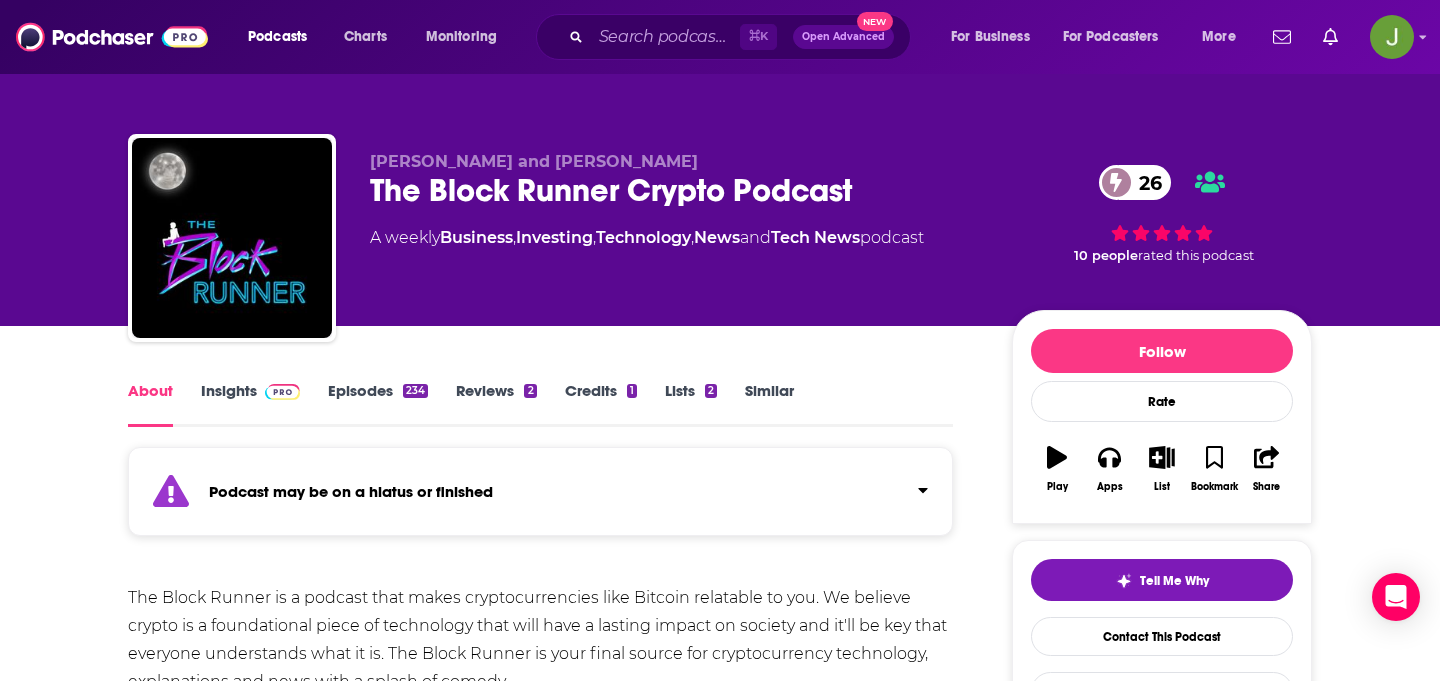 click on "Episodes 234" at bounding box center [378, 404] 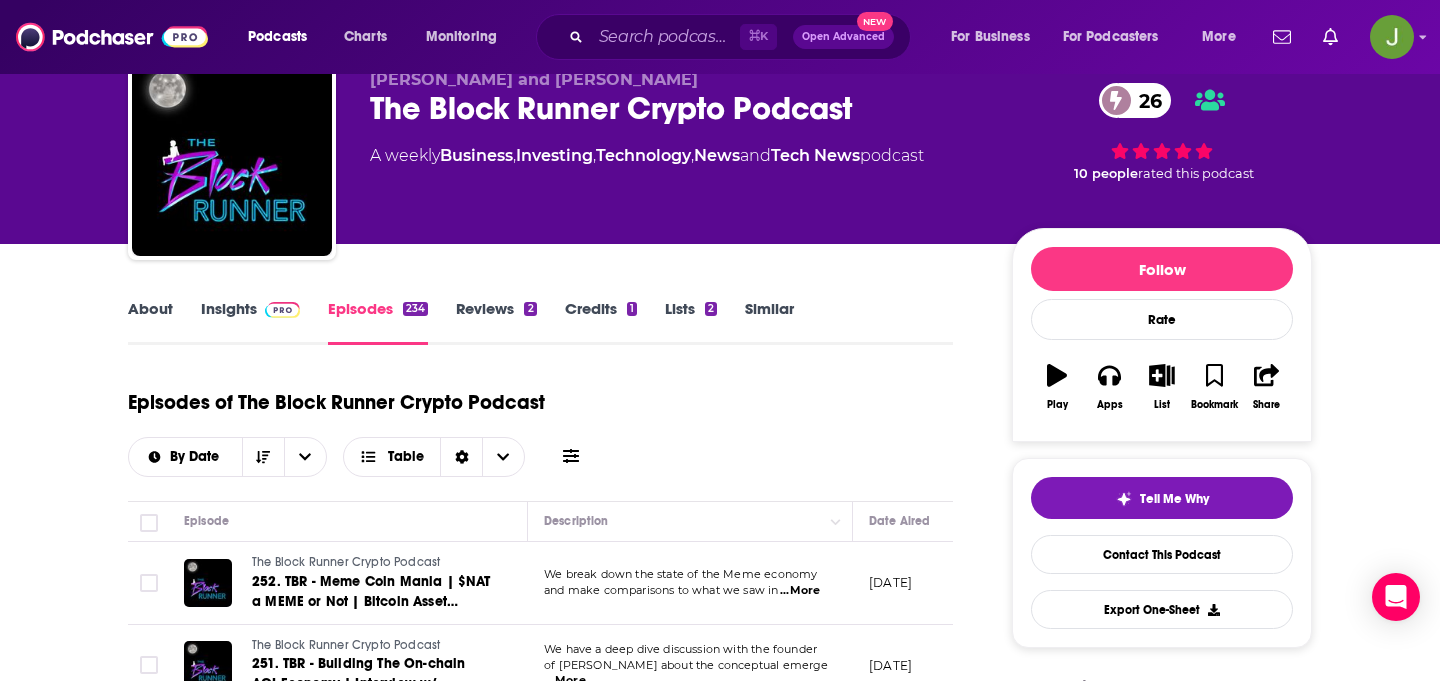 scroll, scrollTop: 0, scrollLeft: 0, axis: both 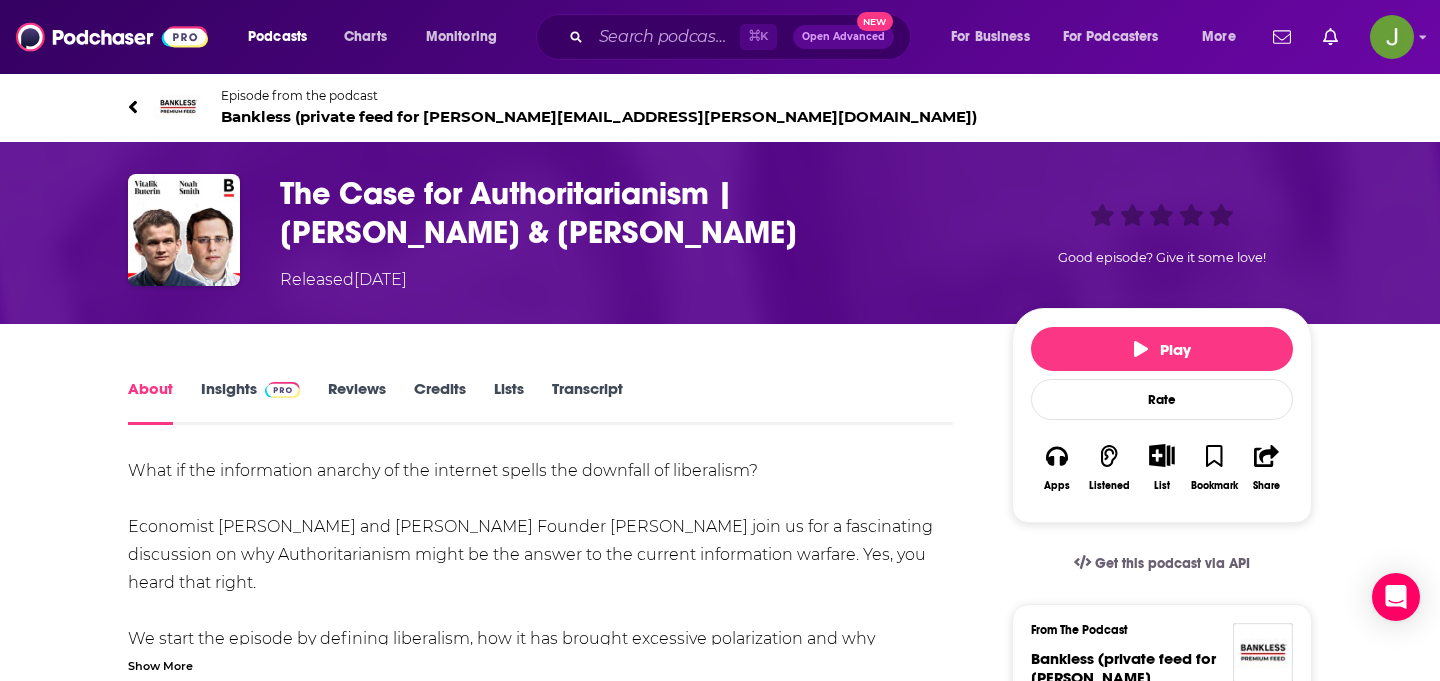 click on "Bankless (private feed for michal.j.czyzewski@gmail.com)" at bounding box center (599, 116) 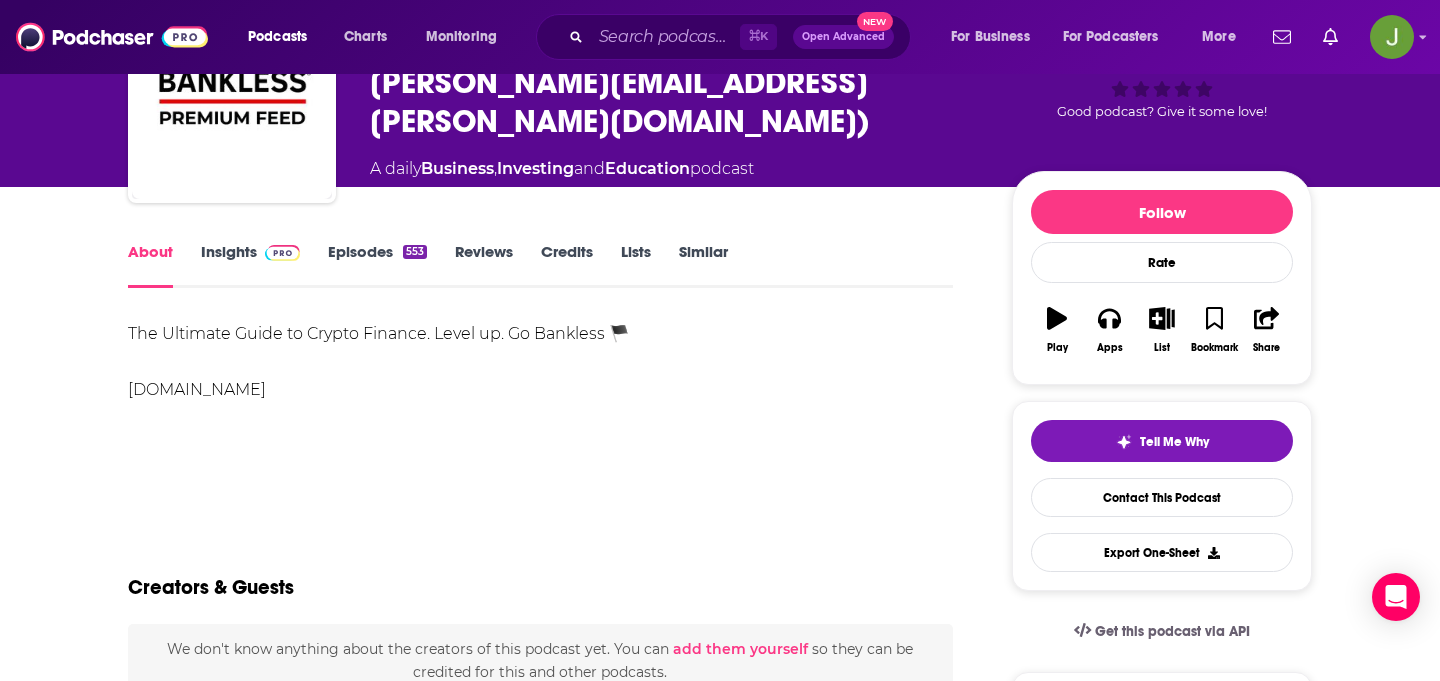 scroll, scrollTop: 282, scrollLeft: 0, axis: vertical 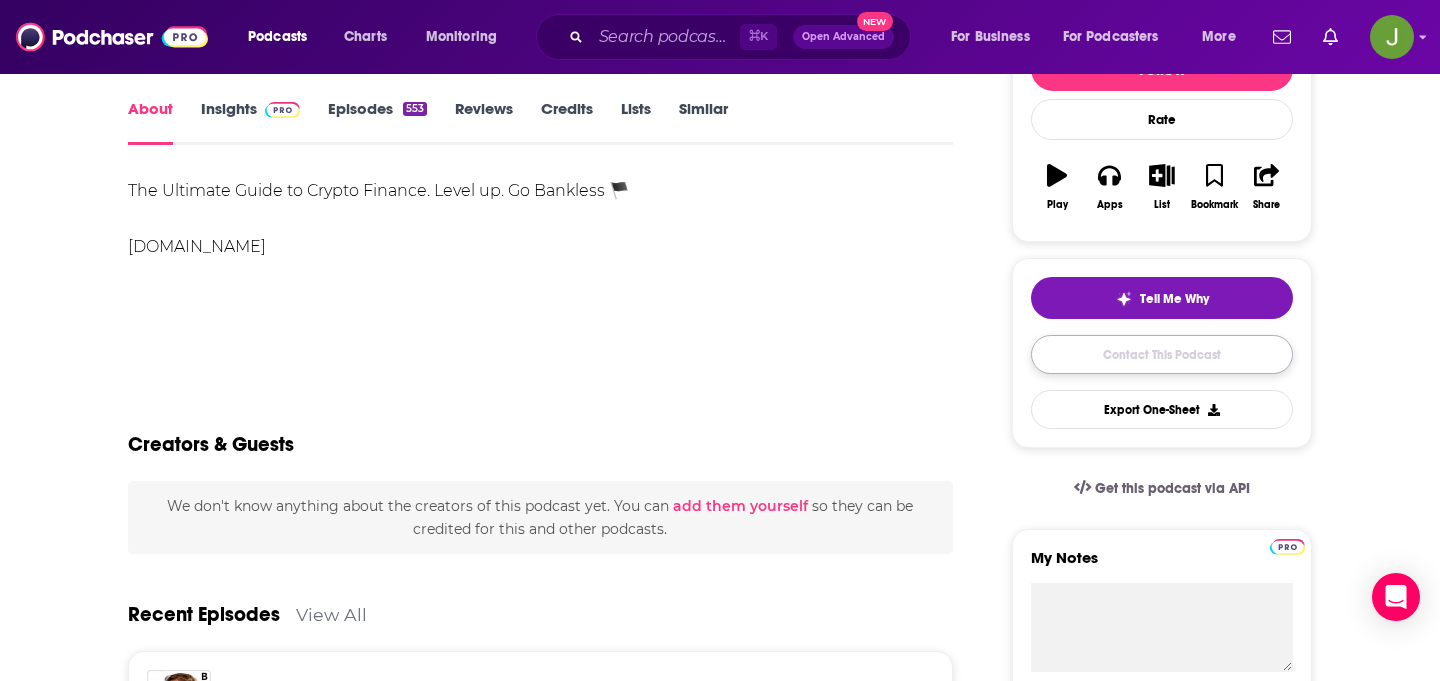 click on "Contact This Podcast" at bounding box center (1162, 354) 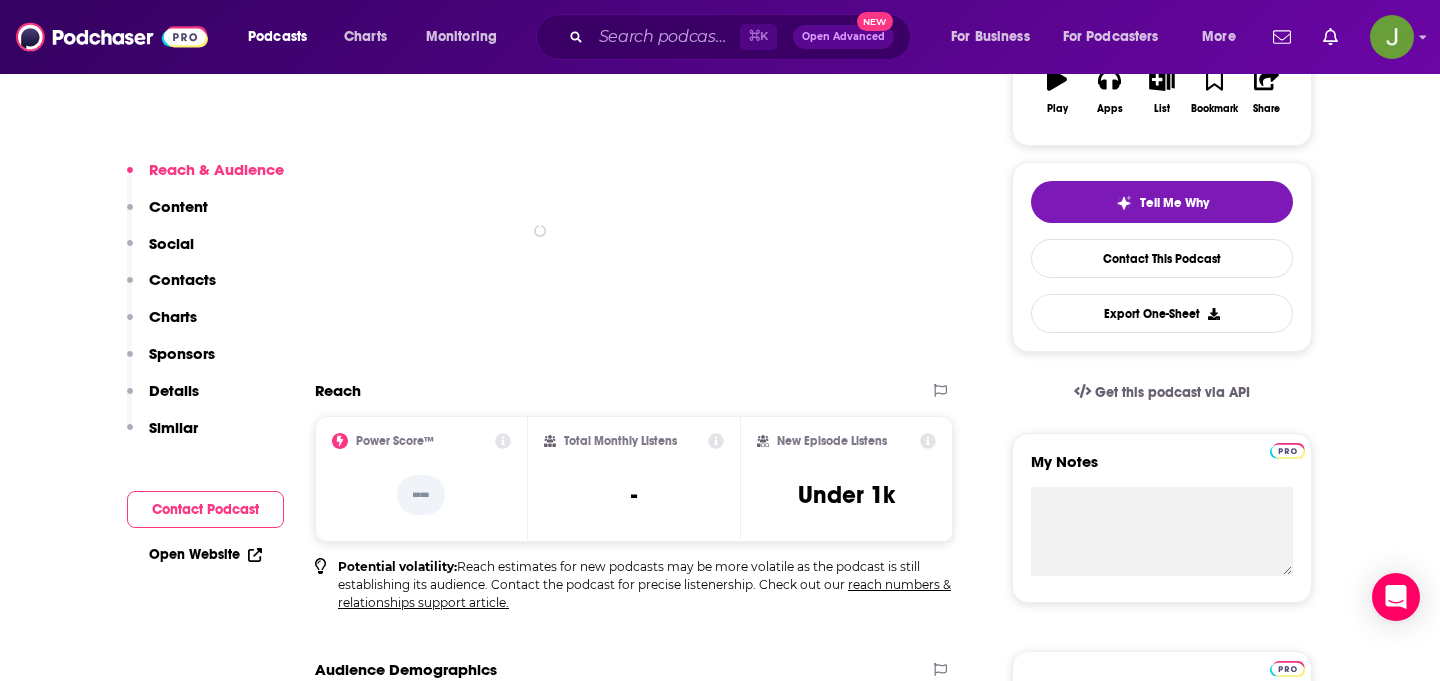 scroll, scrollTop: 4258, scrollLeft: 0, axis: vertical 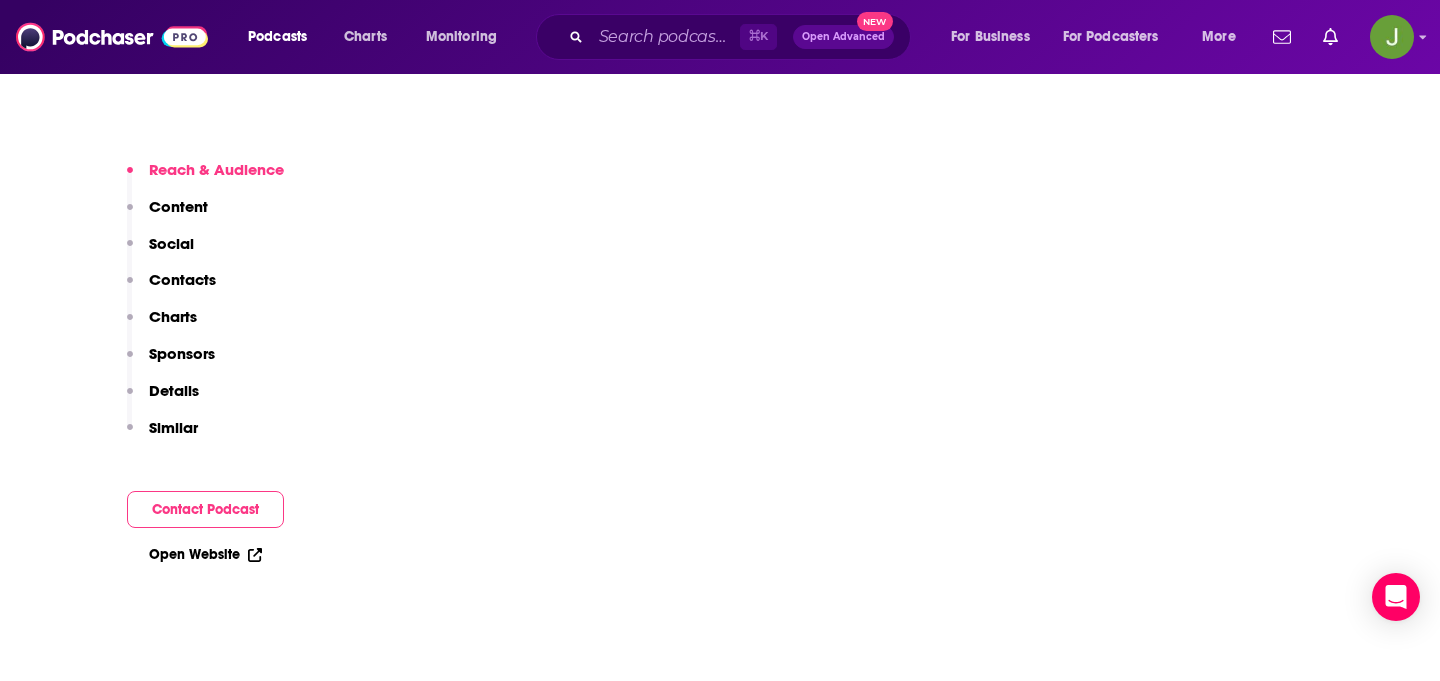 click on "Contacts" at bounding box center [182, 279] 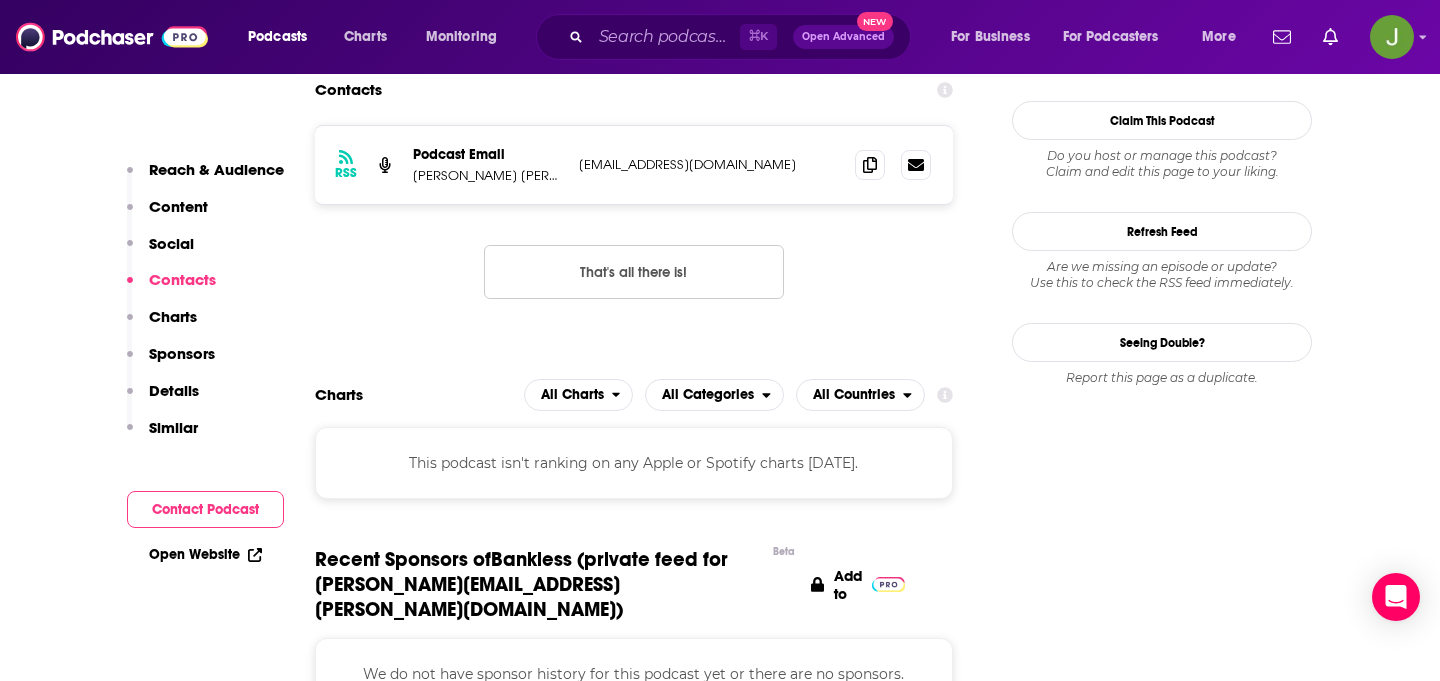 scroll, scrollTop: 1397, scrollLeft: 0, axis: vertical 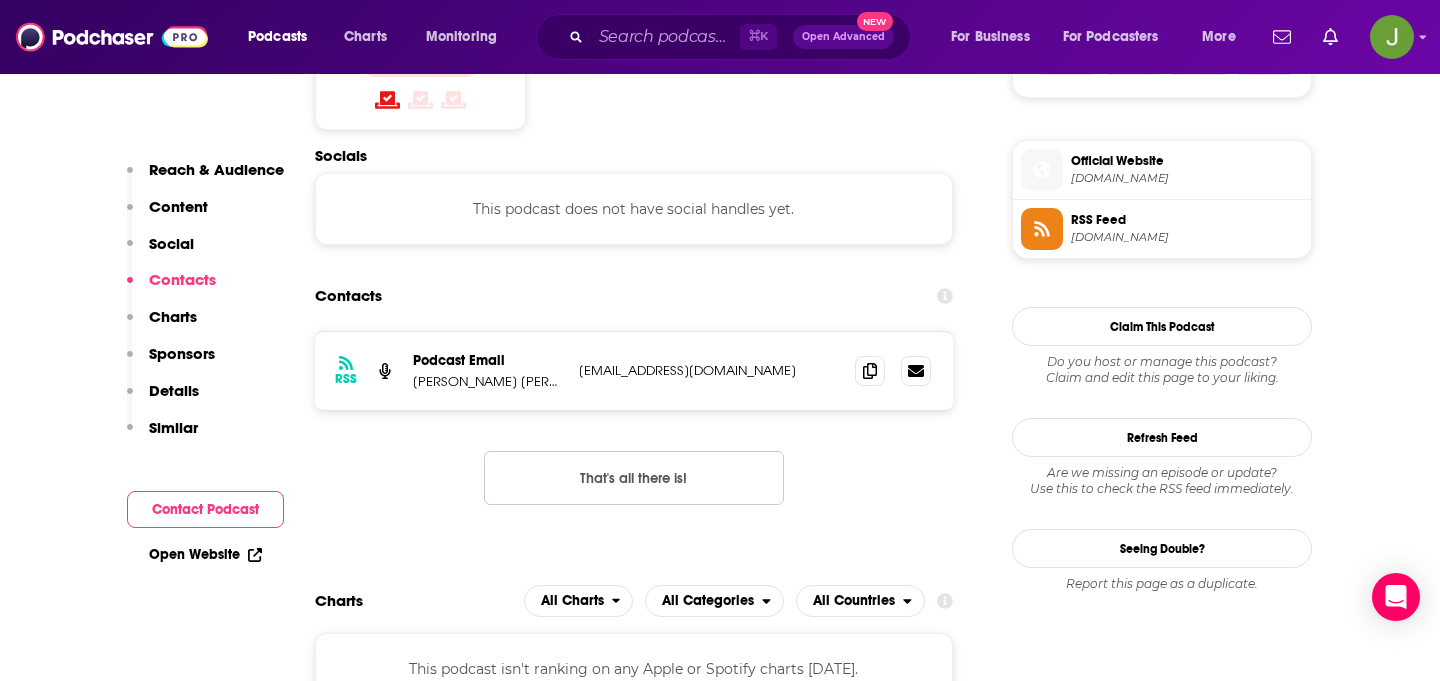 click on "Content" at bounding box center [167, 215] 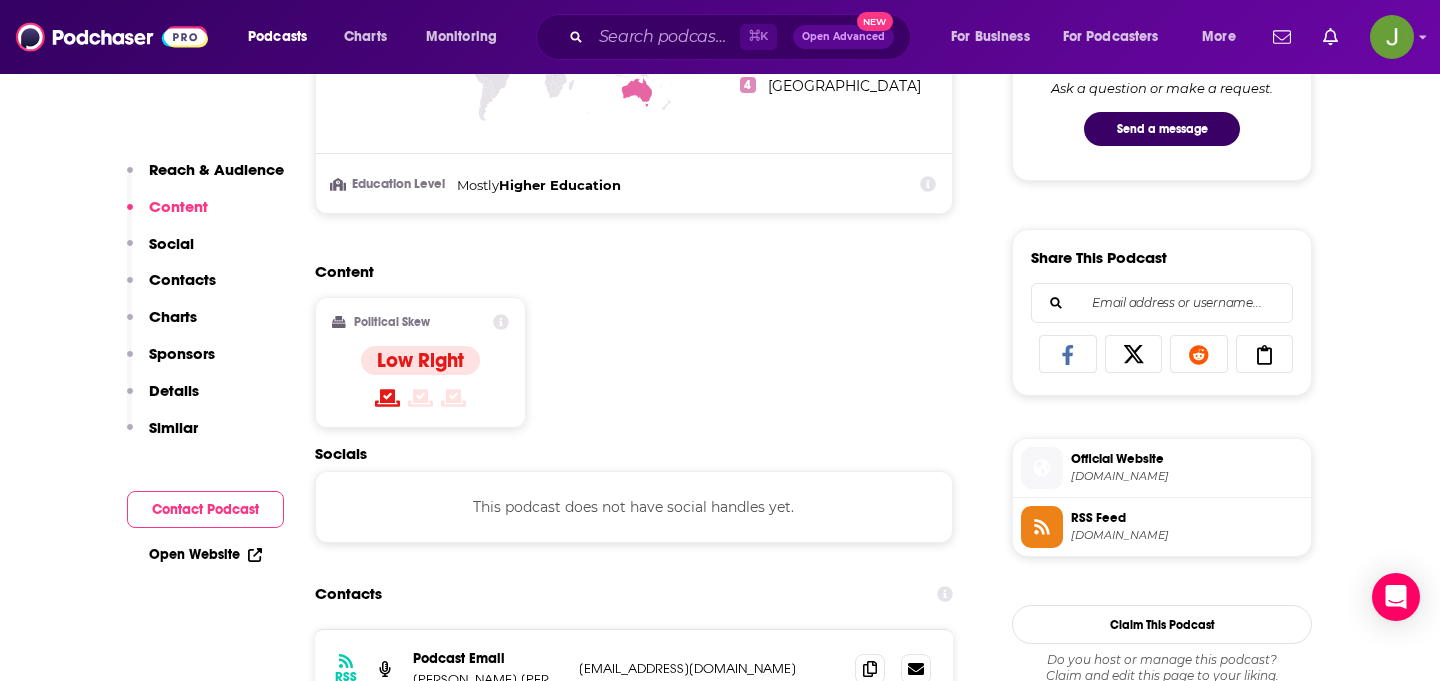 scroll, scrollTop: 1083, scrollLeft: 0, axis: vertical 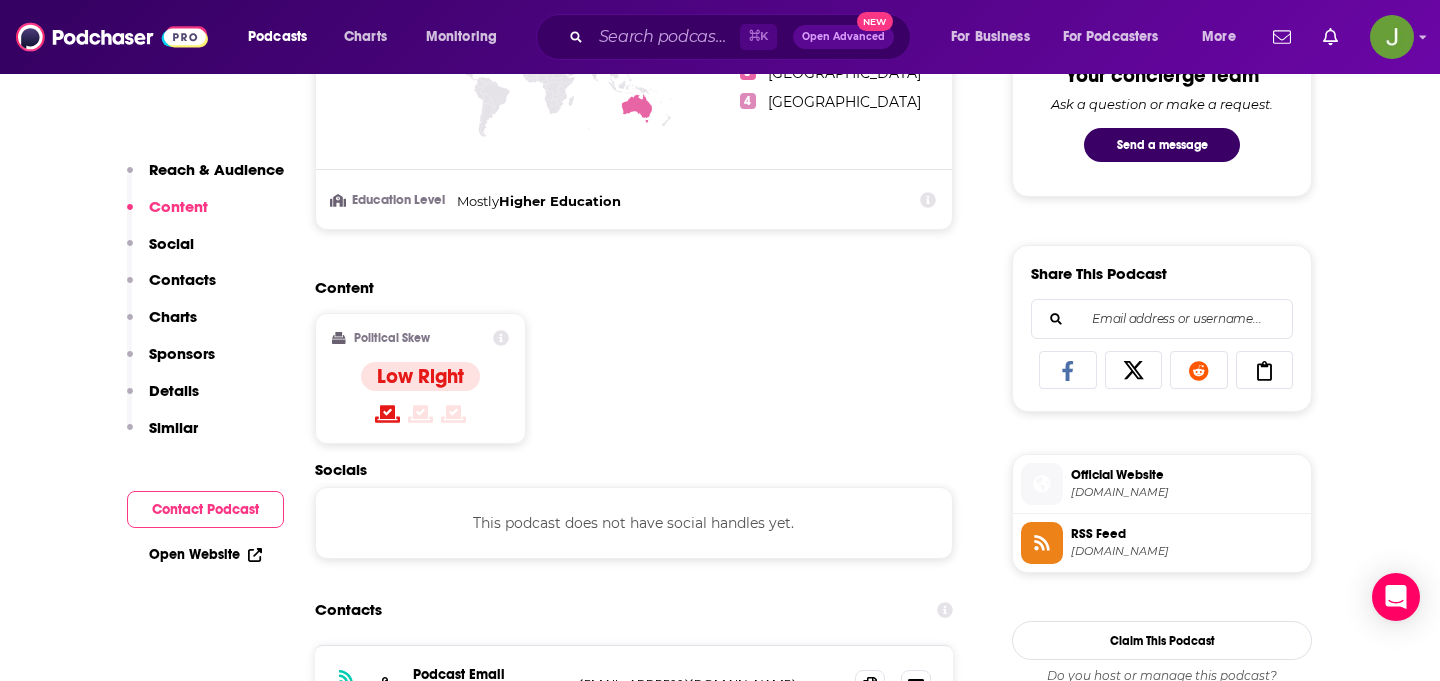 click on "Social" at bounding box center (171, 243) 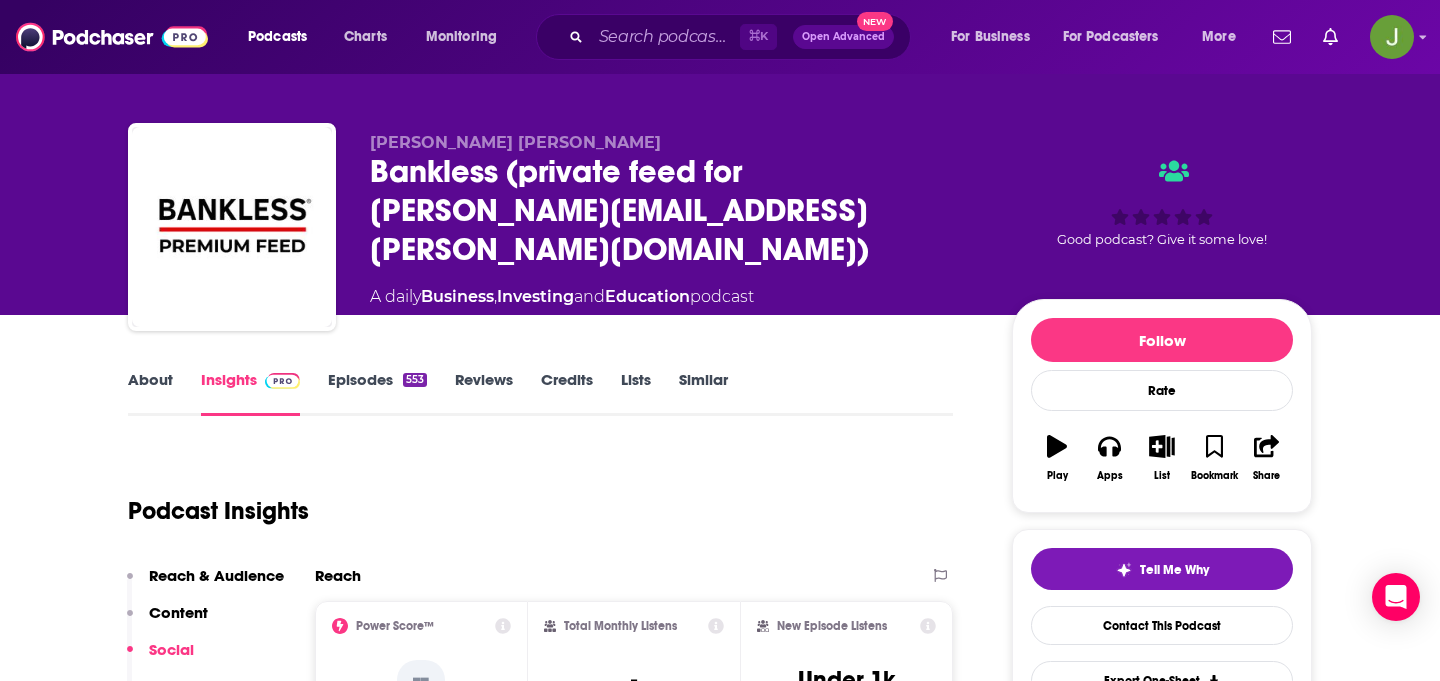 scroll, scrollTop: 0, scrollLeft: 0, axis: both 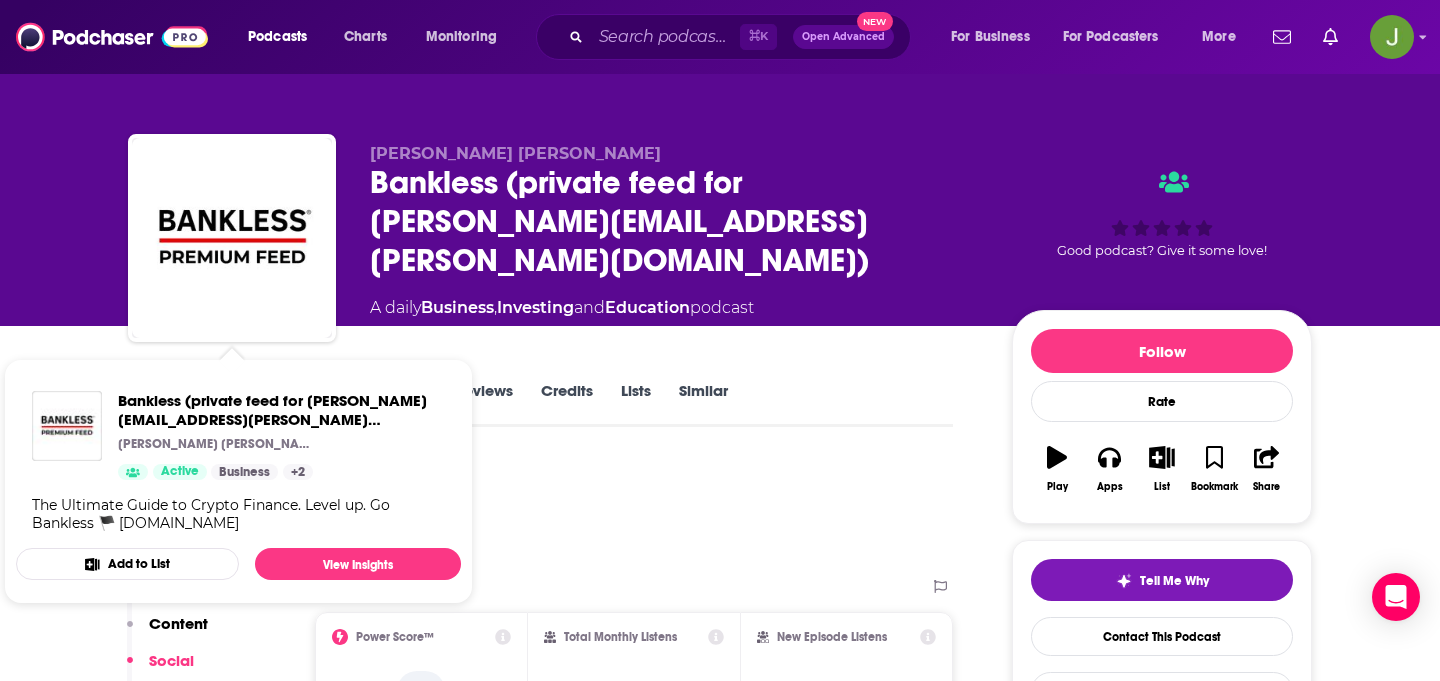 click on "Podcast Insights" at bounding box center [532, 510] 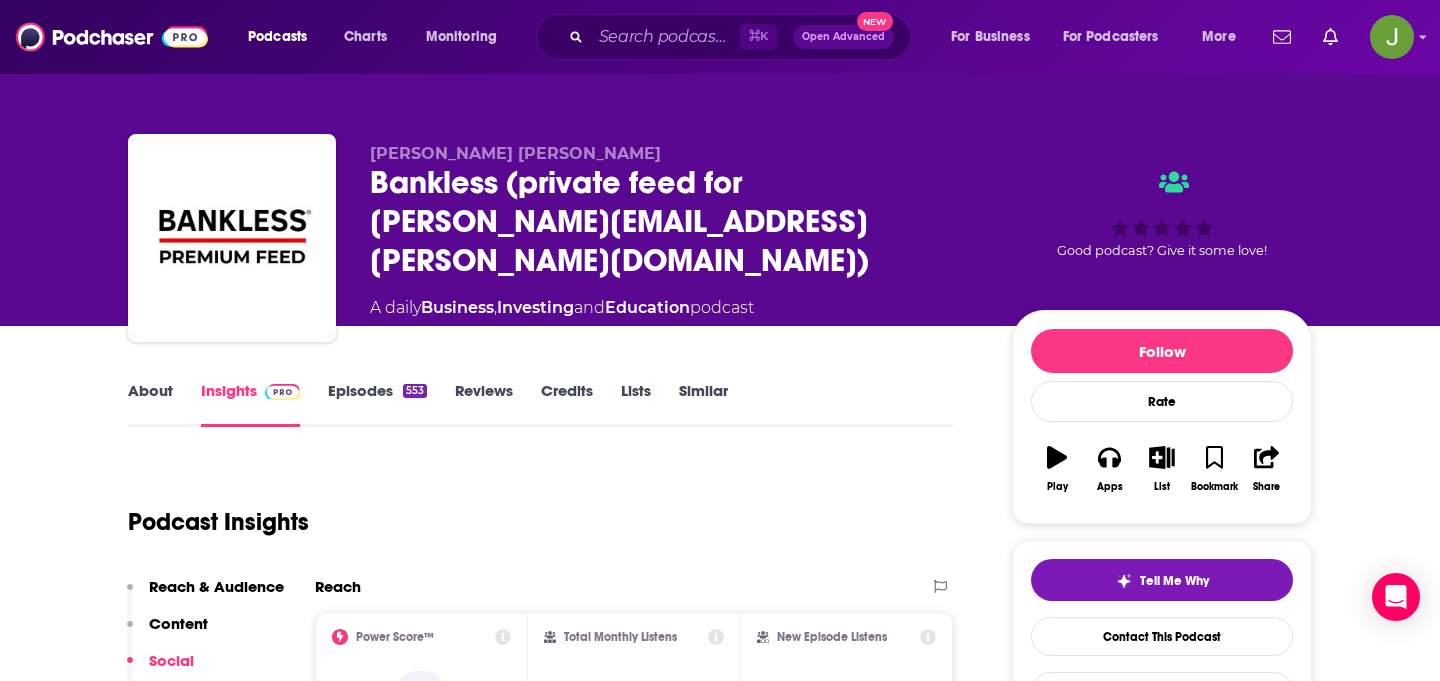 click on "Episodes 553" at bounding box center [377, 404] 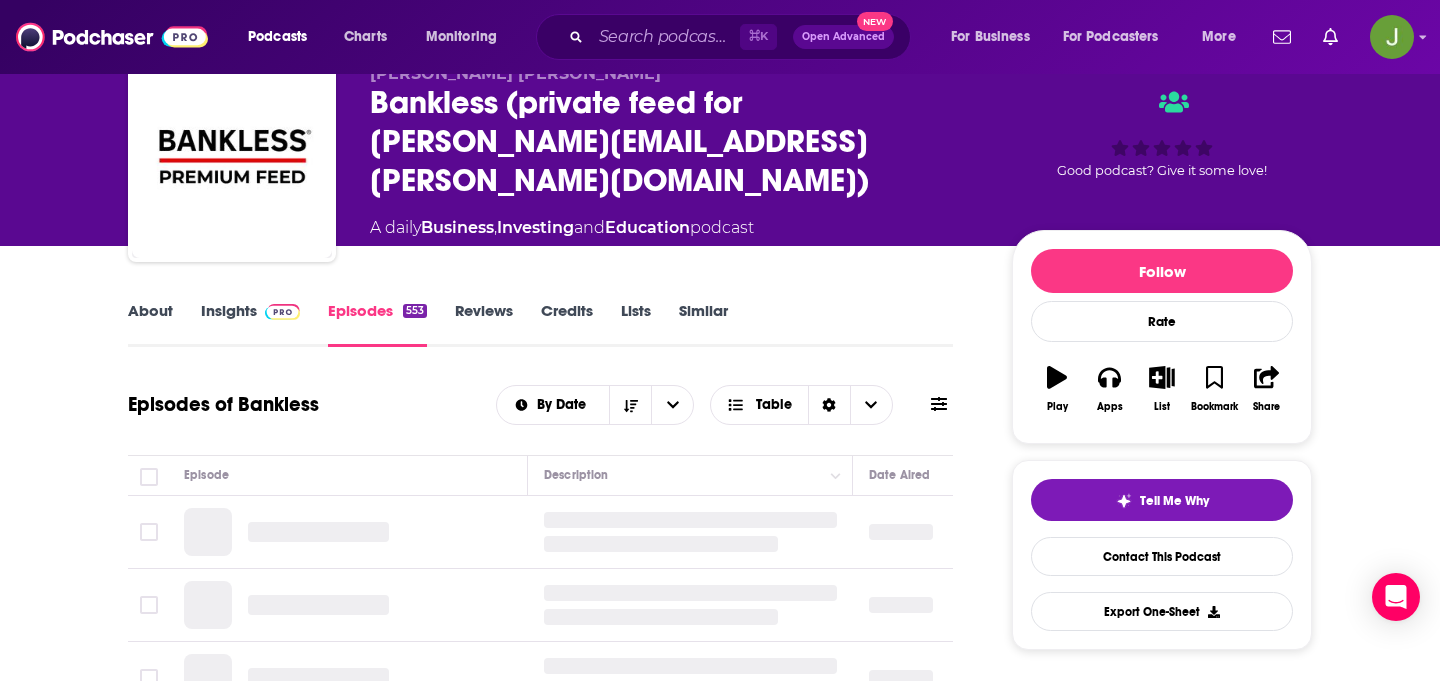 scroll, scrollTop: 116, scrollLeft: 0, axis: vertical 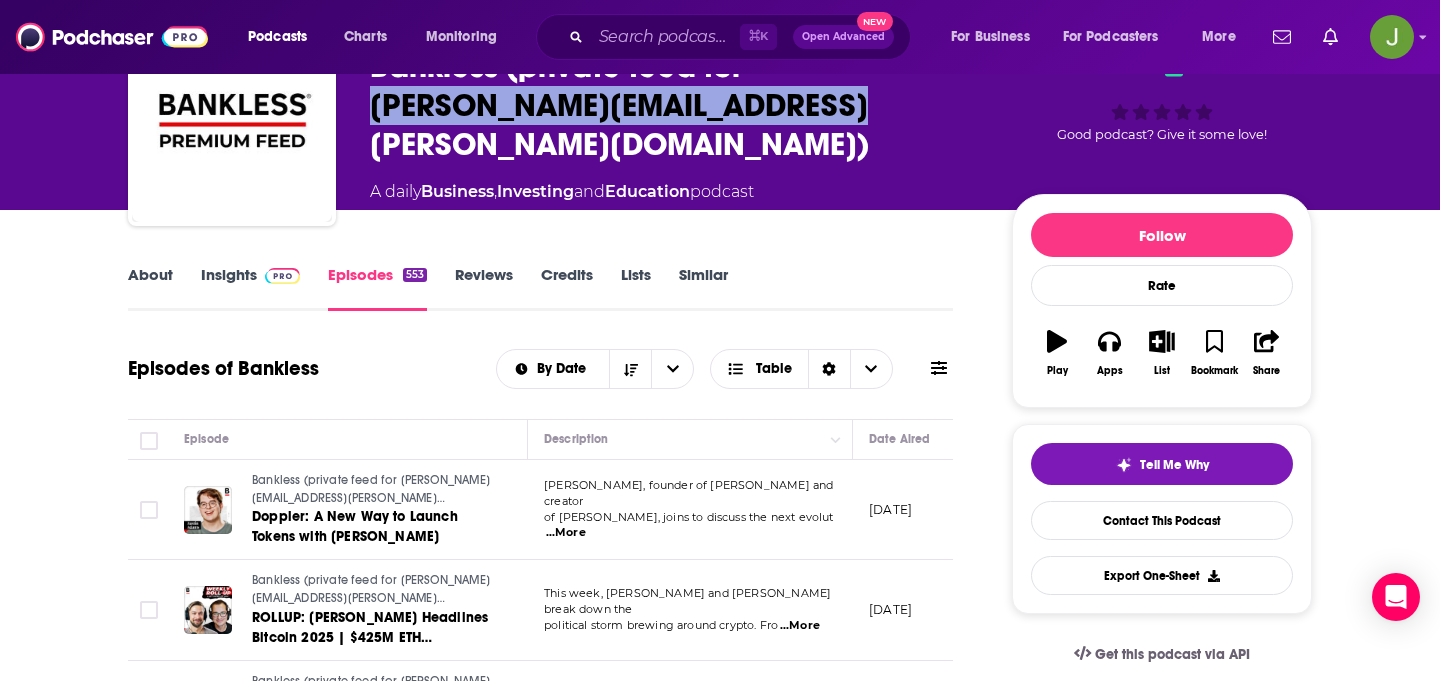 drag, startPoint x: 819, startPoint y: 109, endPoint x: 367, endPoint y: 109, distance: 452 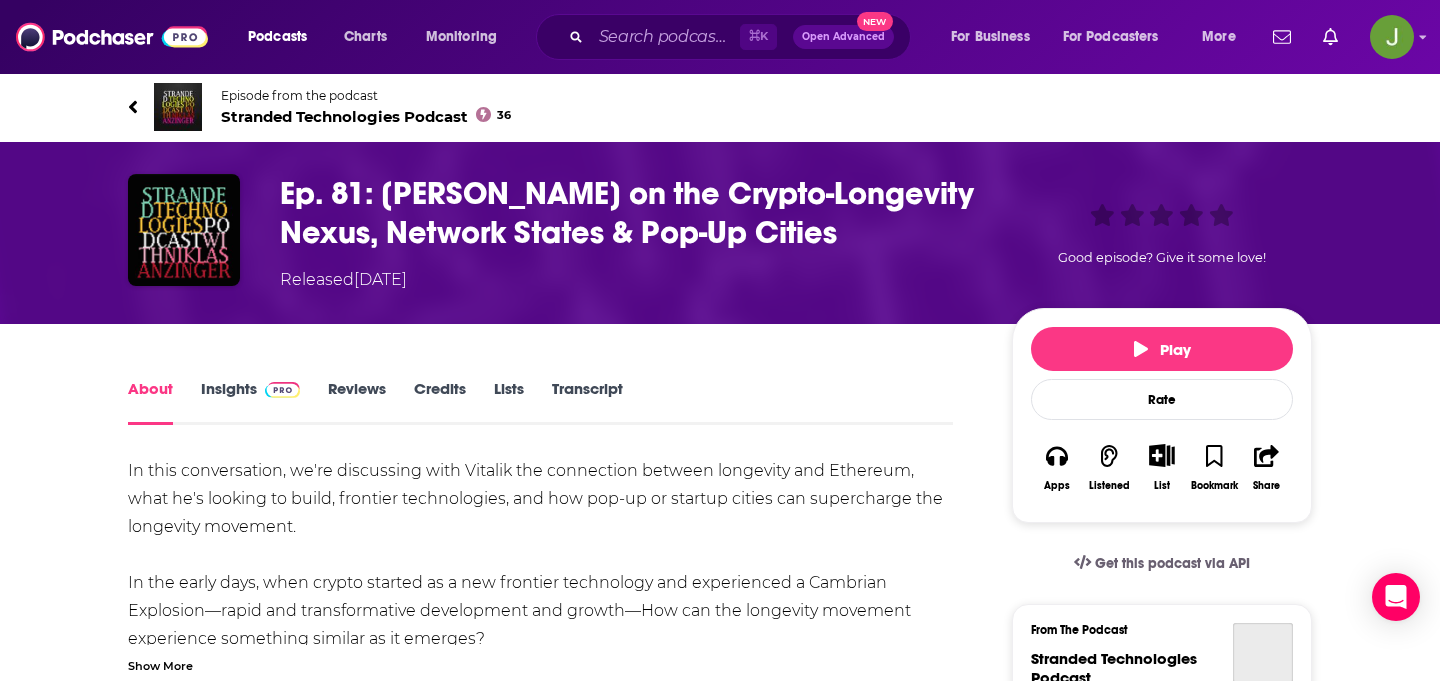 scroll, scrollTop: 0, scrollLeft: 0, axis: both 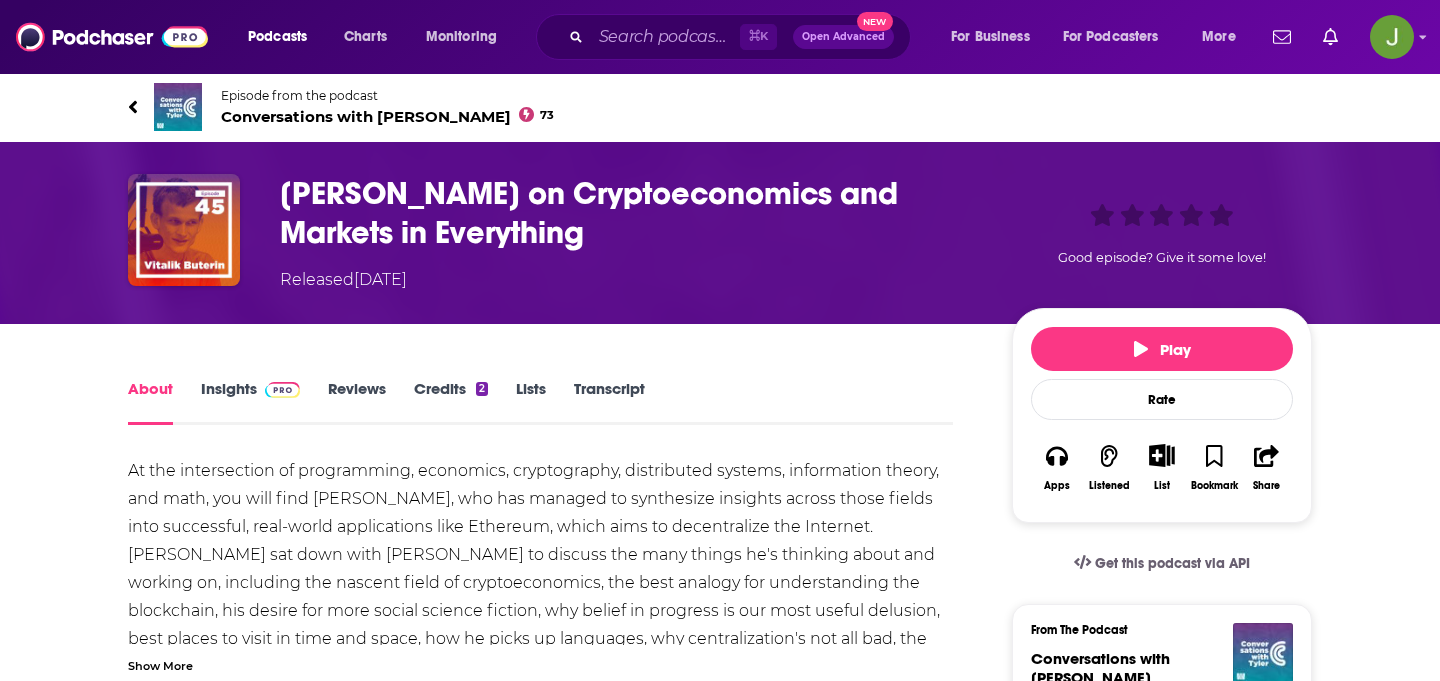 click on "Conversations with Tyler 73" at bounding box center (387, 116) 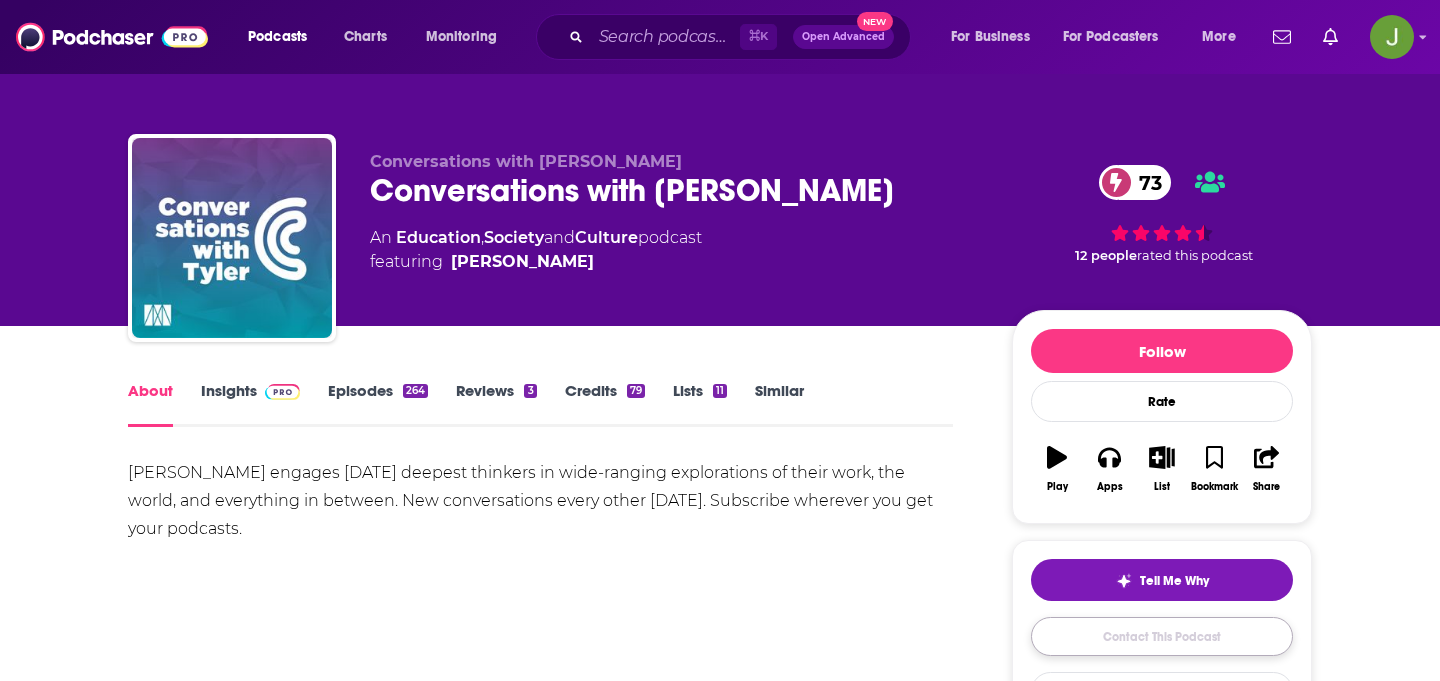 click on "Contact This Podcast" at bounding box center (1162, 636) 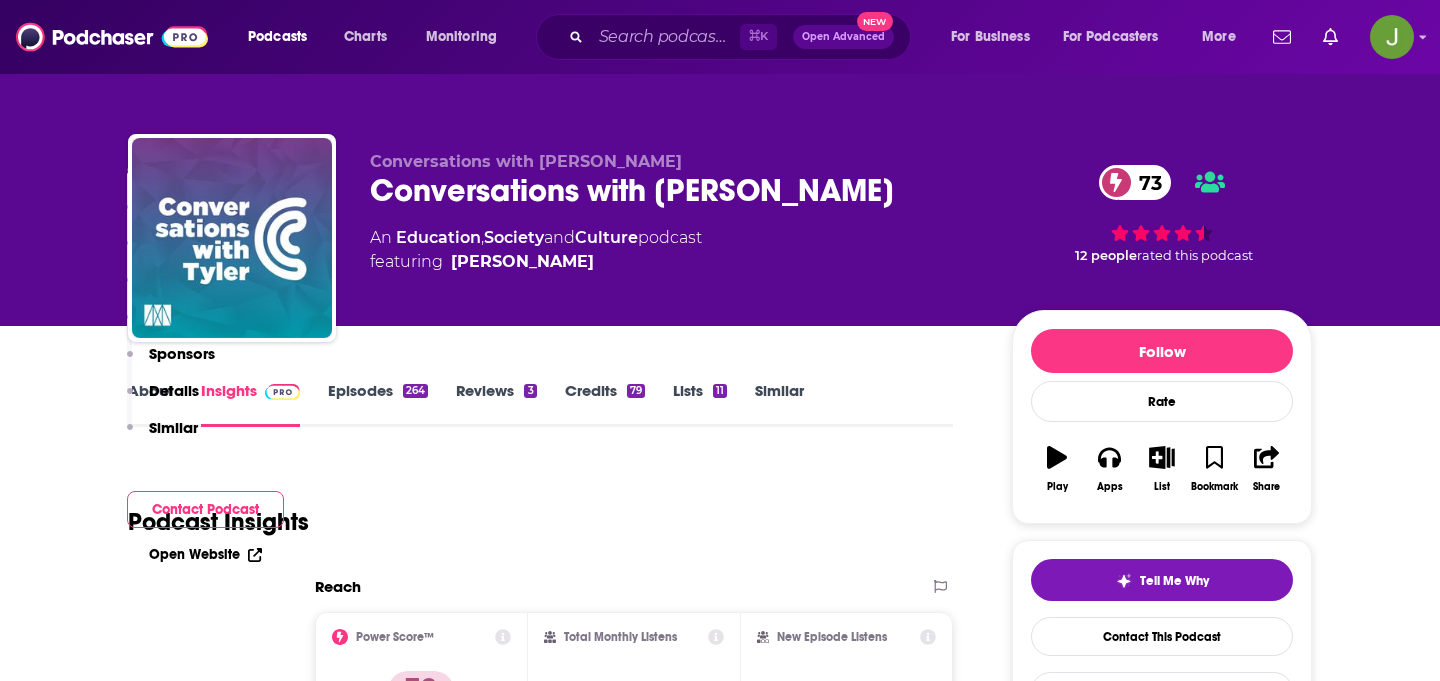 scroll, scrollTop: 4258, scrollLeft: 0, axis: vertical 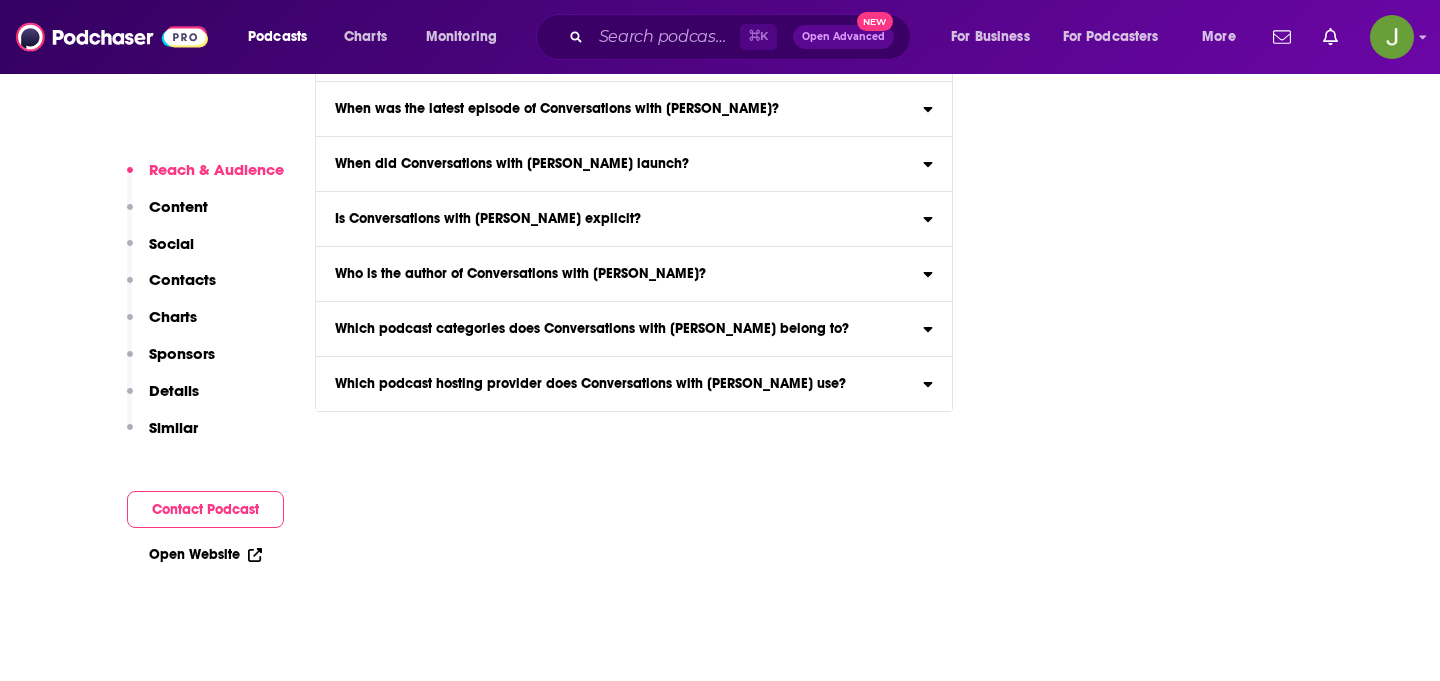 click on "Contacts" at bounding box center [182, 279] 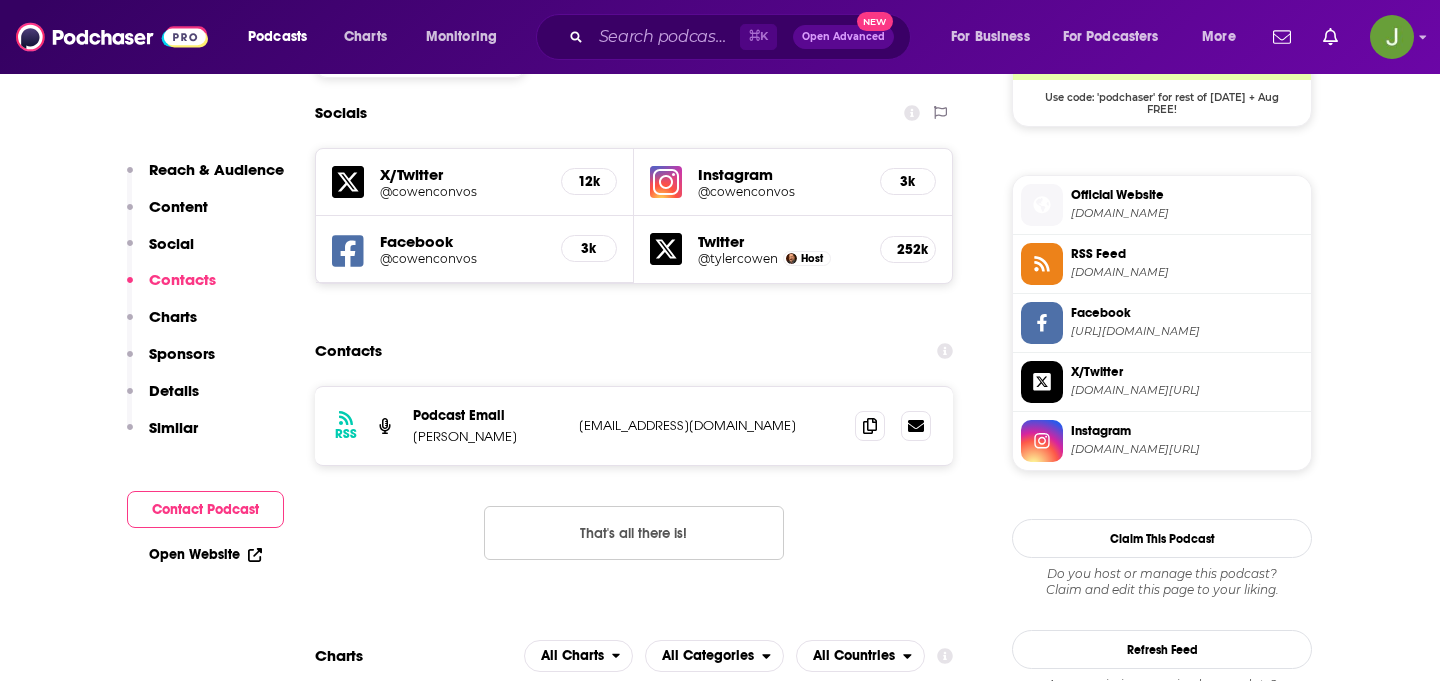 scroll, scrollTop: 1672, scrollLeft: 0, axis: vertical 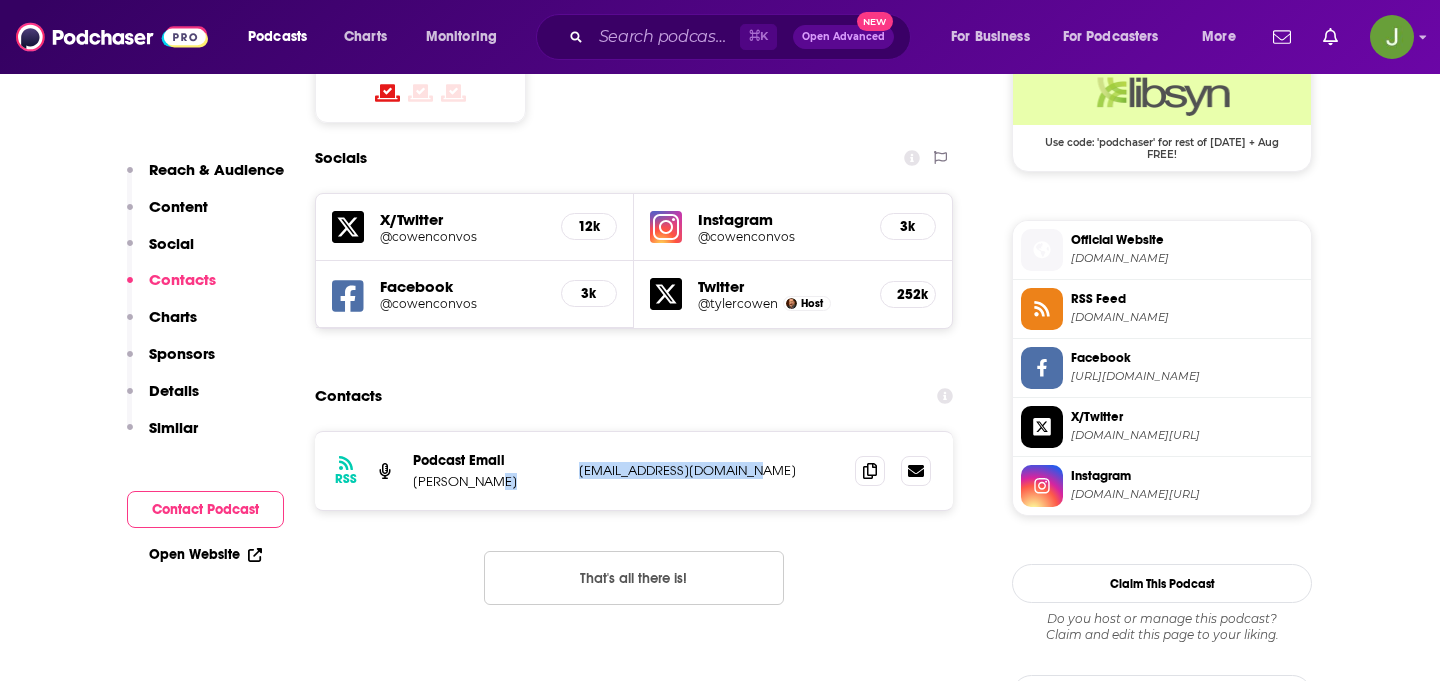 drag, startPoint x: 784, startPoint y: 379, endPoint x: 499, endPoint y: 379, distance: 285 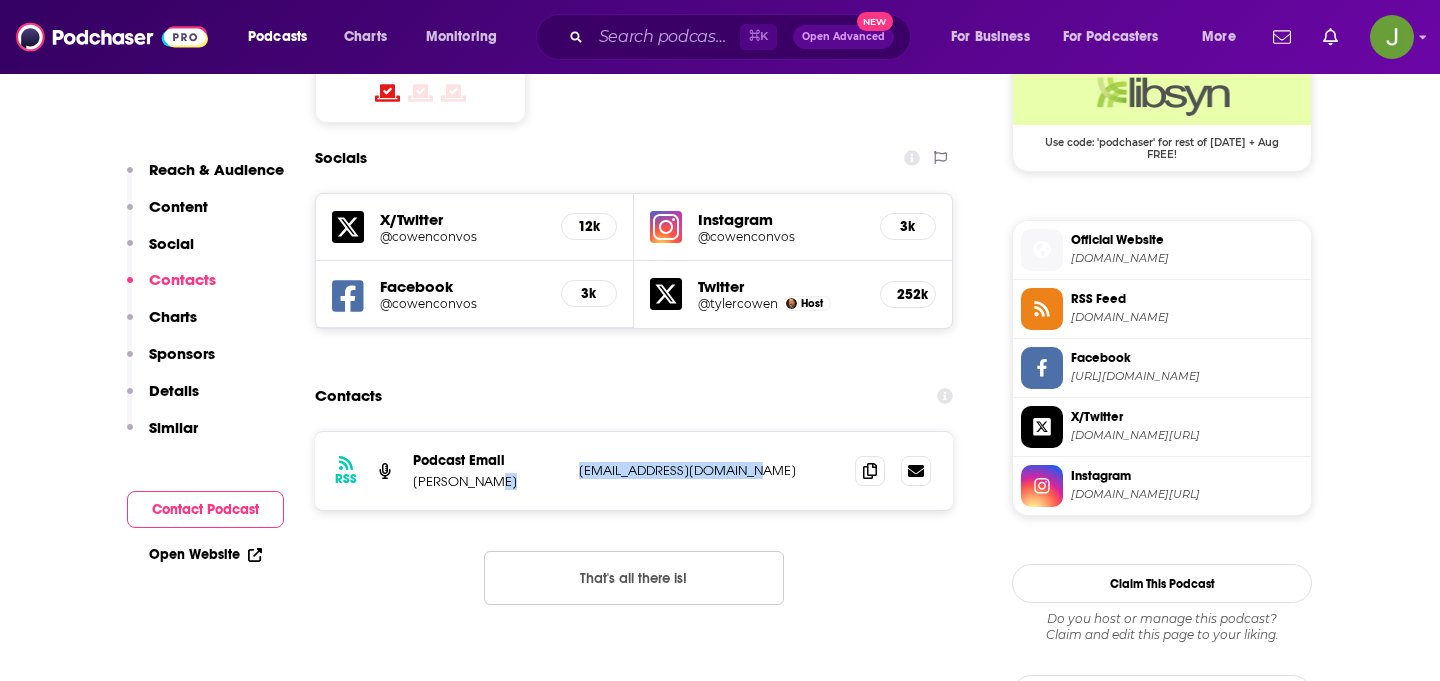copy on "jholmes@mercatus.gmu.edu" 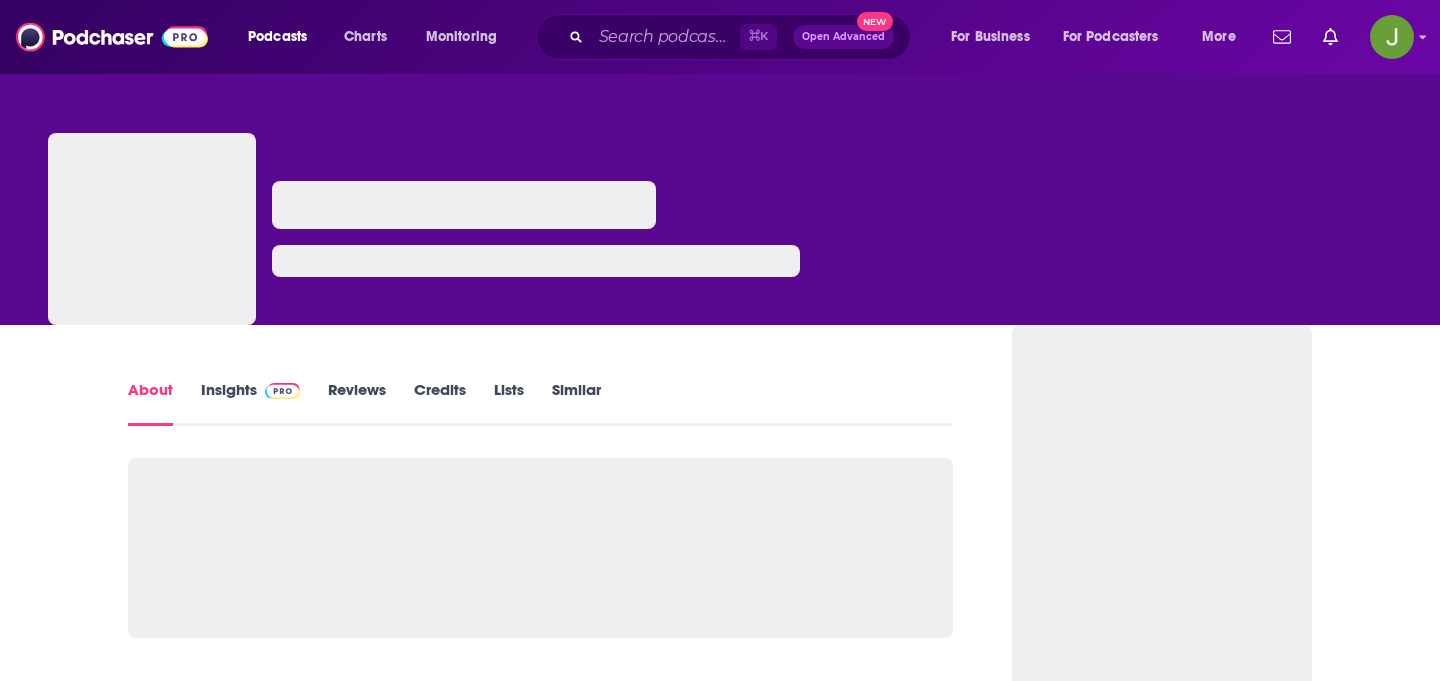 scroll, scrollTop: 0, scrollLeft: 0, axis: both 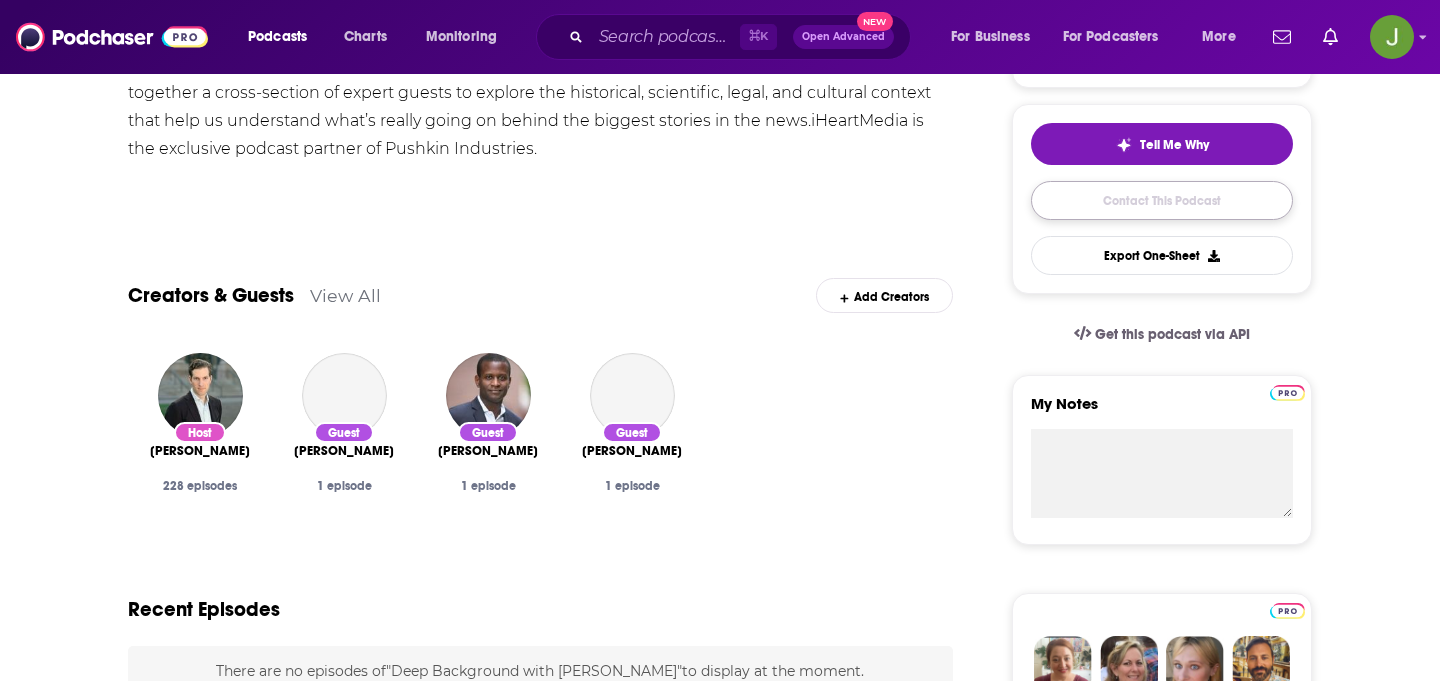 click on "Contact This Podcast" at bounding box center (1162, 200) 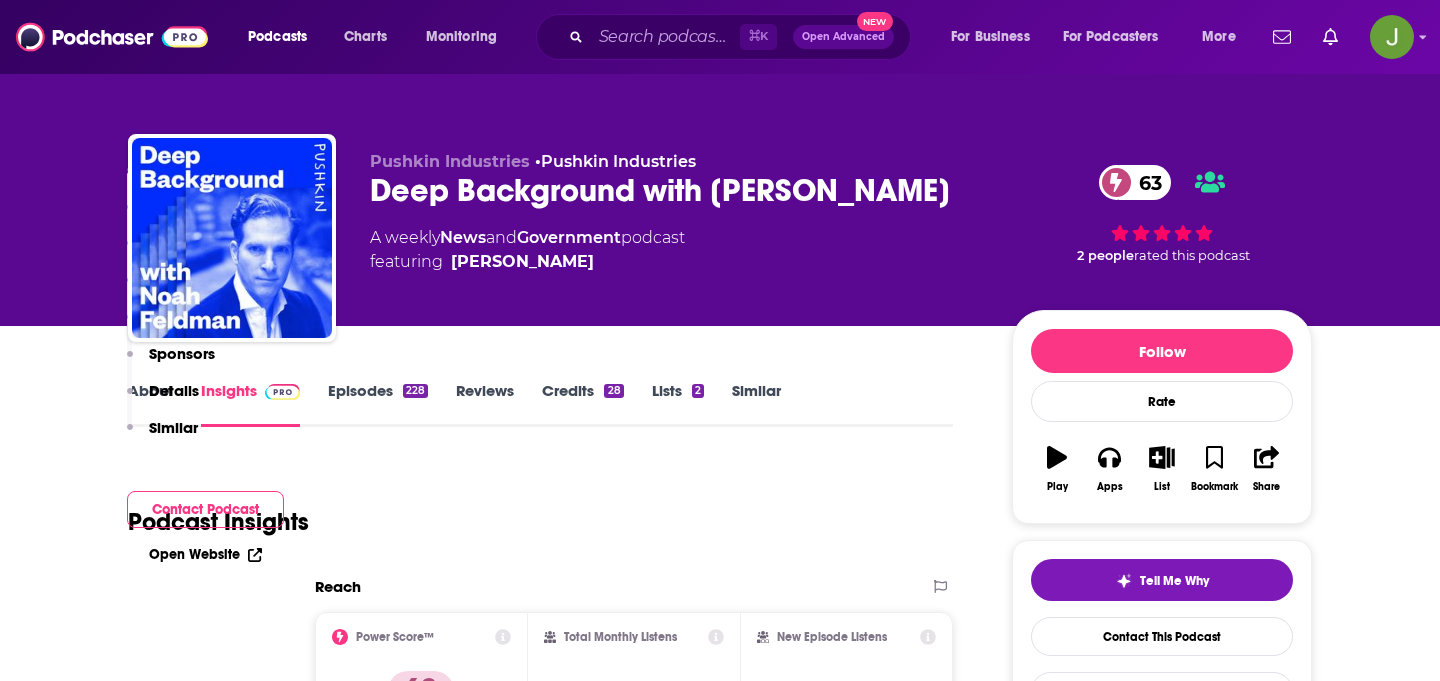 scroll, scrollTop: 4441, scrollLeft: 0, axis: vertical 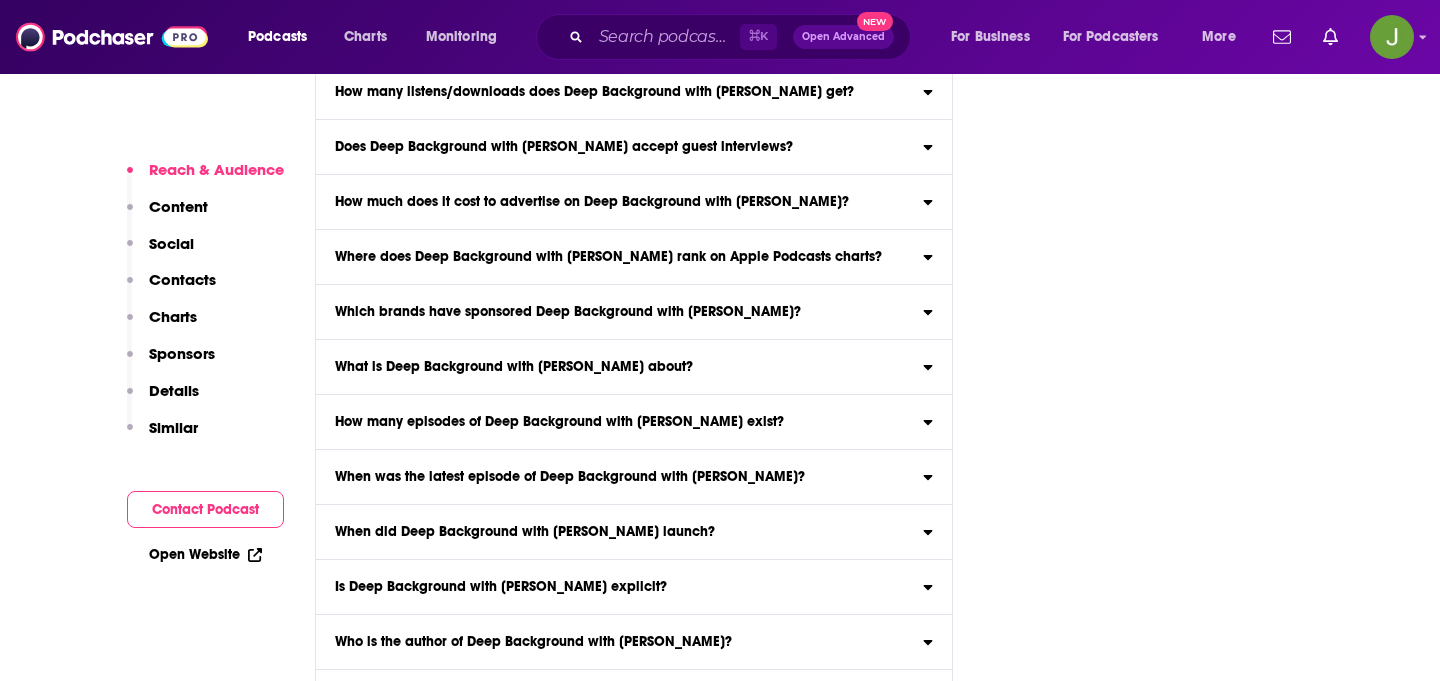 click on "Contacts" at bounding box center [182, 279] 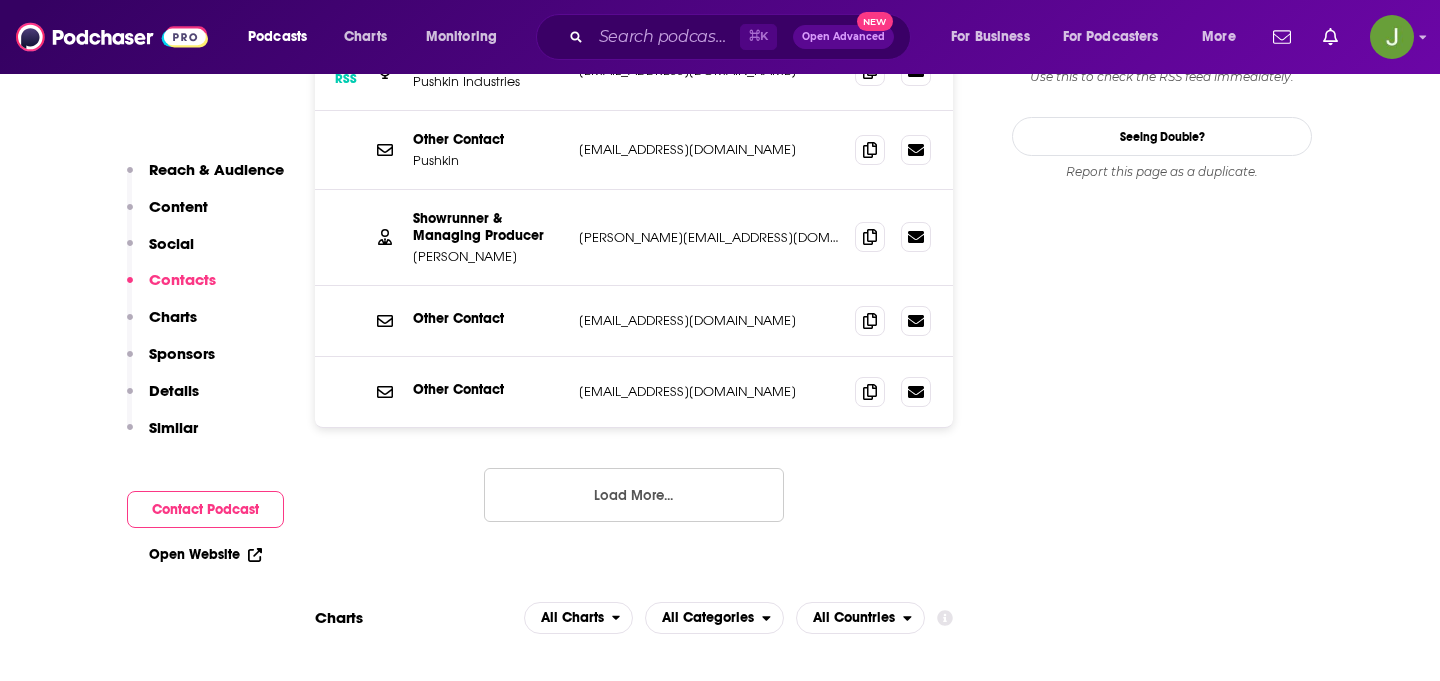 scroll, scrollTop: 1628, scrollLeft: 0, axis: vertical 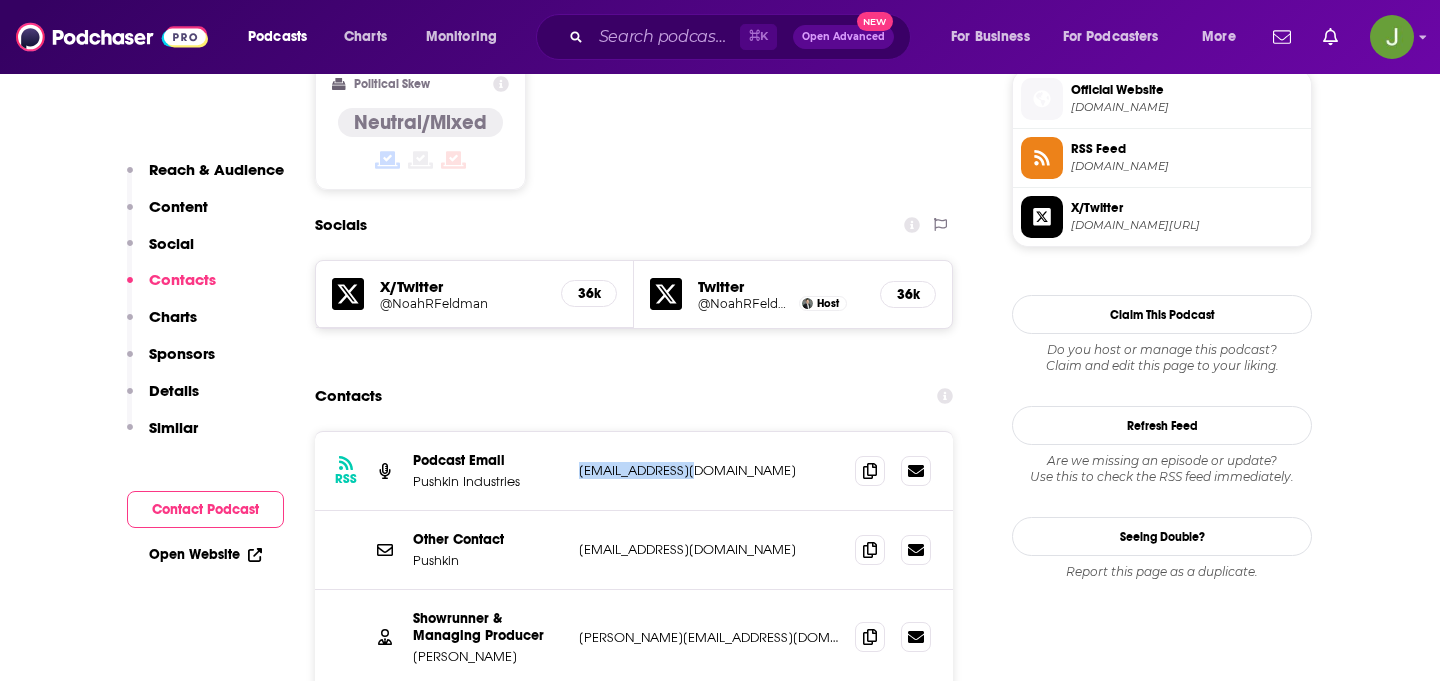 drag, startPoint x: 723, startPoint y: 376, endPoint x: 559, endPoint y: 379, distance: 164.02744 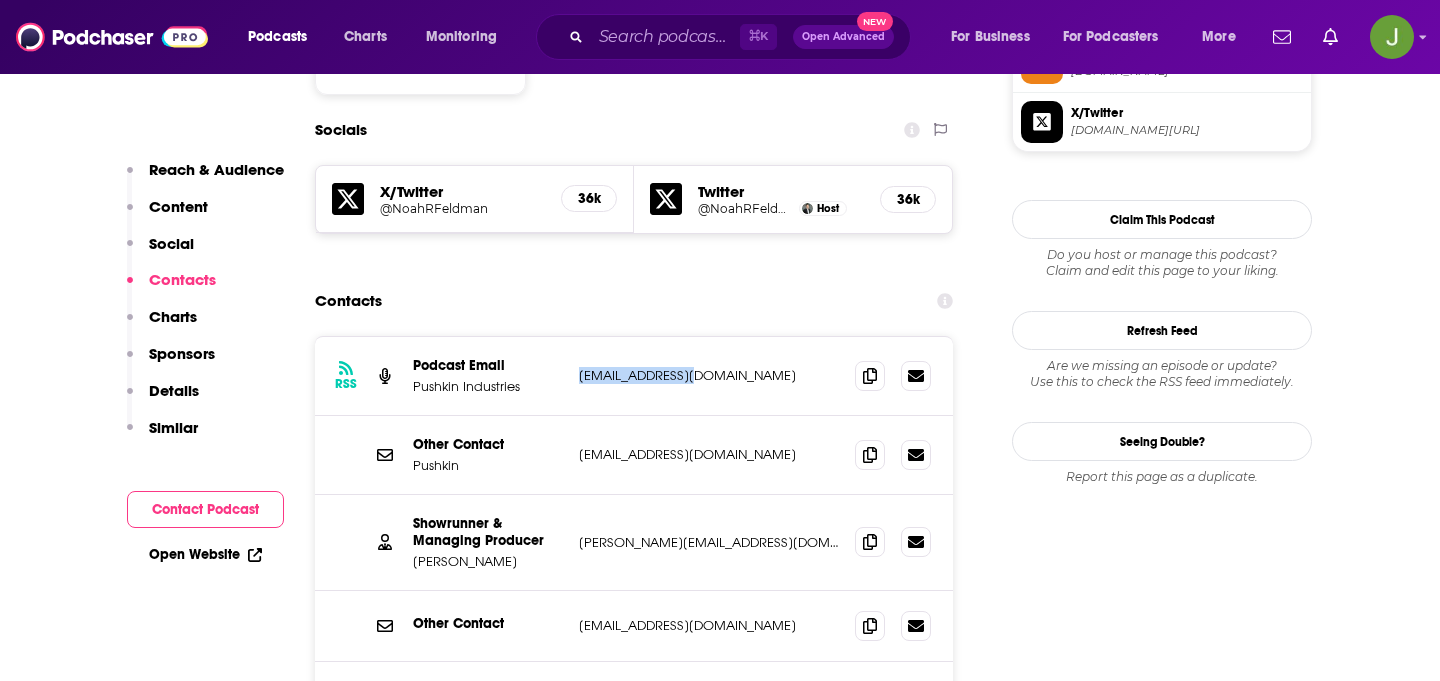 scroll, scrollTop: 1726, scrollLeft: 0, axis: vertical 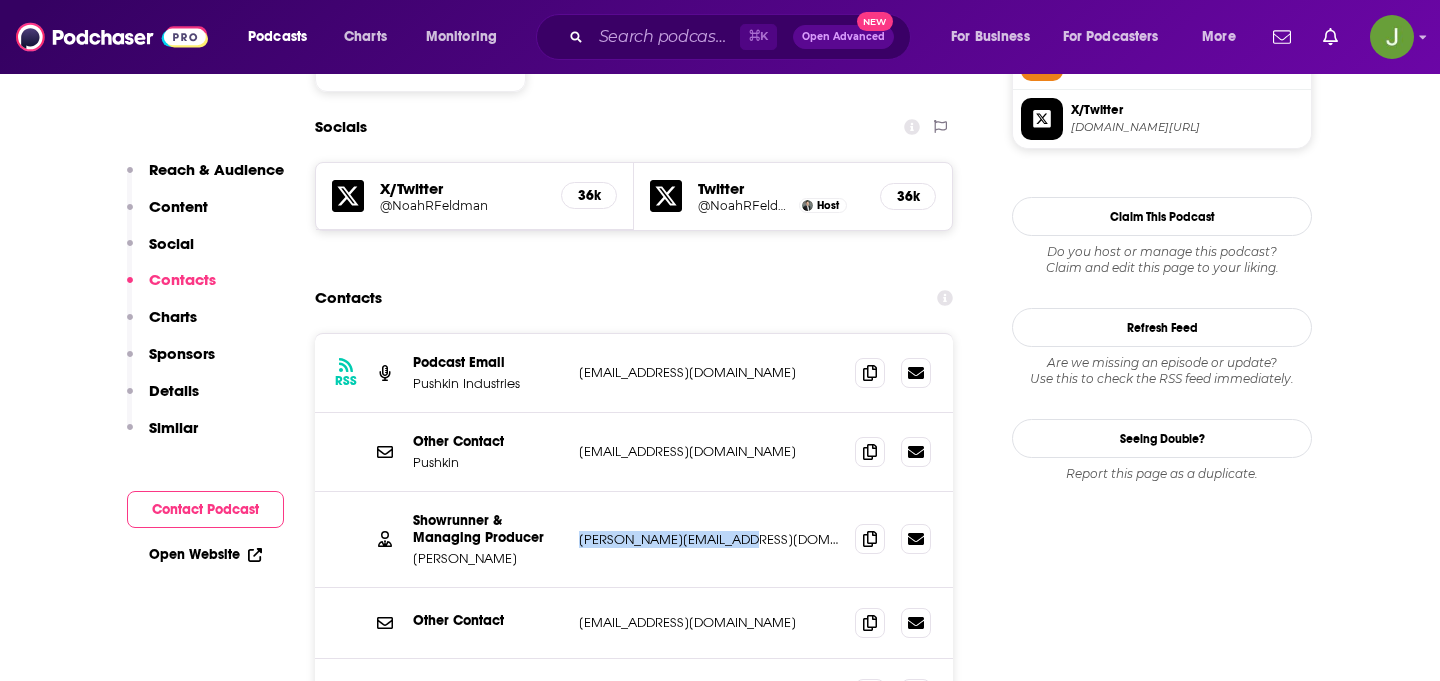 drag, startPoint x: 816, startPoint y: 436, endPoint x: 574, endPoint y: 437, distance: 242.00206 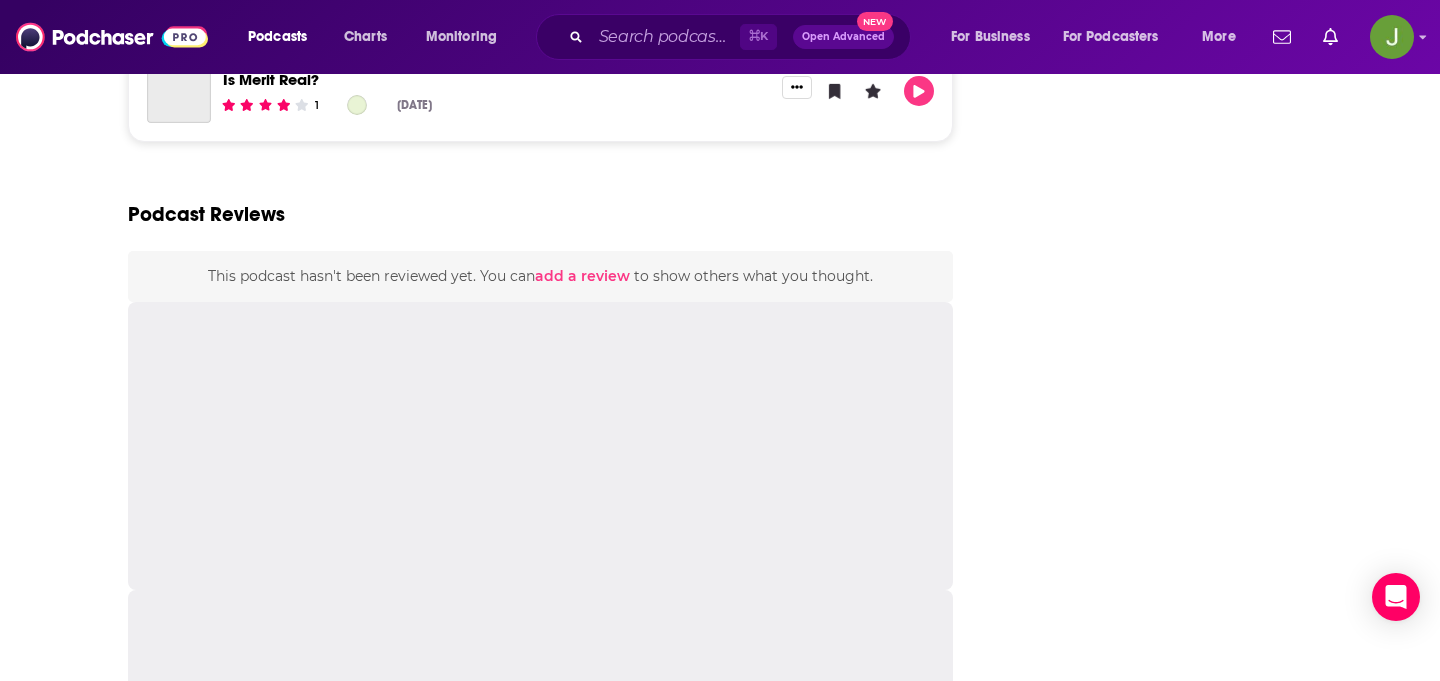 scroll, scrollTop: 0, scrollLeft: 0, axis: both 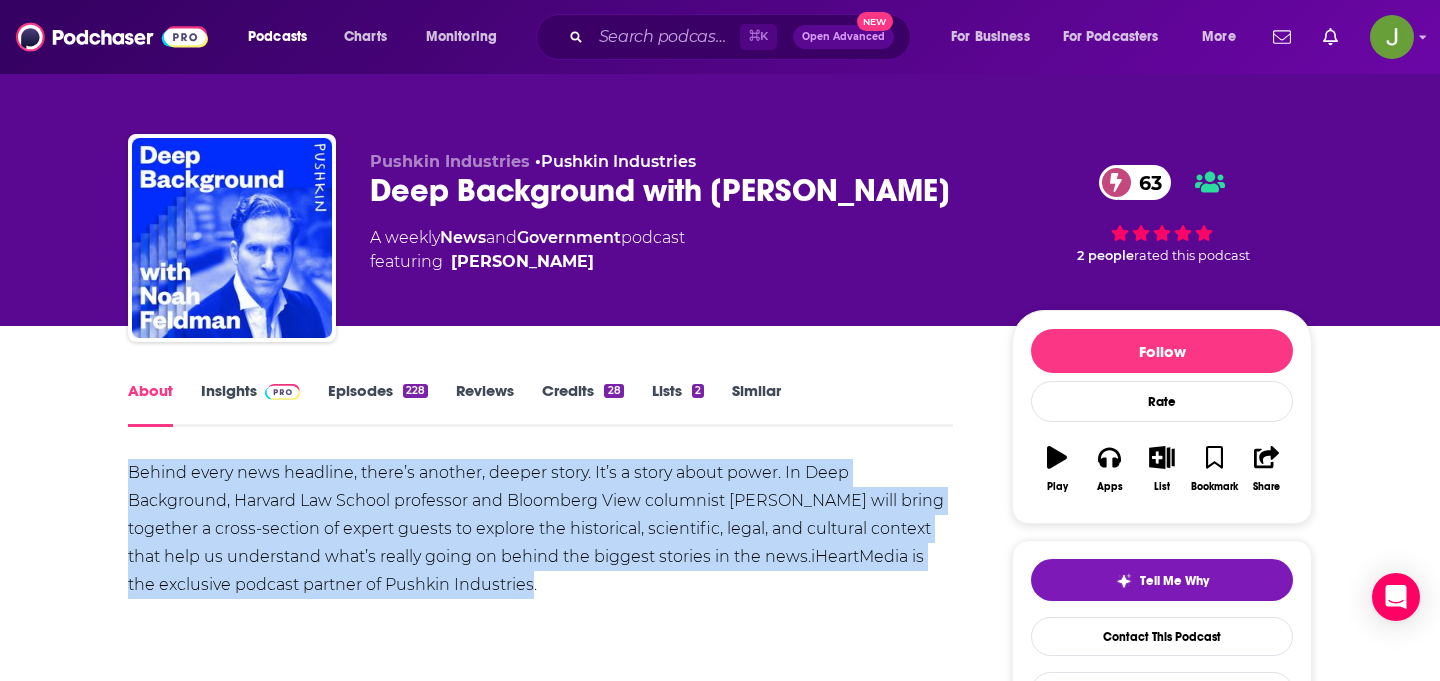 copy on "Behind every news headline, there’s another, deeper story. It’s a story about power. In Deep Background, Harvard Law School professor and Bloomberg View columnist [PERSON_NAME] will bring together a cross-section of expert guests to explore the historical, scientific, legal, and cultural context that help us understand what’s really going on behind the biggest stories in the news.iHeartMedia is the exclusive podcast partner of Pushkin Industries." 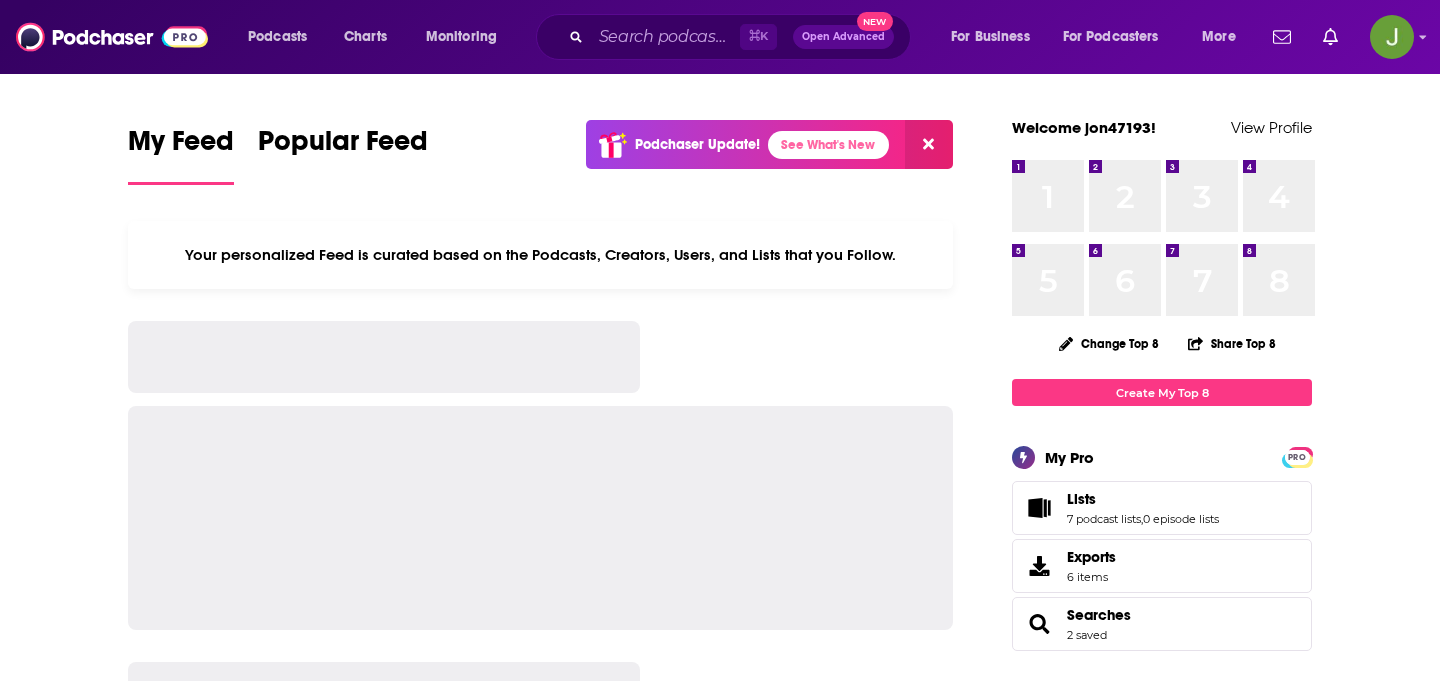 scroll, scrollTop: 0, scrollLeft: 0, axis: both 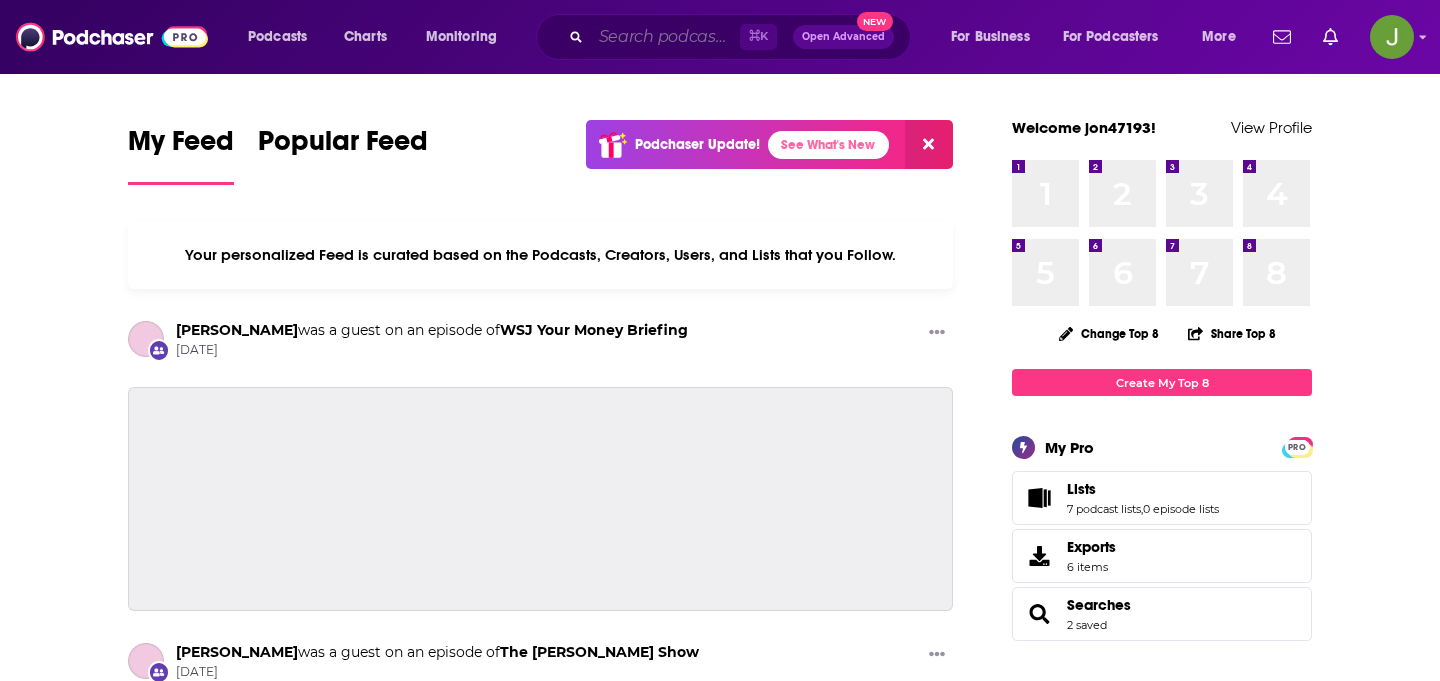 click at bounding box center (665, 37) 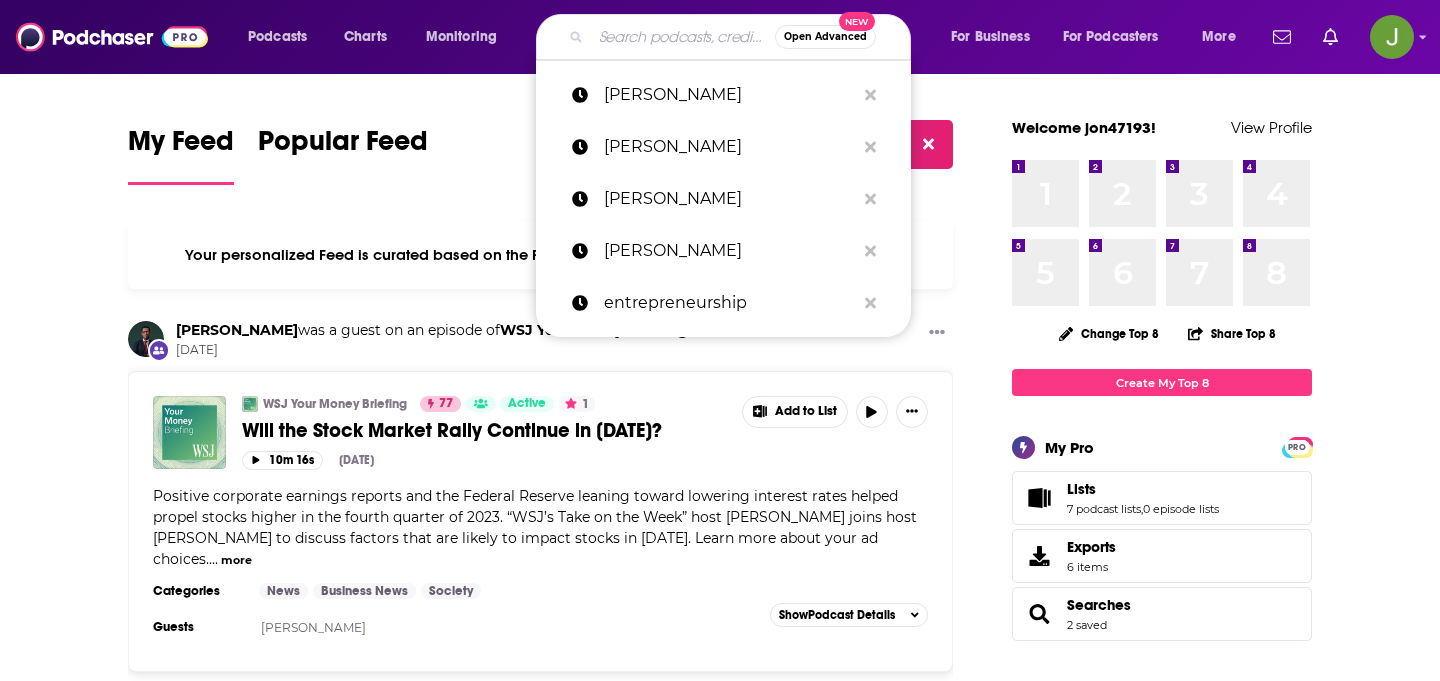 paste on "Steady Lads" 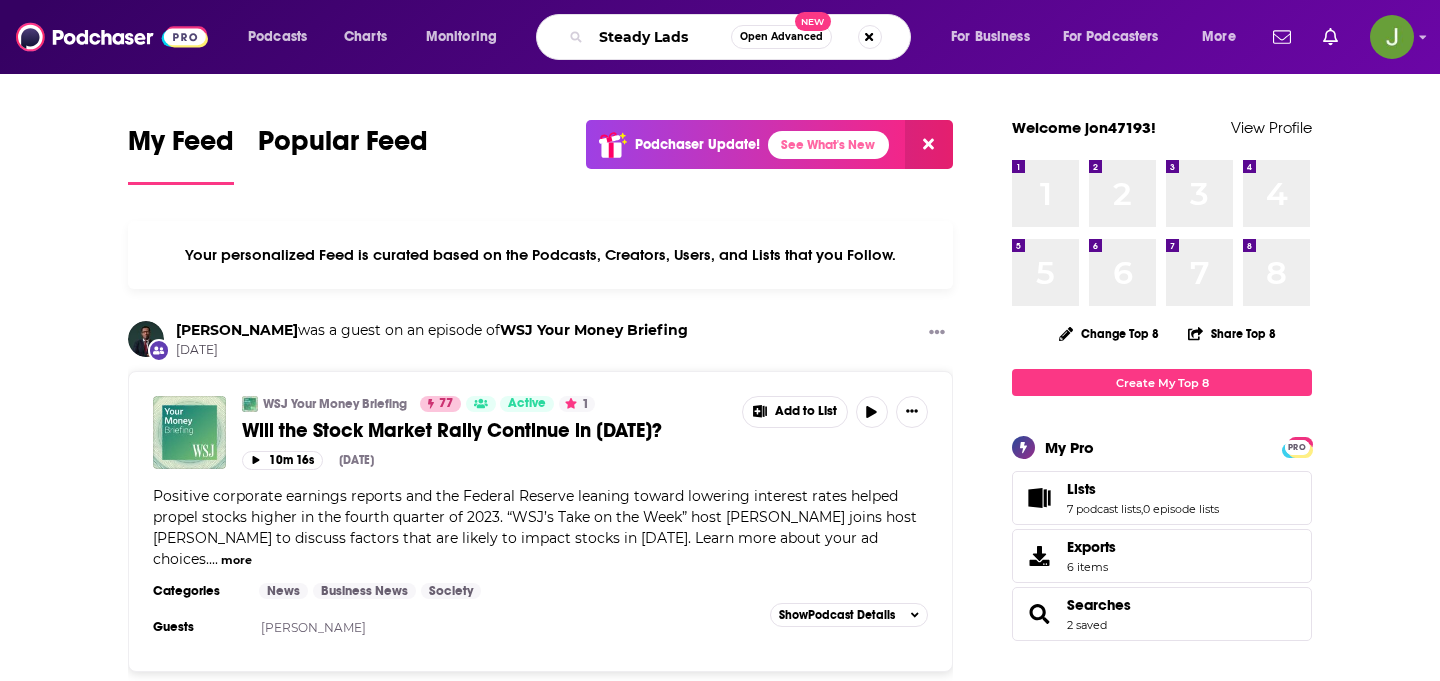 type on "Steady Lads" 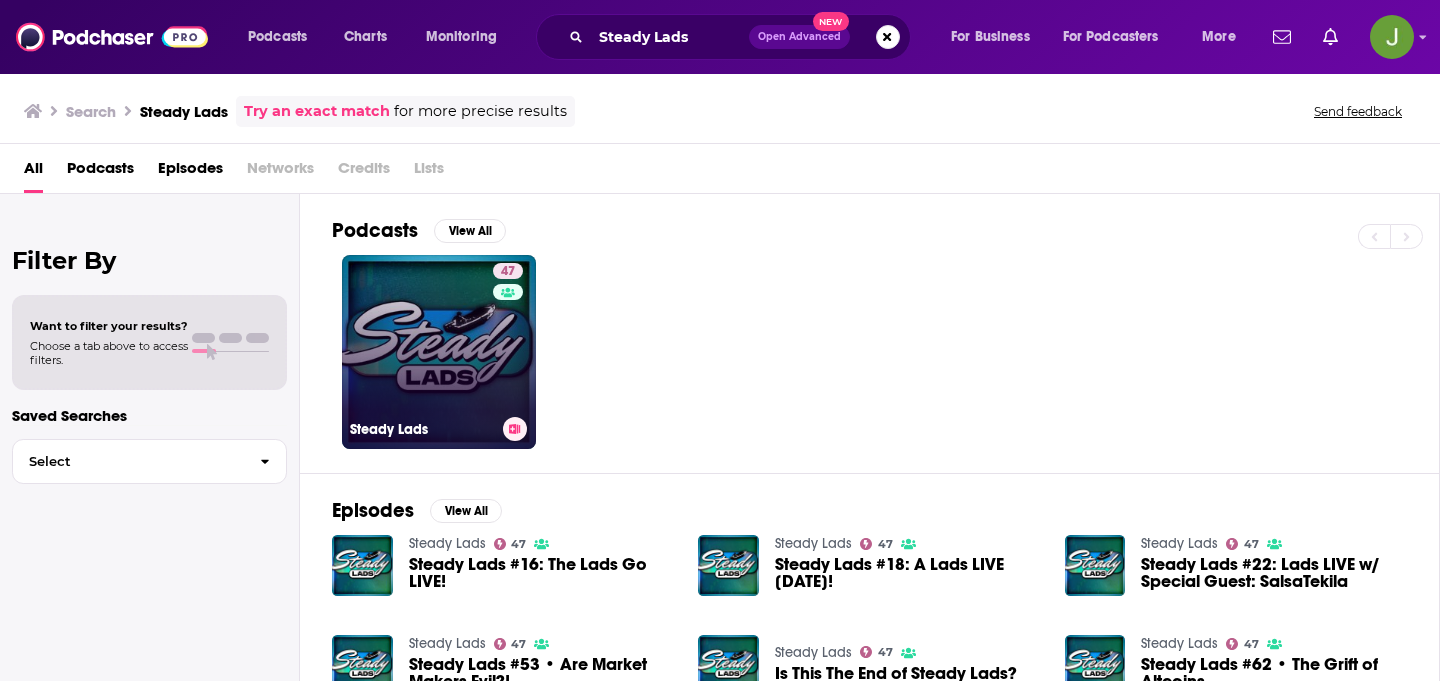 click on "47 Steady Lads" at bounding box center (439, 352) 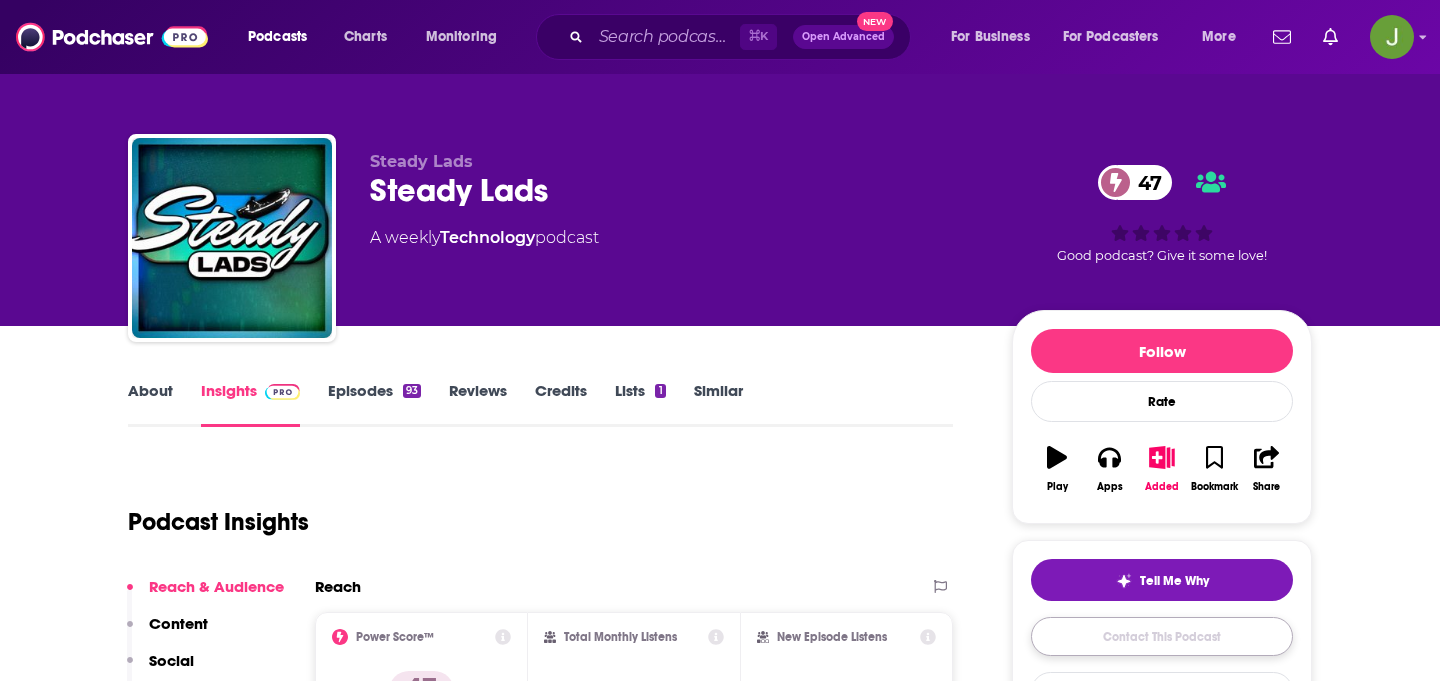 click on "Contact This Podcast" at bounding box center [1162, 636] 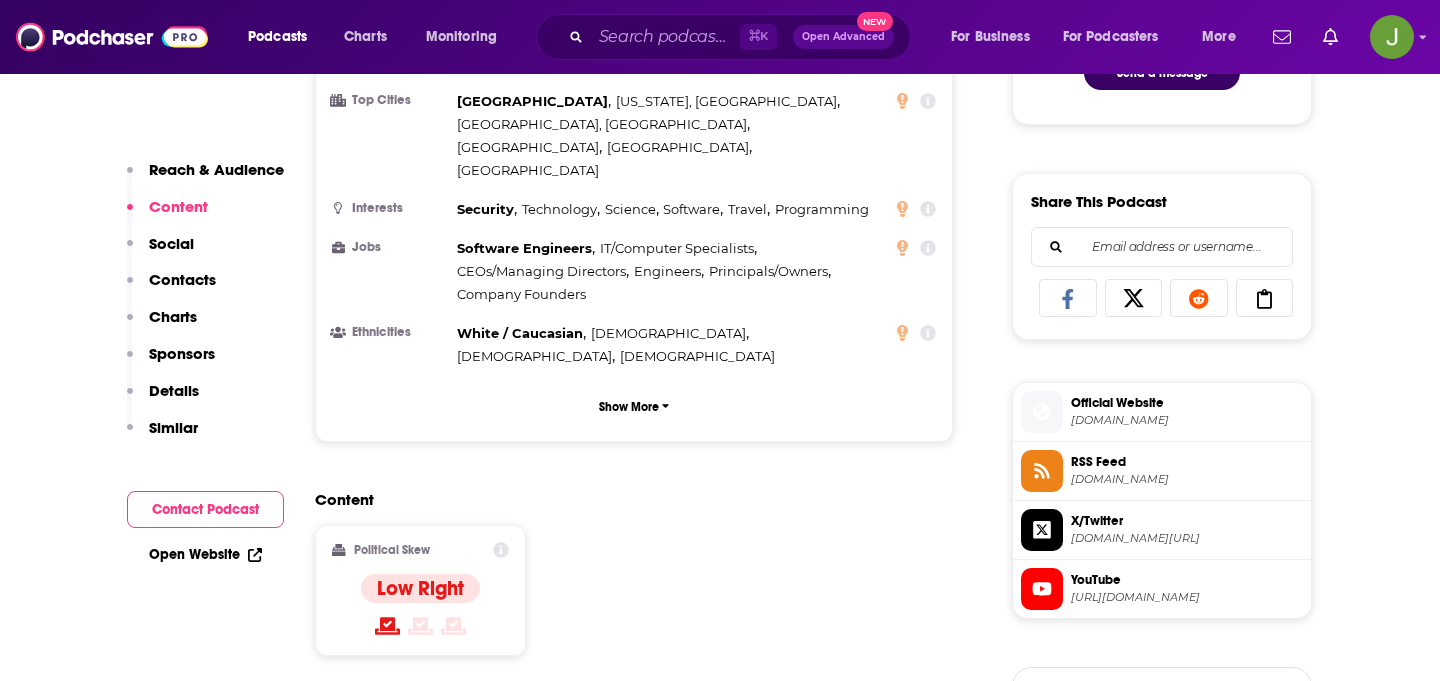 scroll, scrollTop: 0, scrollLeft: 0, axis: both 